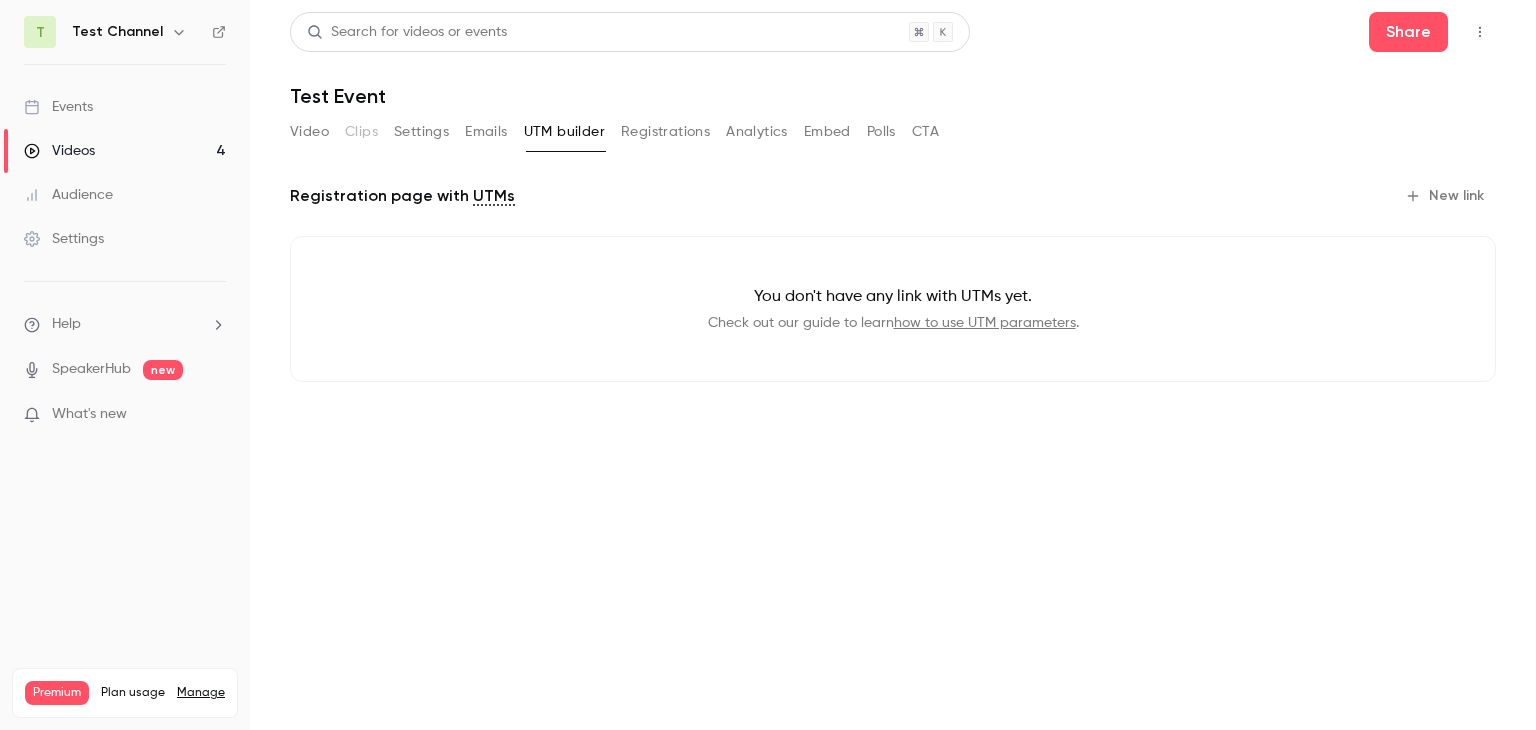 scroll, scrollTop: 0, scrollLeft: 0, axis: both 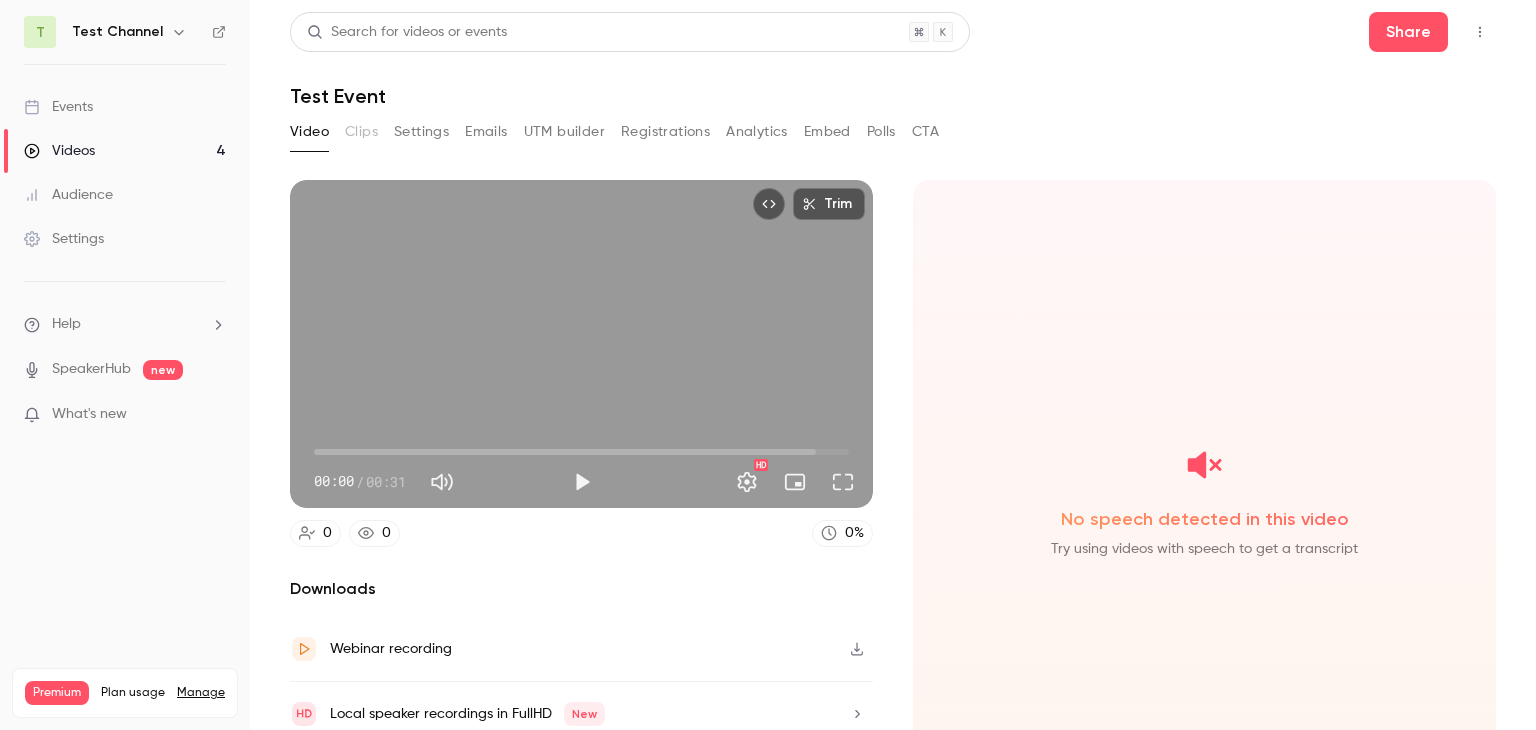 click on "Events" at bounding box center (125, 107) 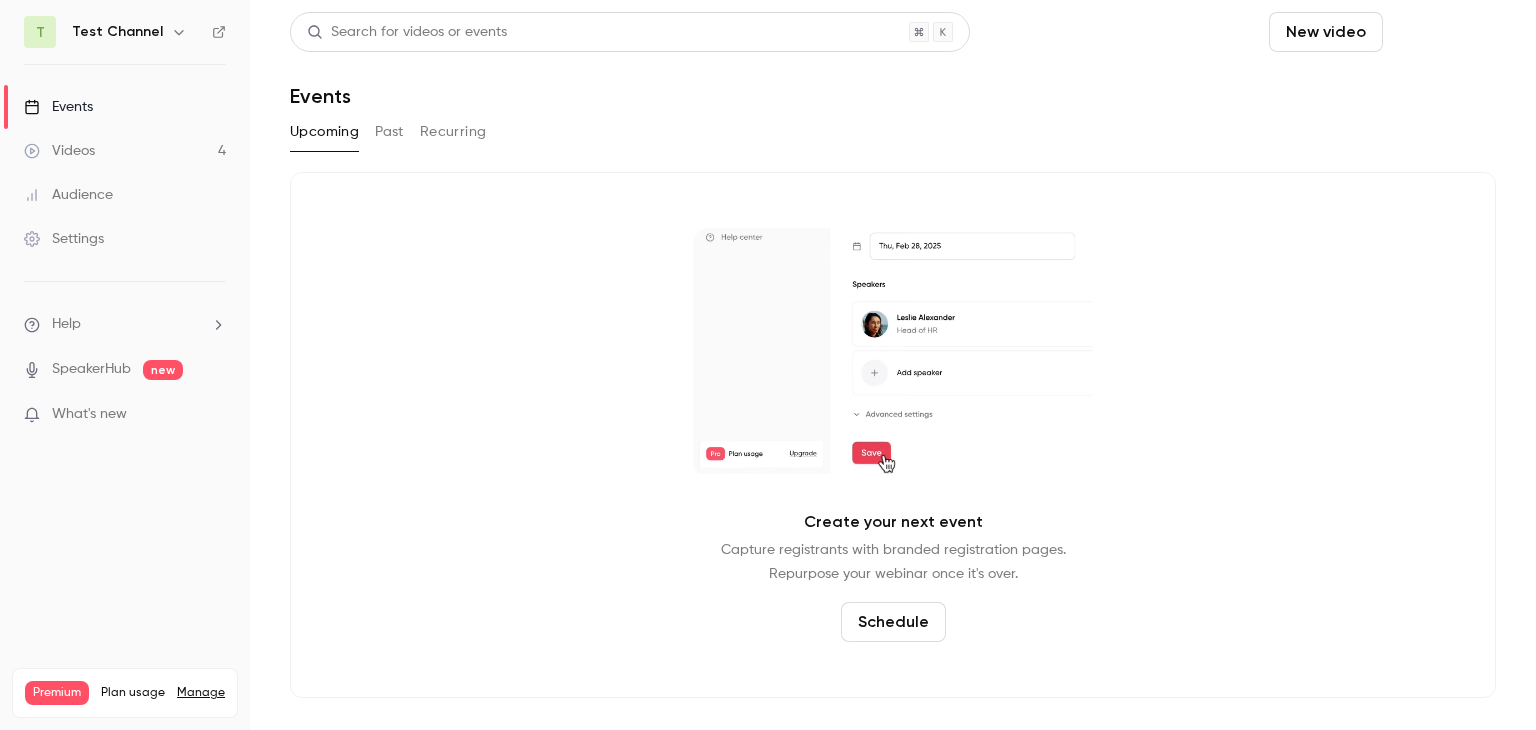 click on "Schedule" at bounding box center (1443, 32) 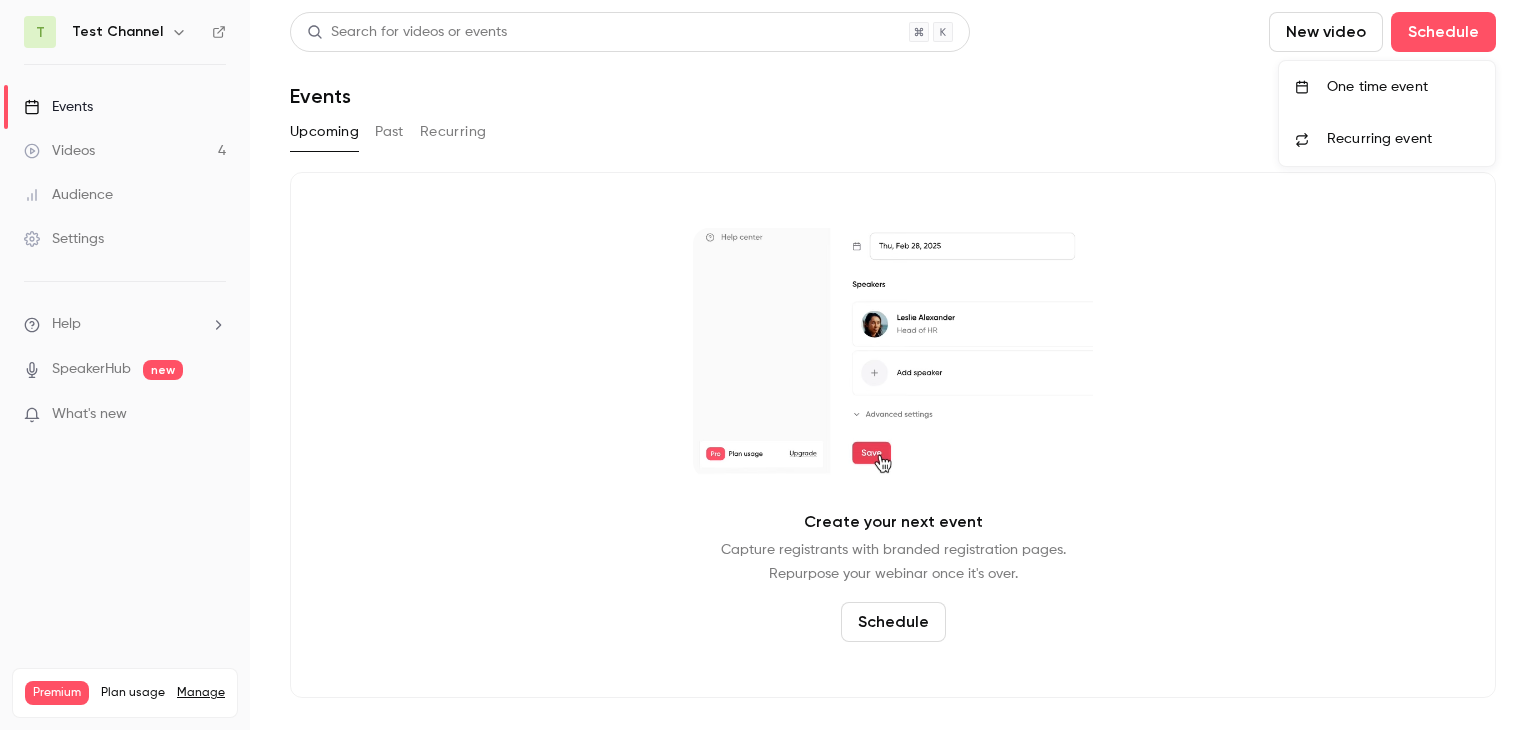 click on "One time event" at bounding box center (1403, 87) 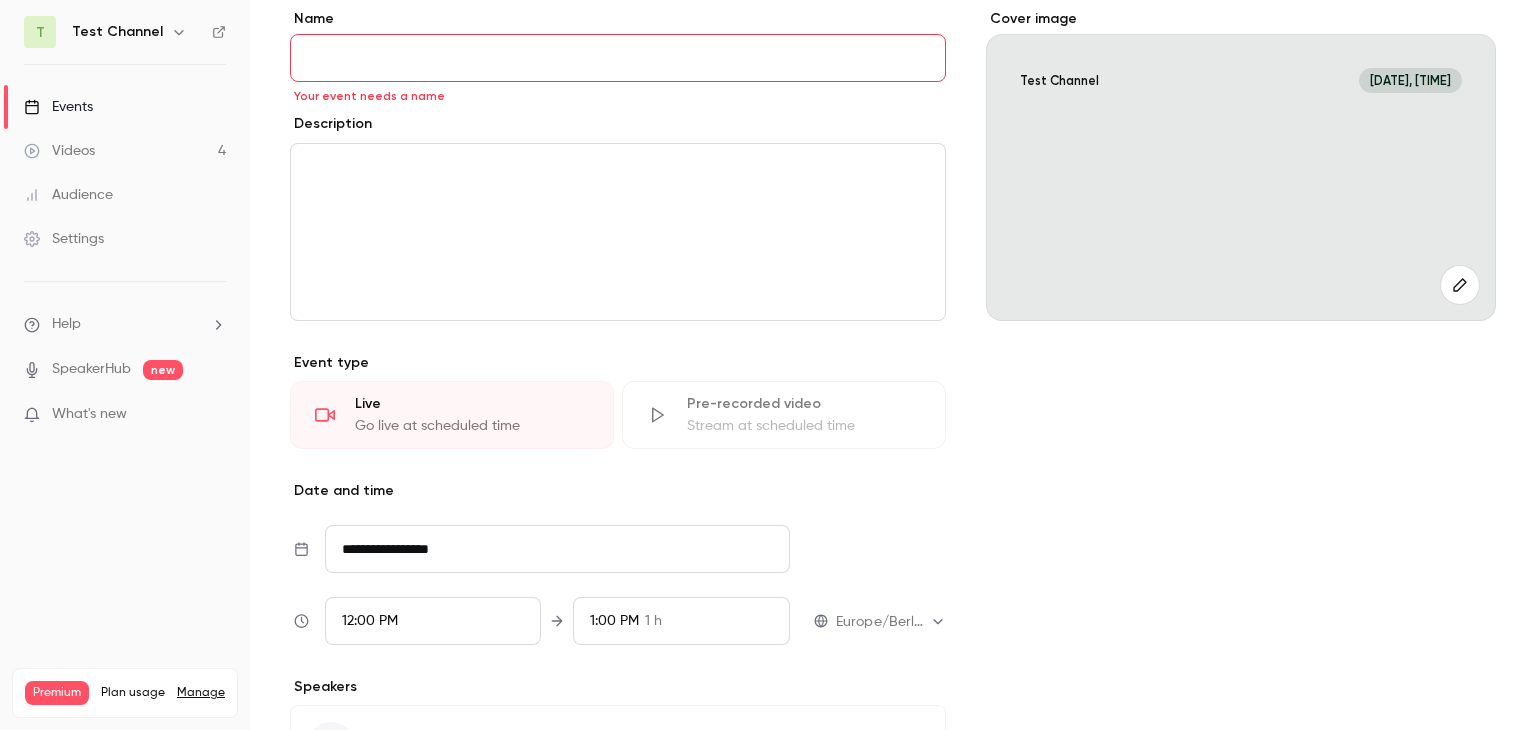 scroll, scrollTop: 0, scrollLeft: 0, axis: both 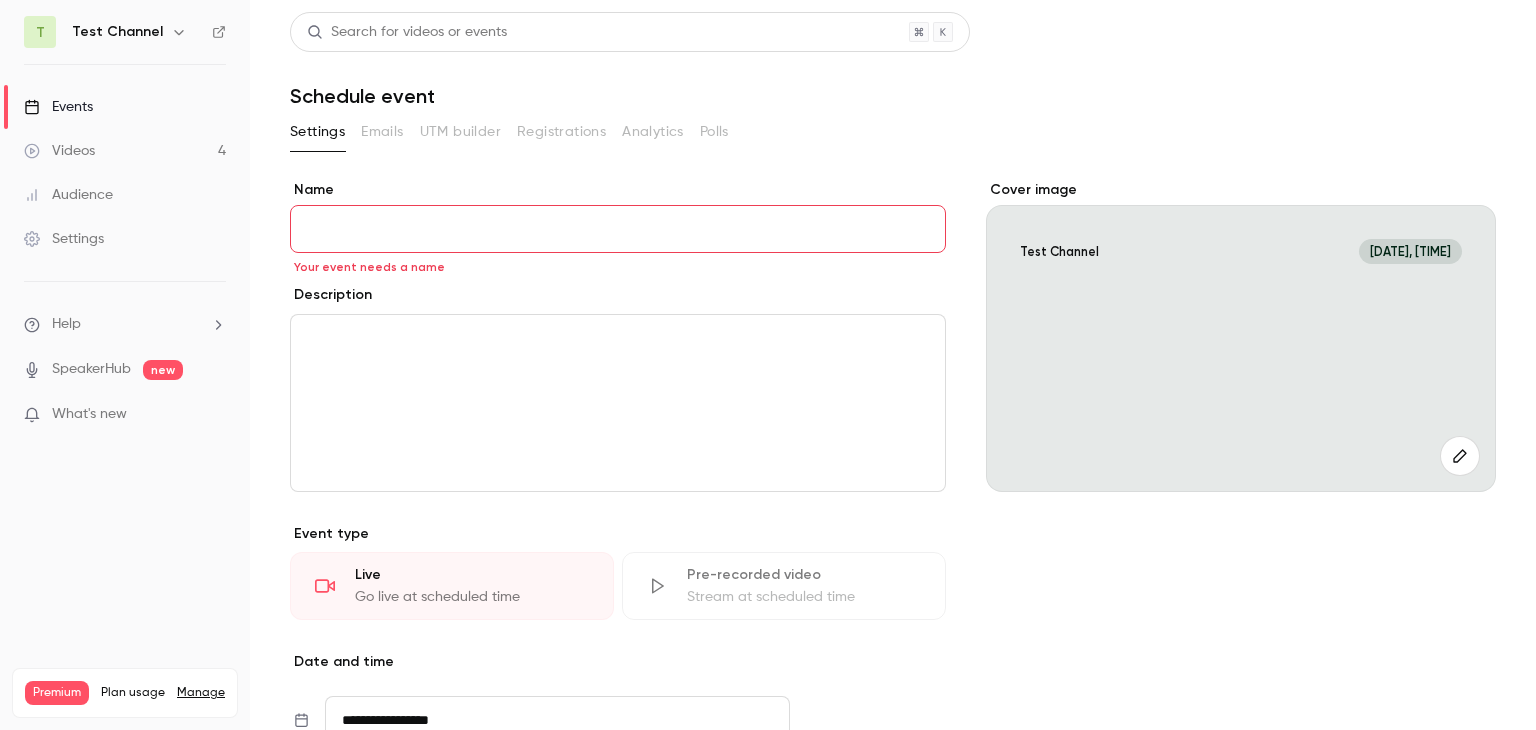 click on "Events" at bounding box center (125, 107) 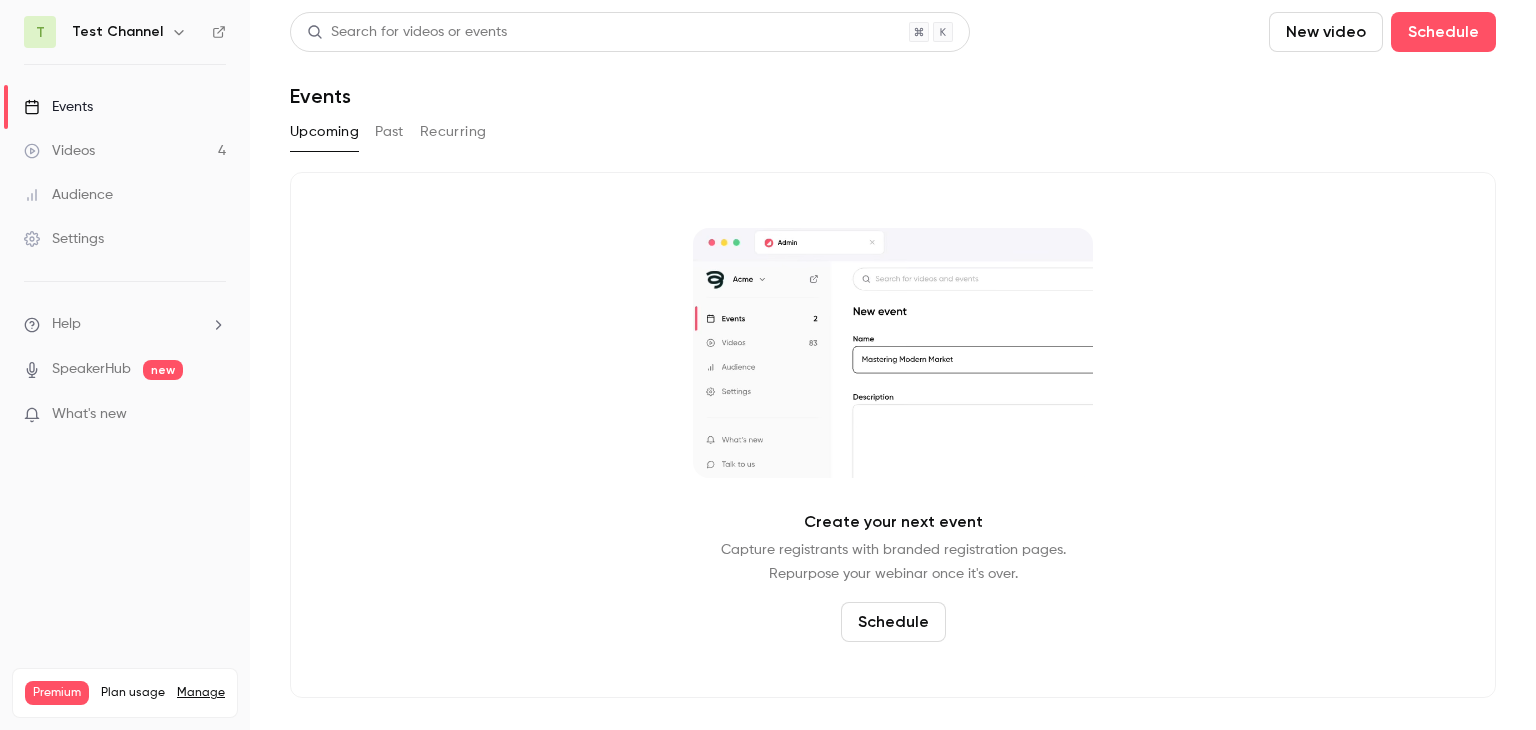 click on "Past" at bounding box center [389, 132] 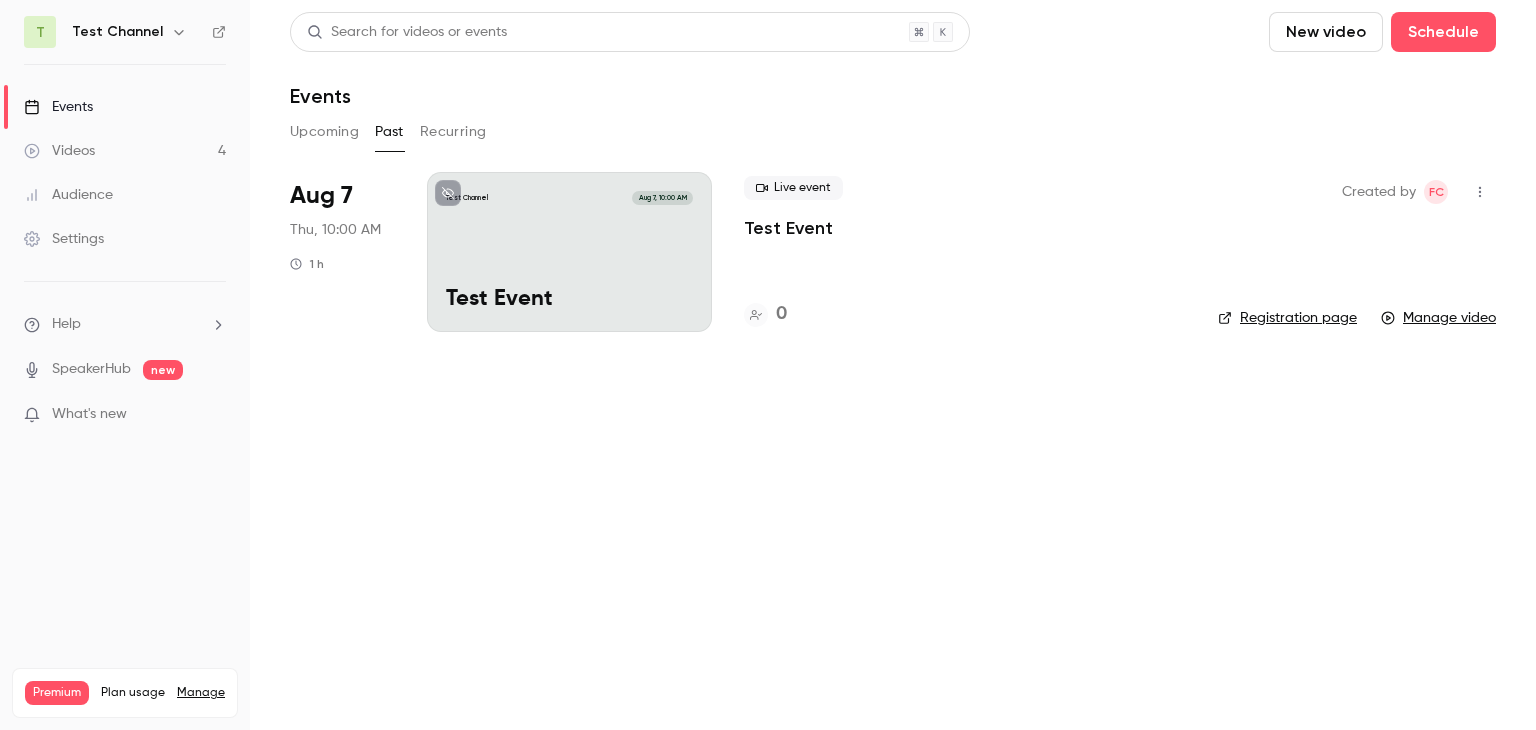click on "Test Event" at bounding box center (788, 228) 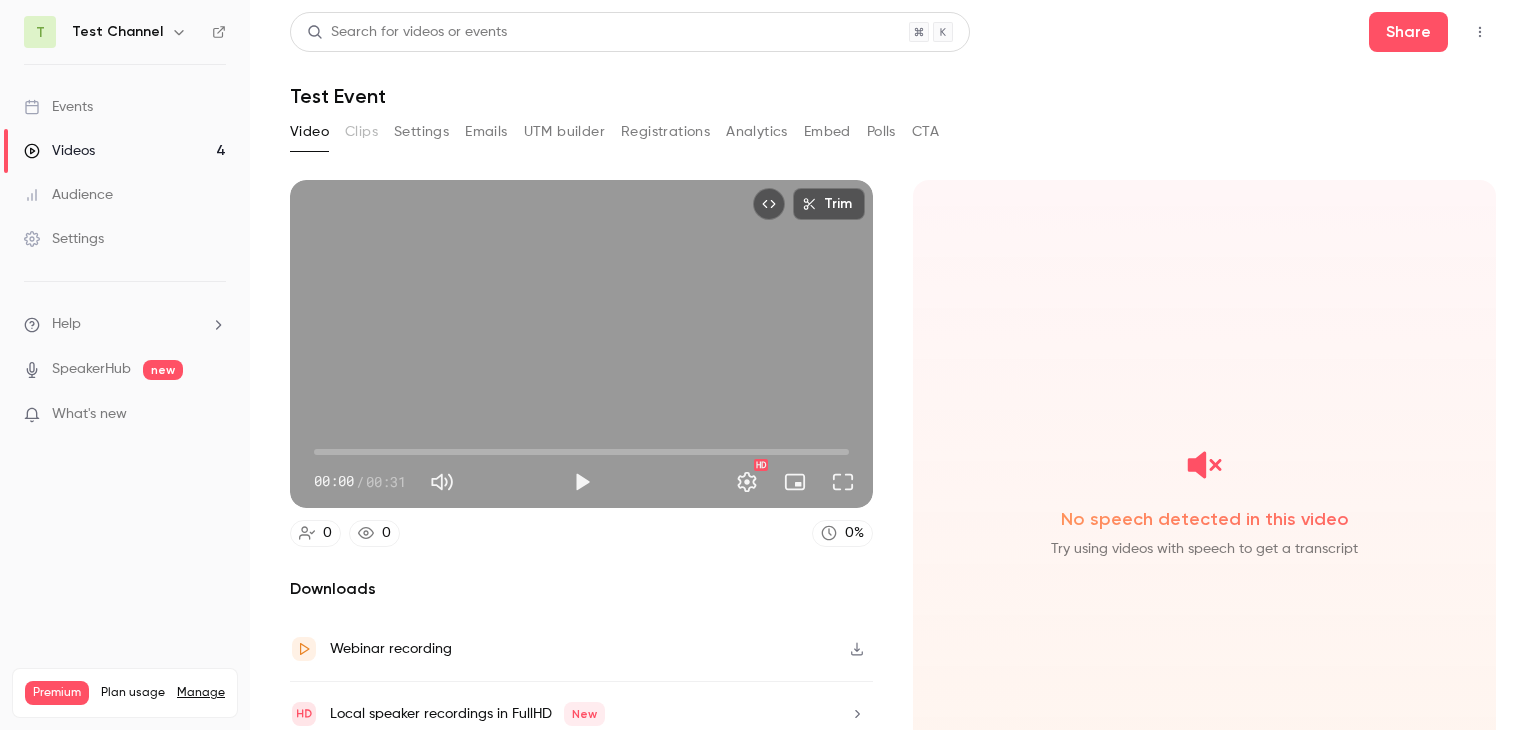 click on "Emails" at bounding box center [486, 132] 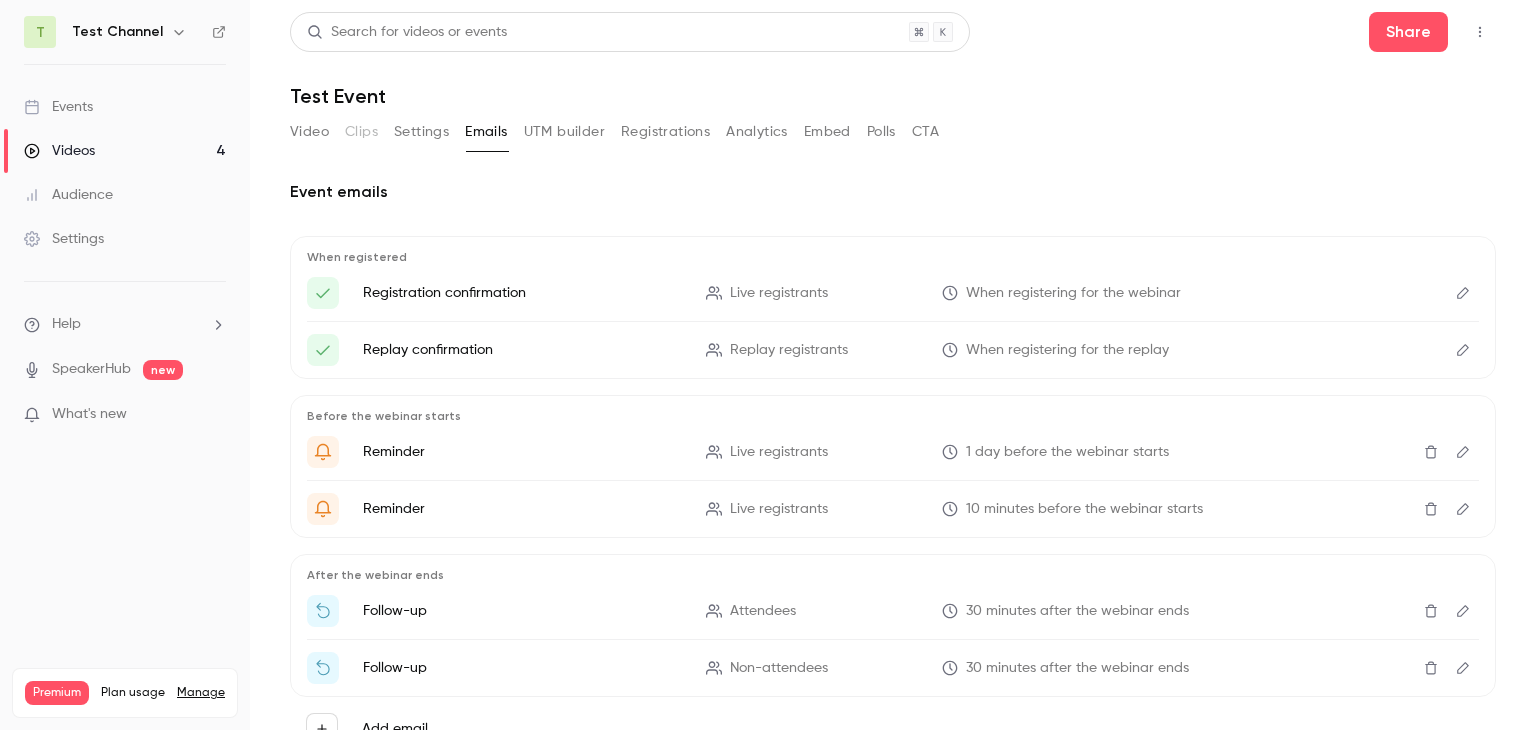 click on "Registration confirmation" at bounding box center [522, 293] 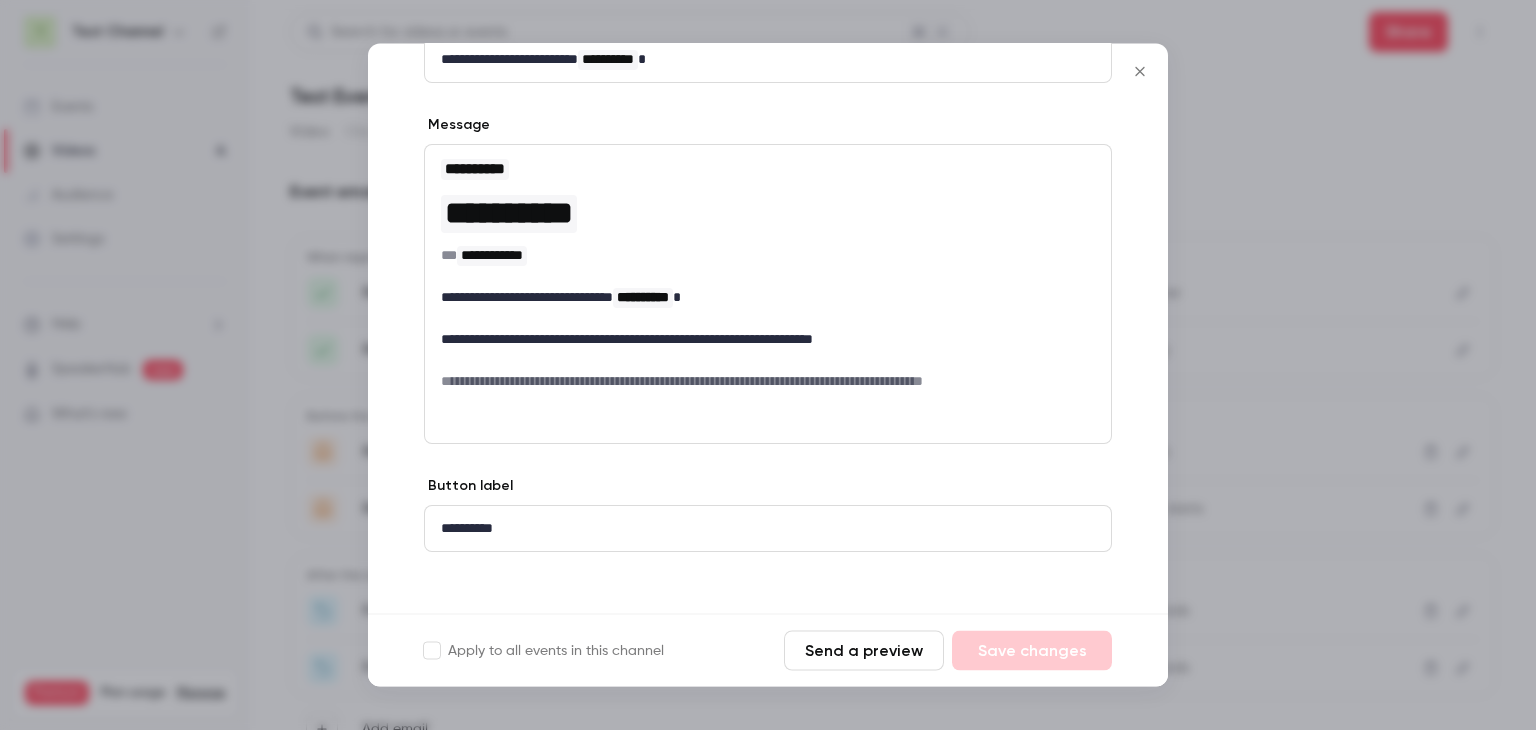 scroll, scrollTop: 166, scrollLeft: 0, axis: vertical 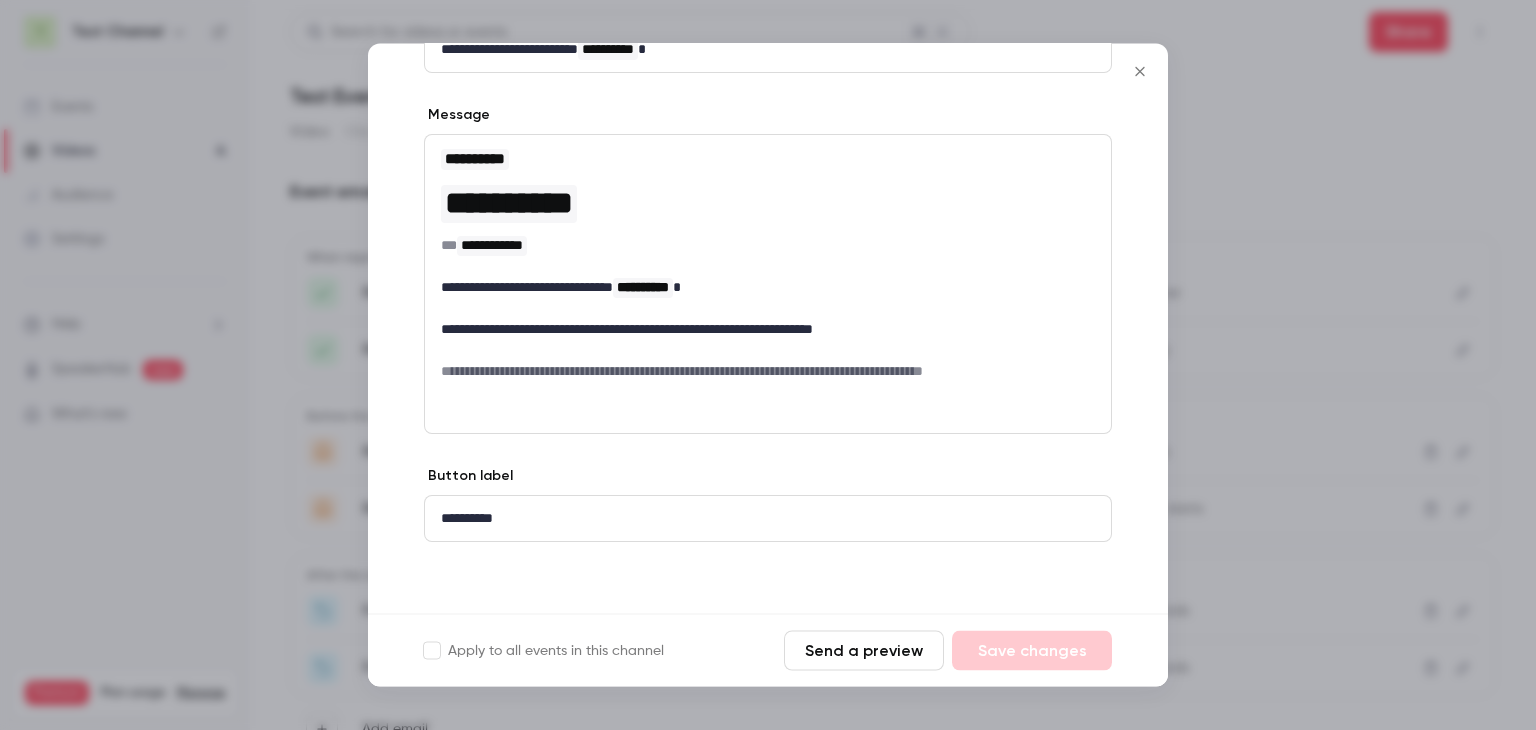 click at bounding box center (1140, 72) 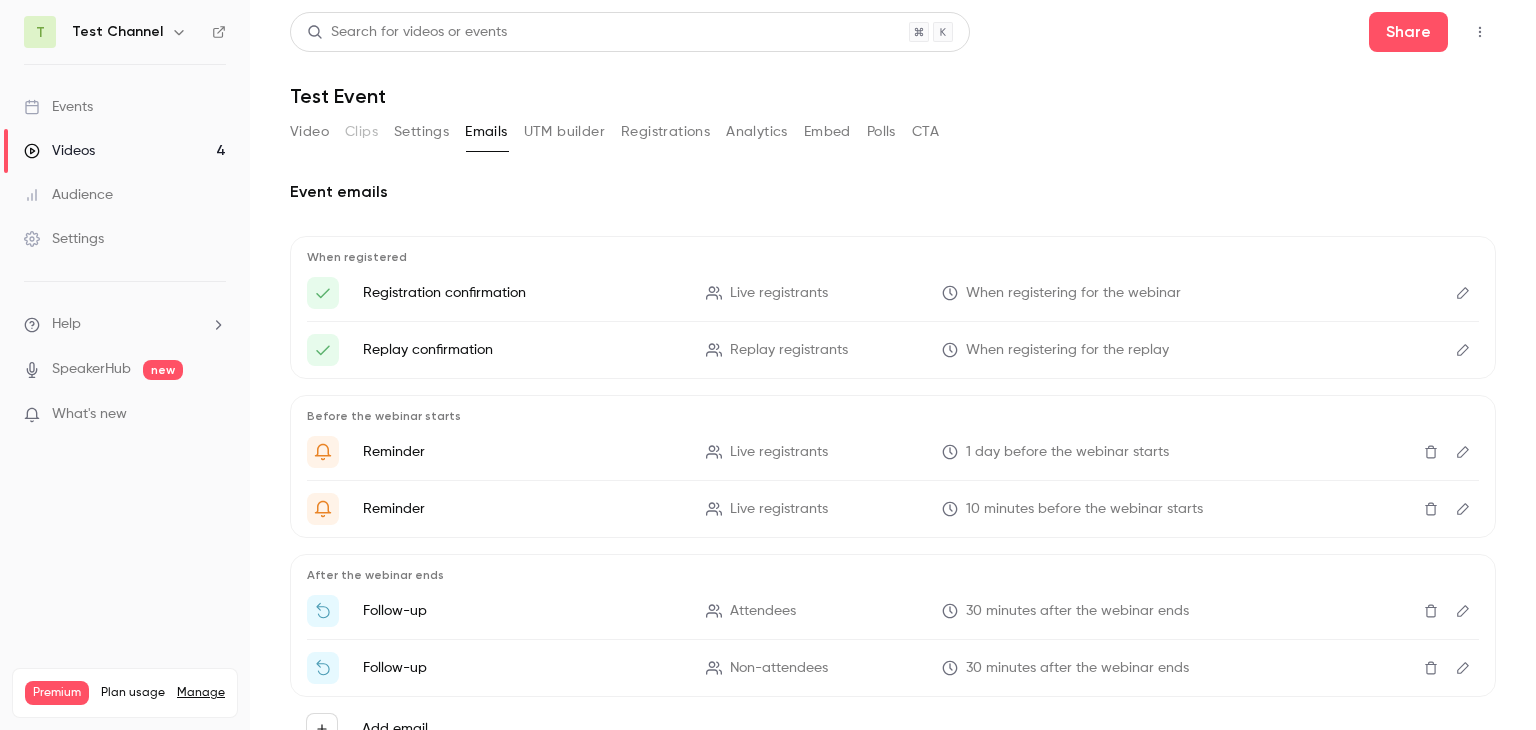click 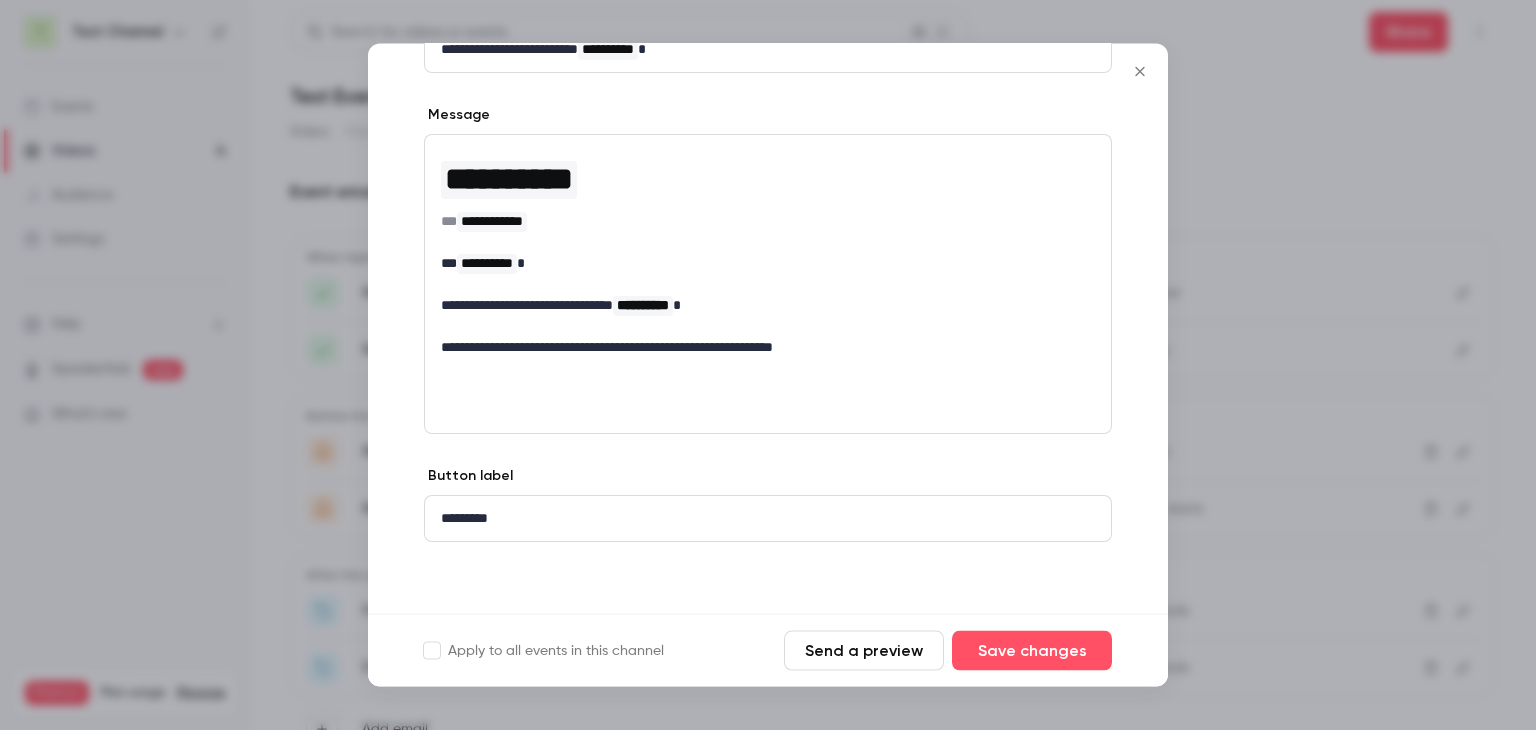 scroll, scrollTop: 0, scrollLeft: 0, axis: both 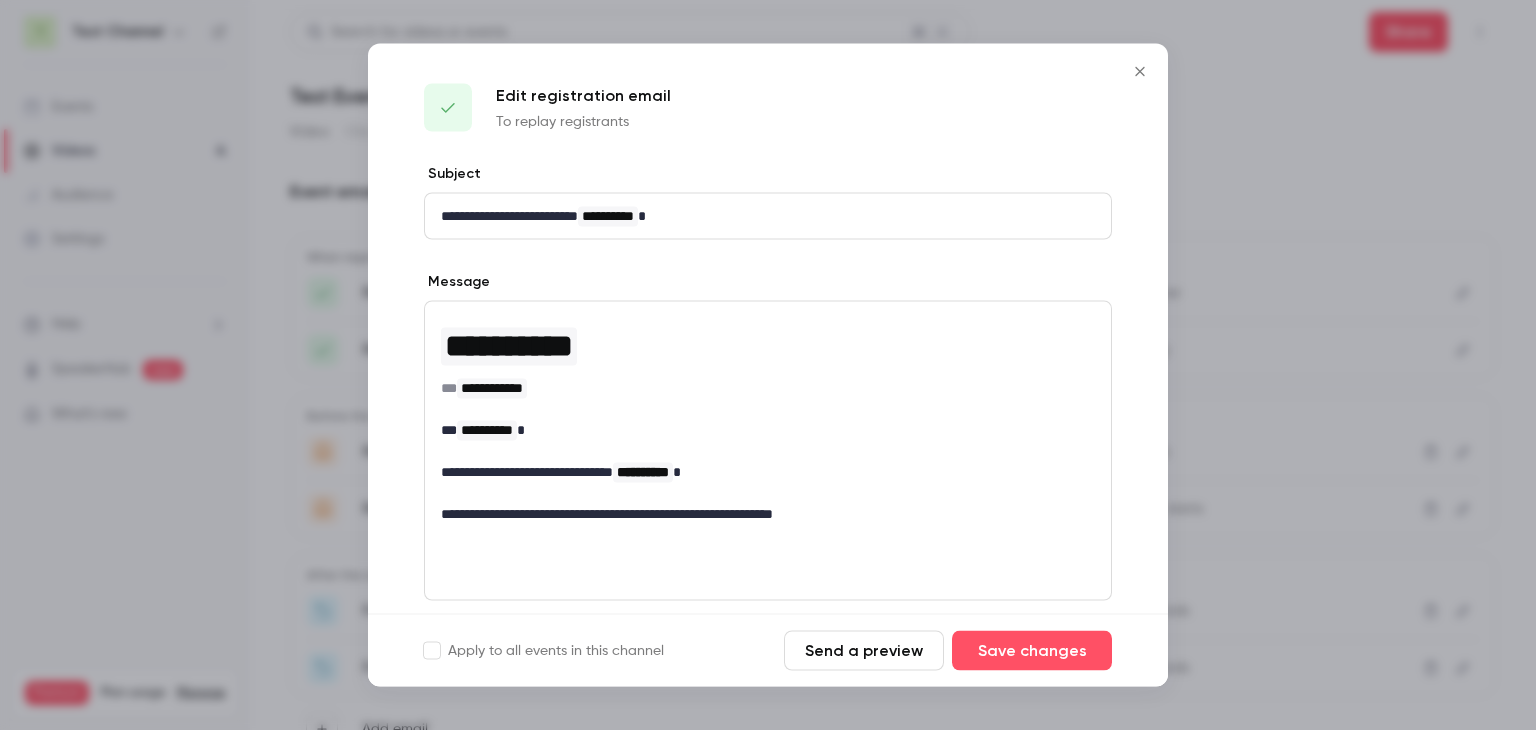 click at bounding box center [1140, 72] 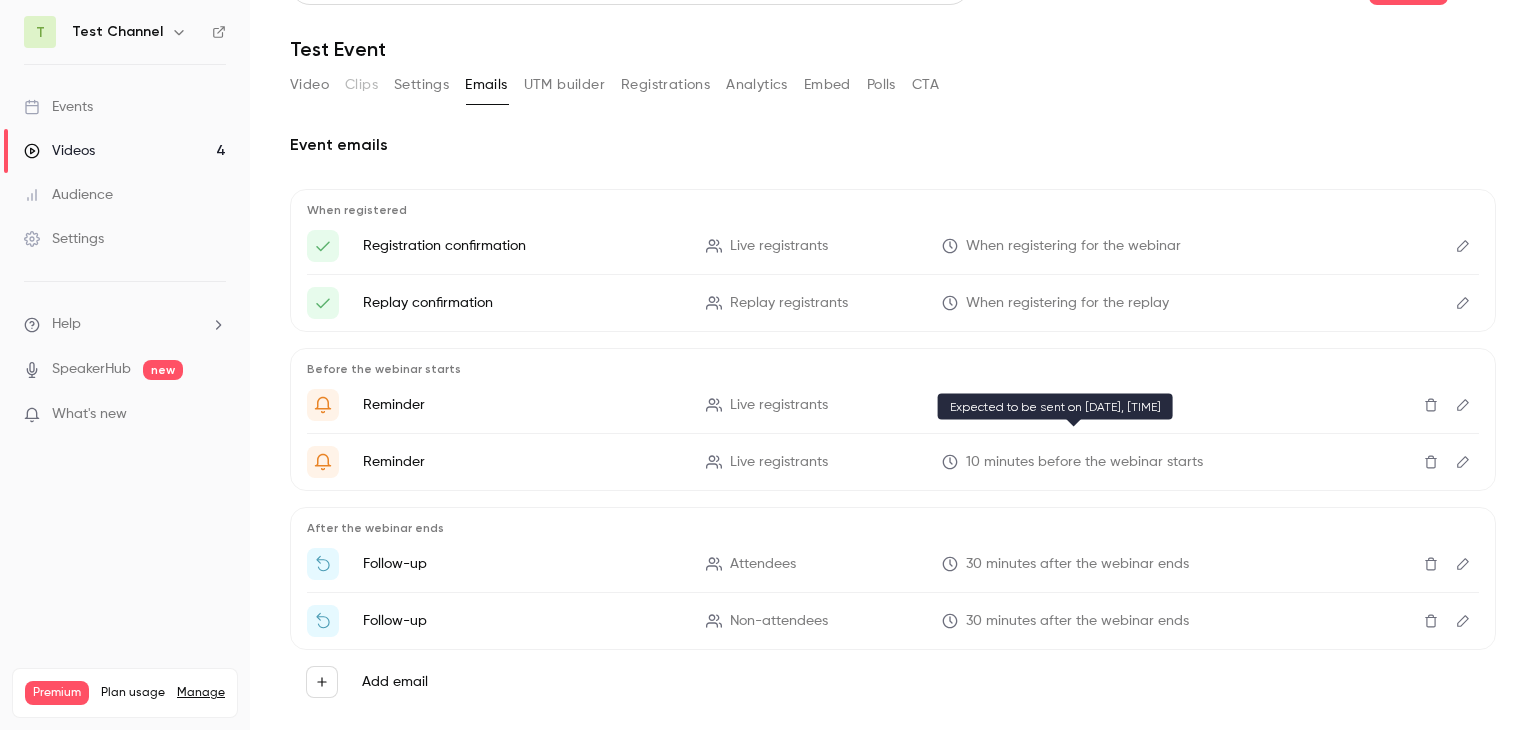 scroll, scrollTop: 70, scrollLeft: 0, axis: vertical 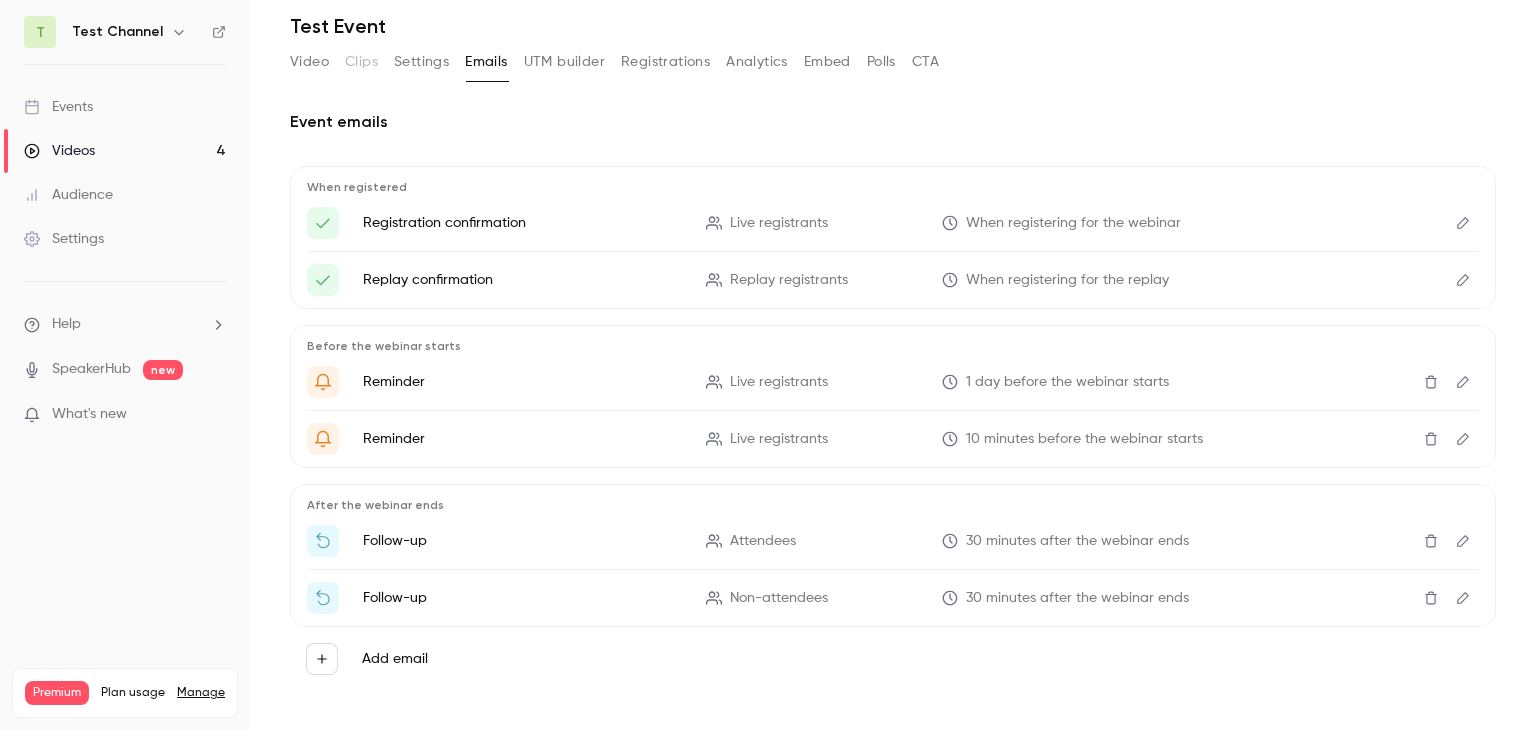 click 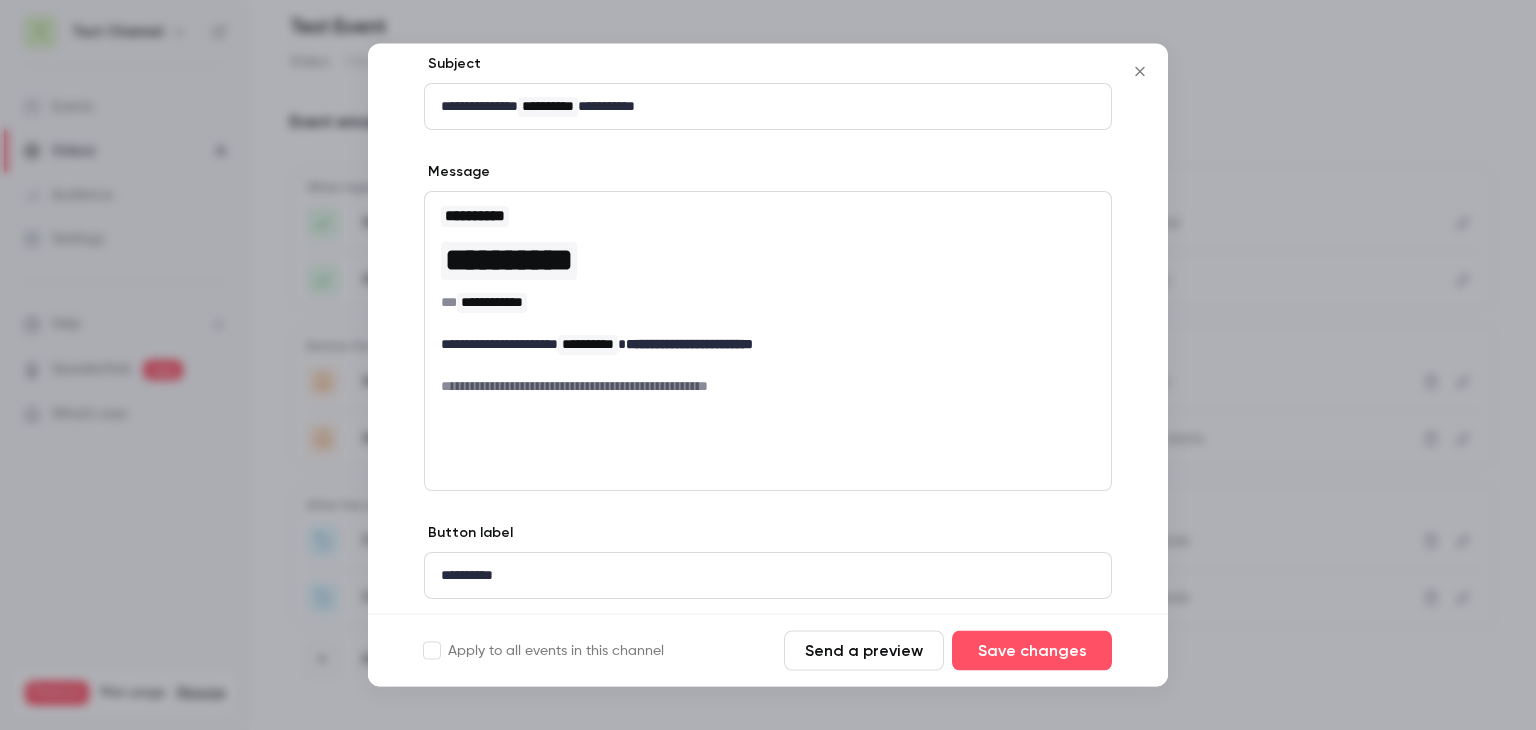 scroll, scrollTop: 216, scrollLeft: 0, axis: vertical 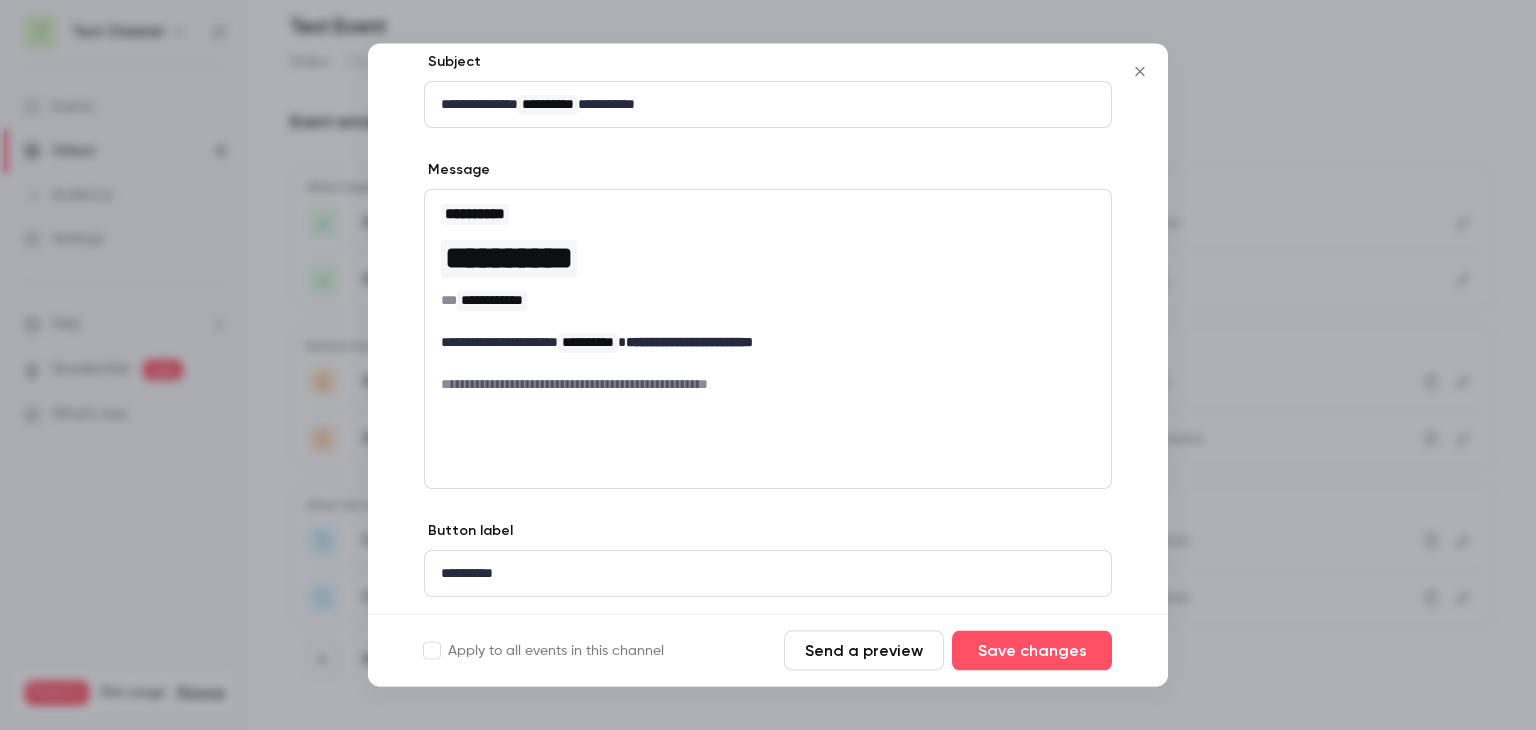 click 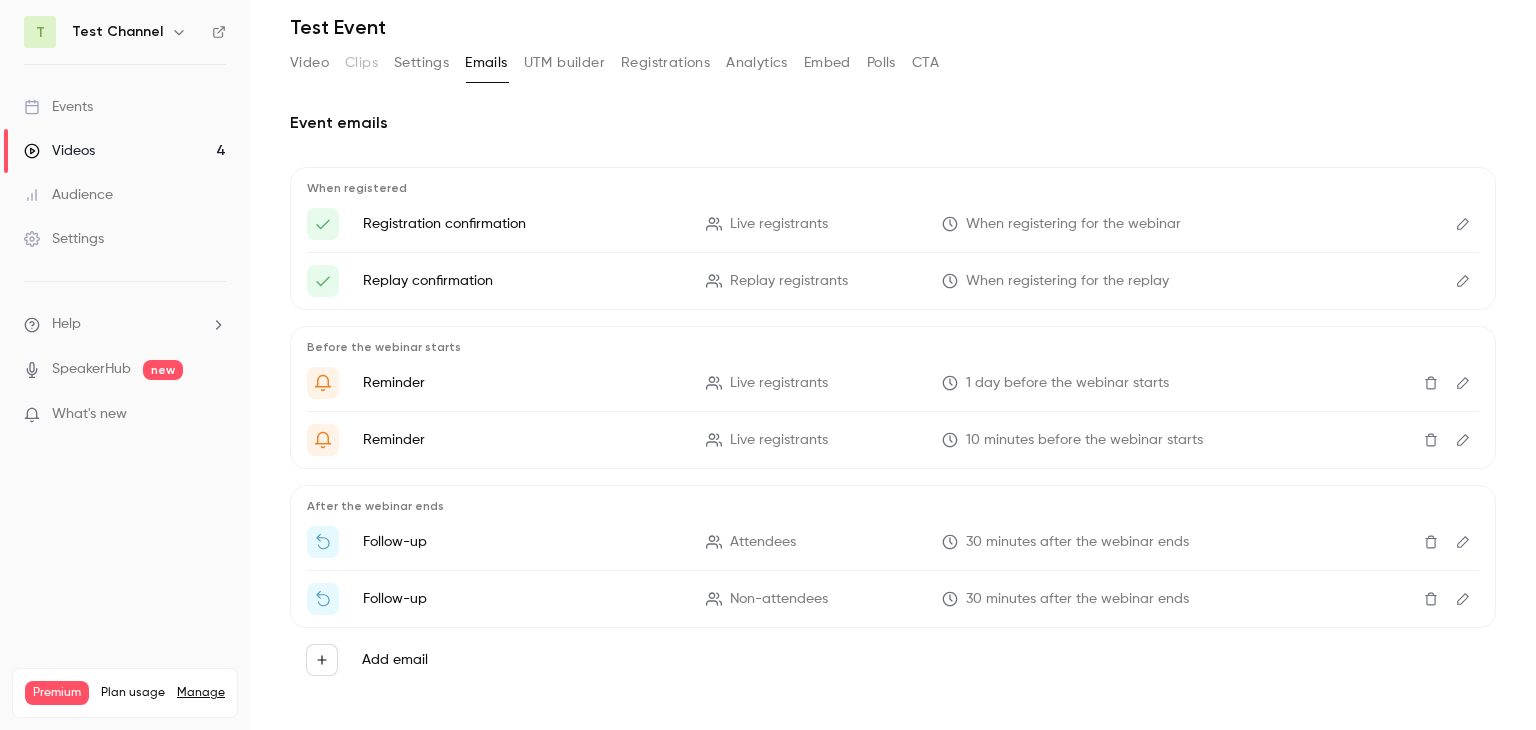 scroll, scrollTop: 0, scrollLeft: 0, axis: both 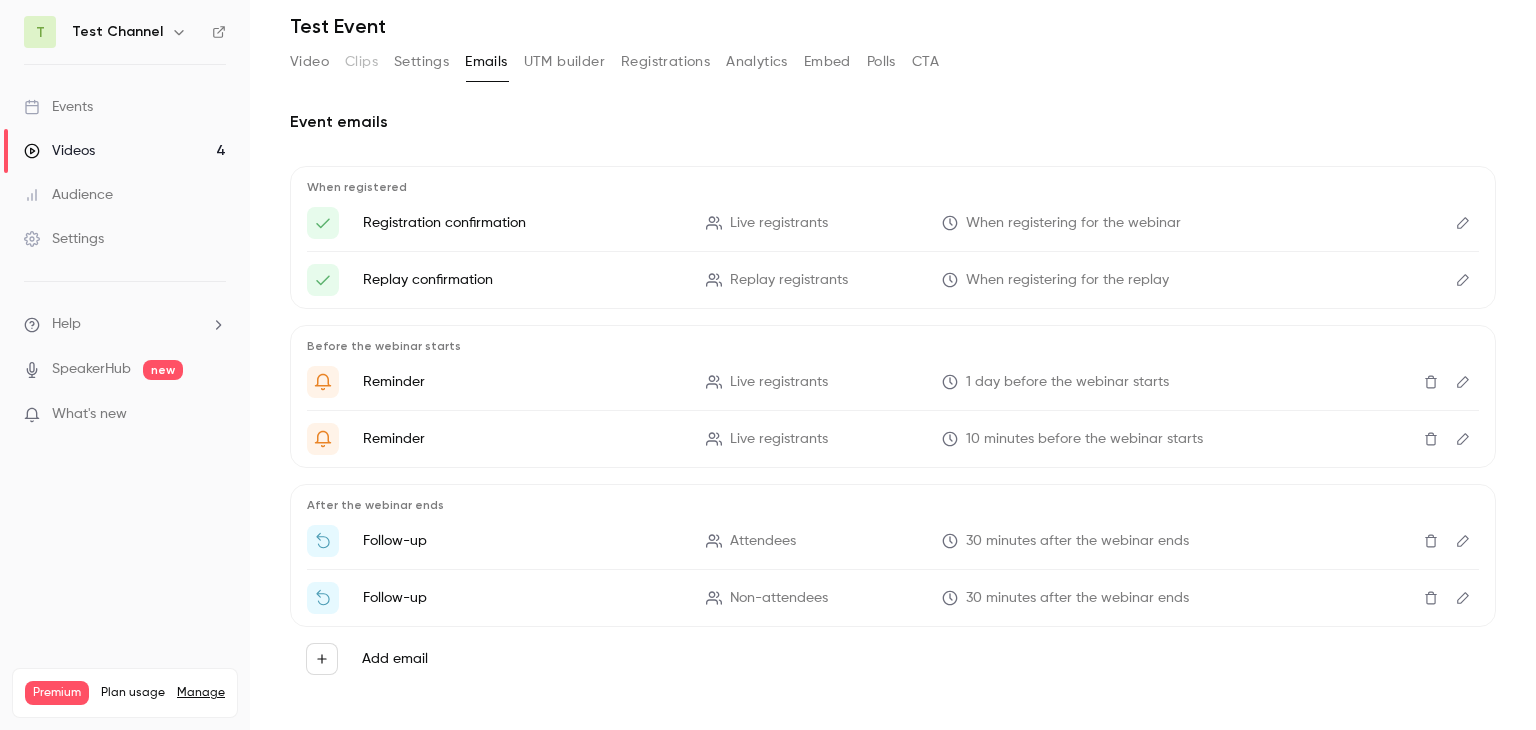 click on "T Test Channel Events Videos 4 Audience Settings Help SpeakerHub new What's new Premium Plan usage Manage Videos 23  / 300 Monthly registrants 70  / 600" at bounding box center (125, 365) 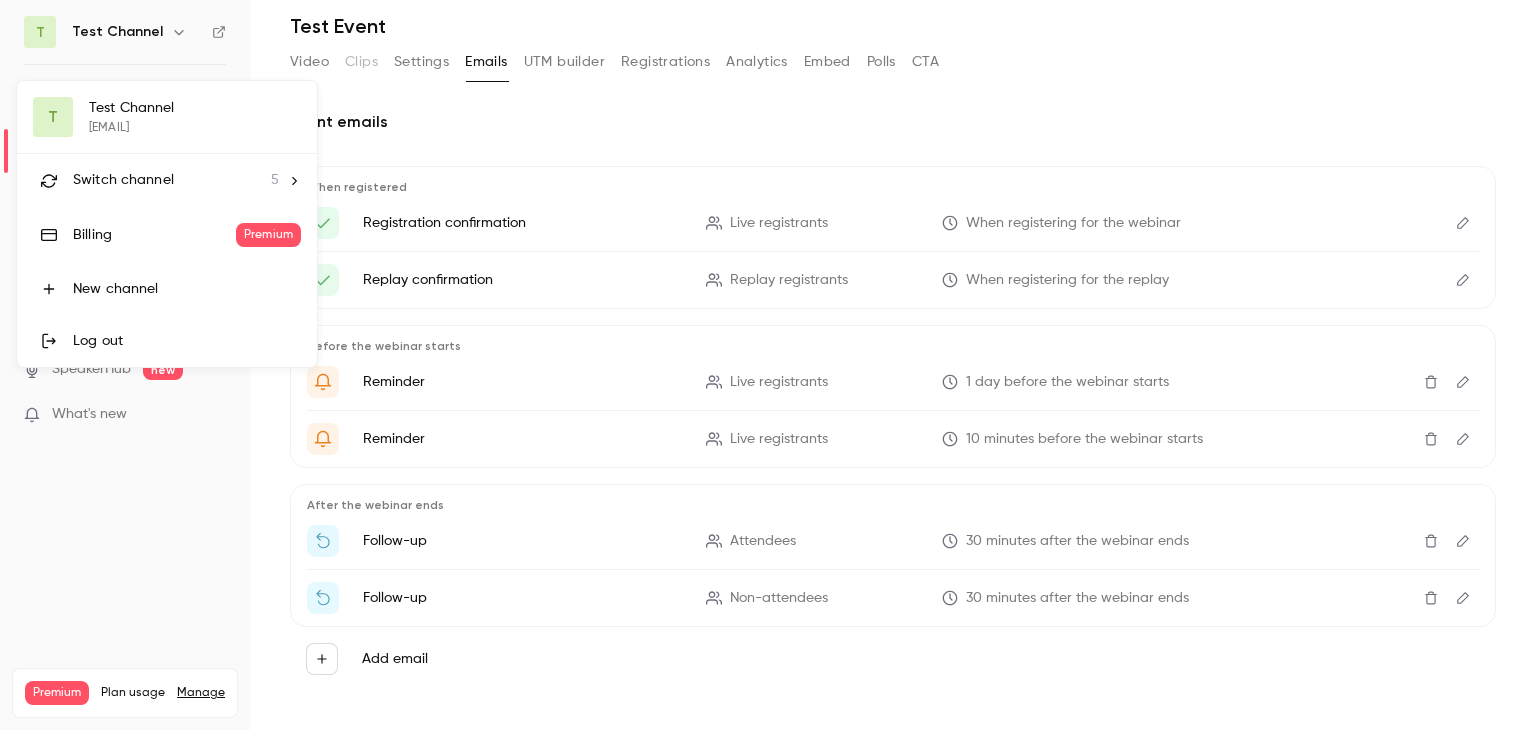 click on "Switch channel" at bounding box center (123, 180) 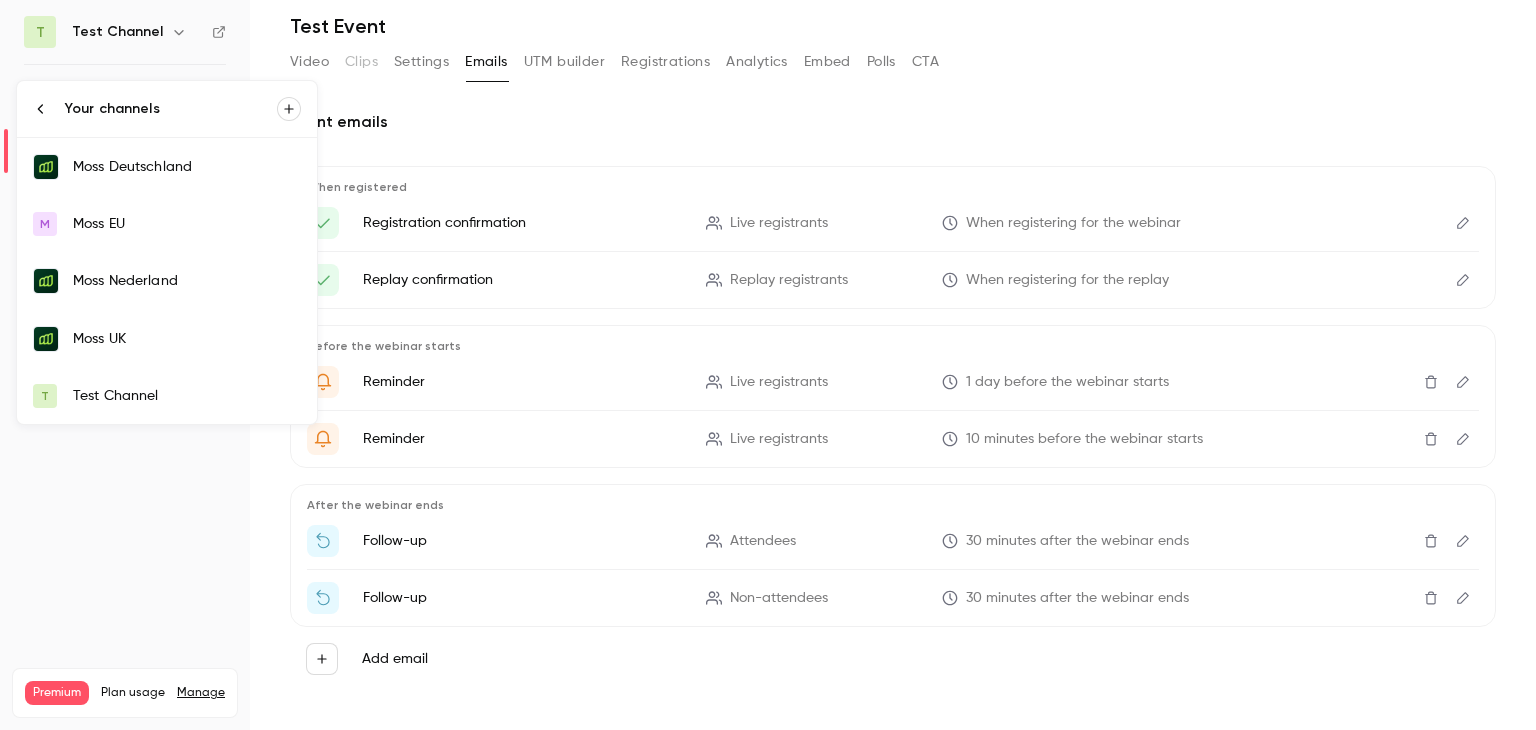 click on "Moss Deutschland" at bounding box center (187, 167) 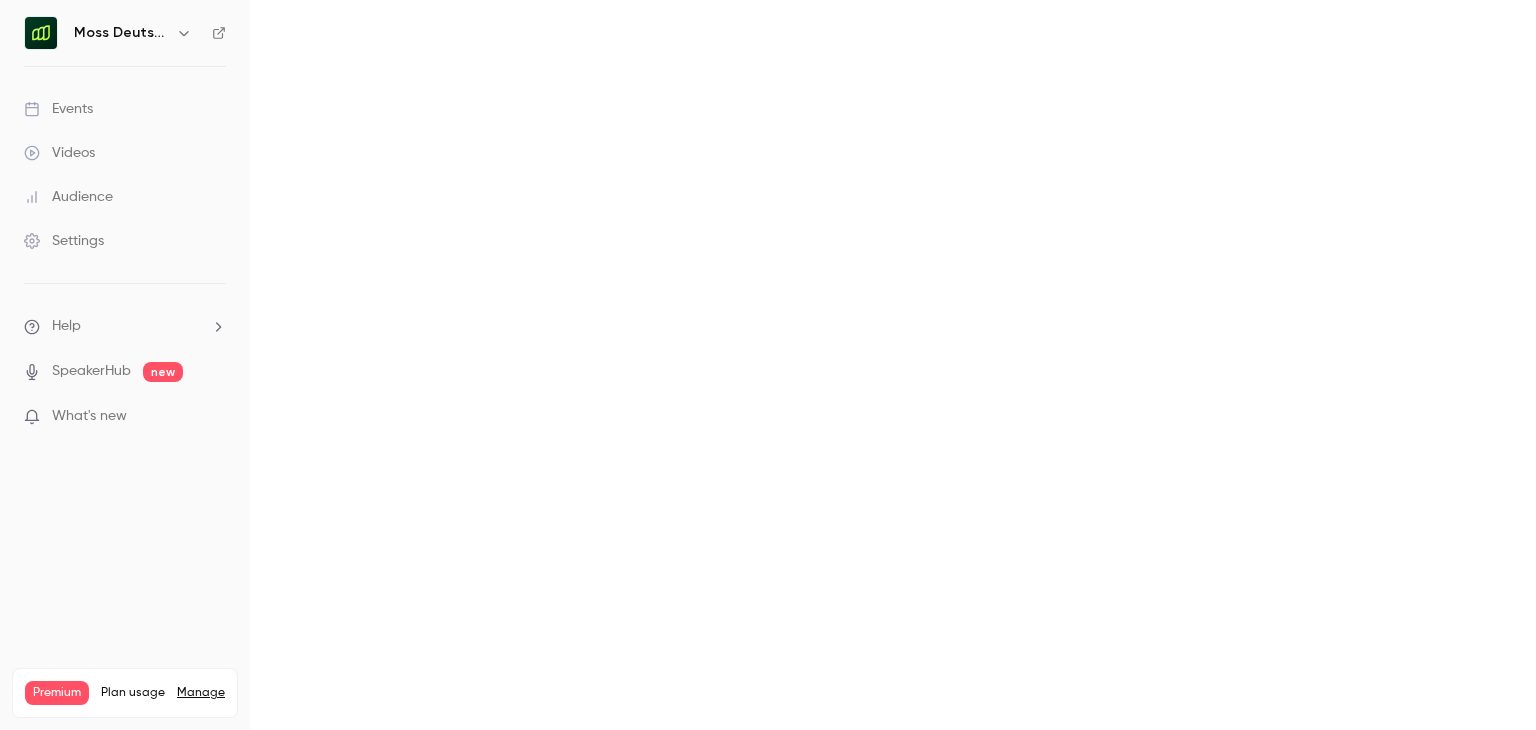 scroll, scrollTop: 0, scrollLeft: 0, axis: both 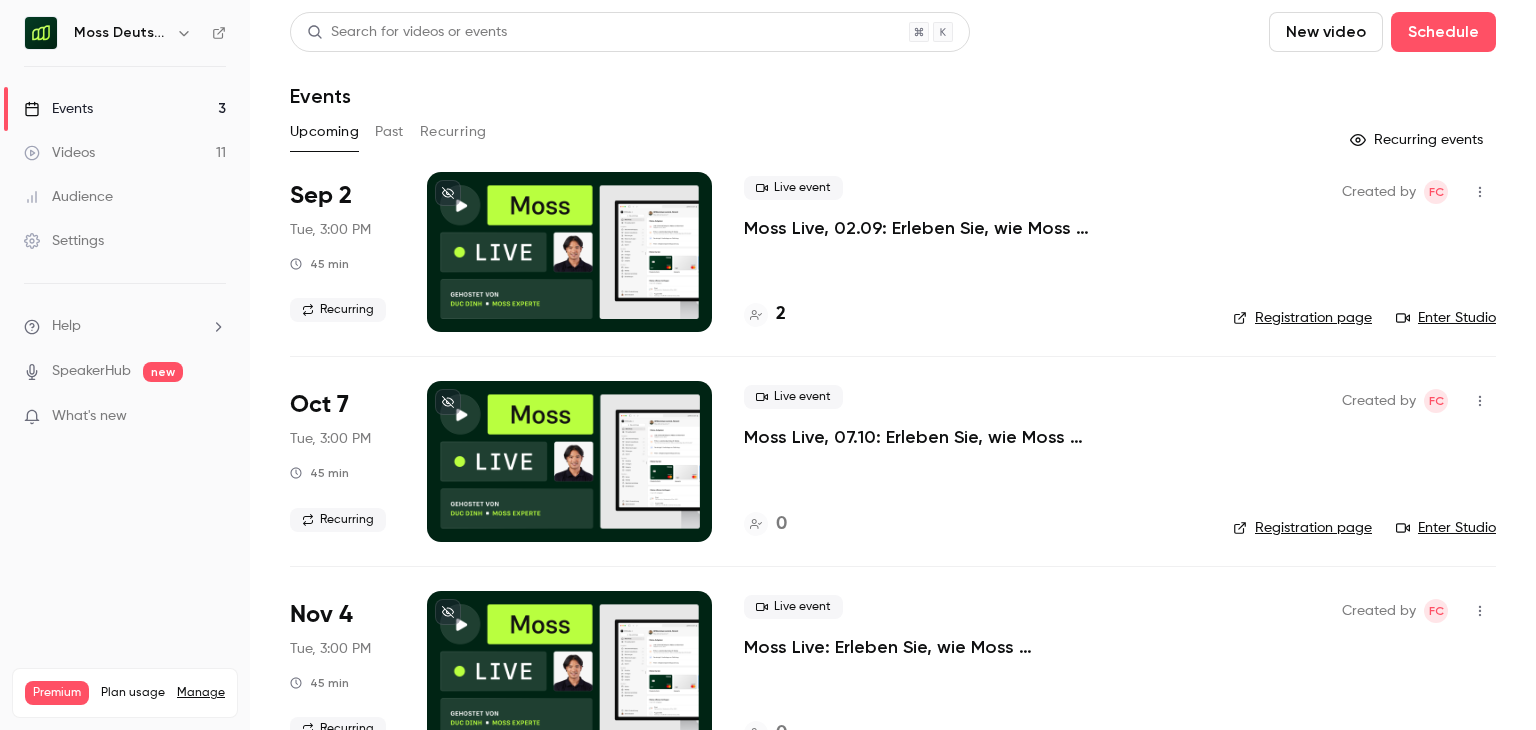 click on "Past" at bounding box center [389, 132] 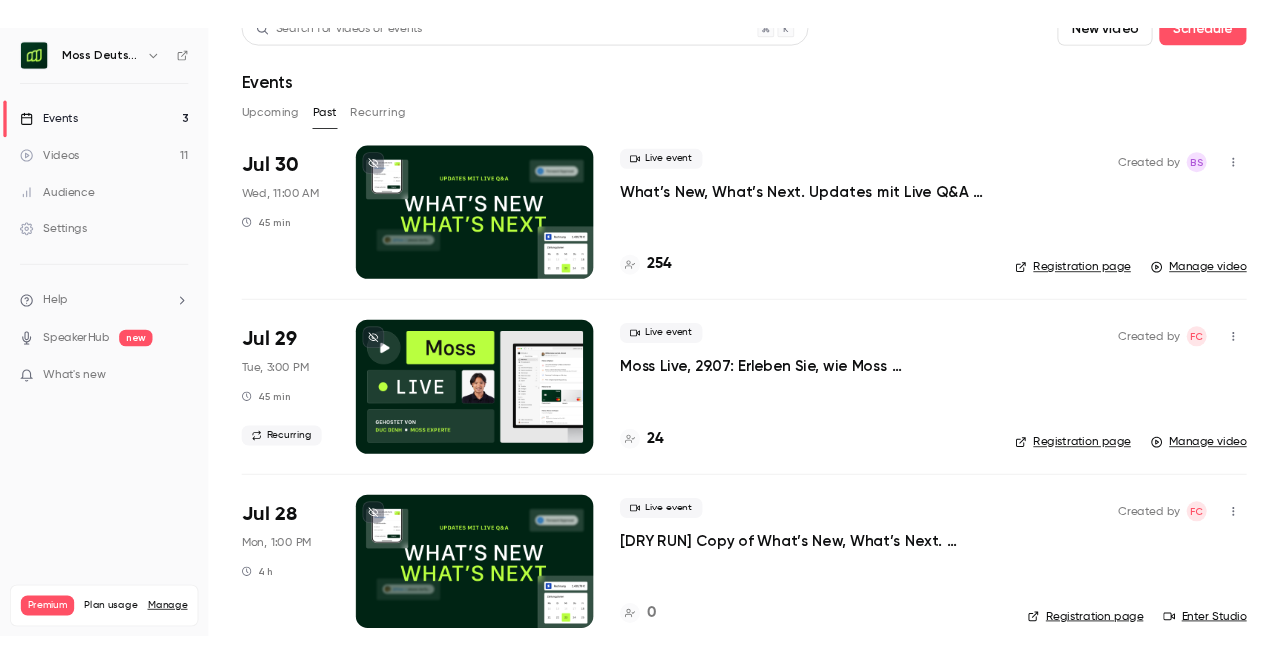scroll, scrollTop: 0, scrollLeft: 0, axis: both 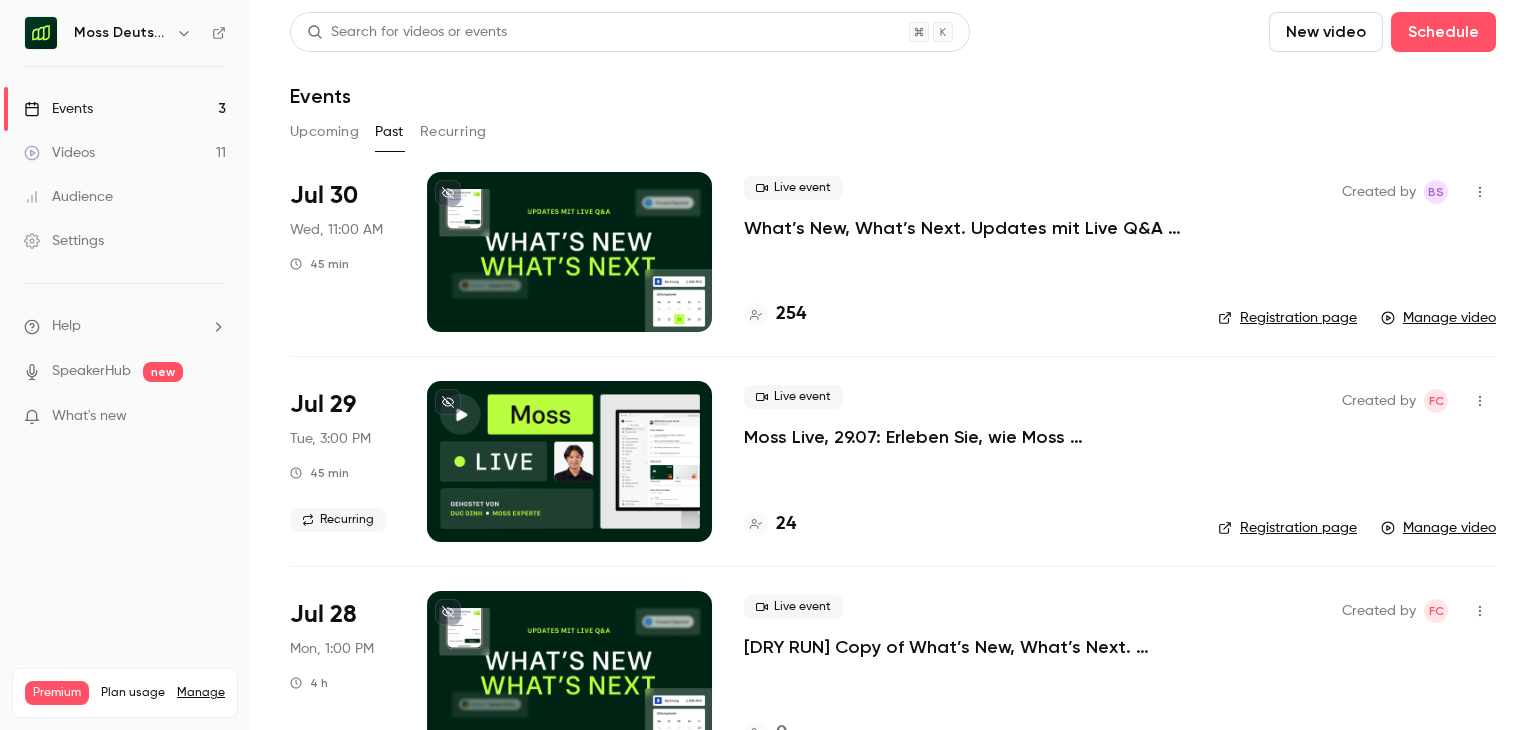 click on "What’s New, What’s Next. Updates mit Live Q&A für Moss Kunden." at bounding box center (965, 228) 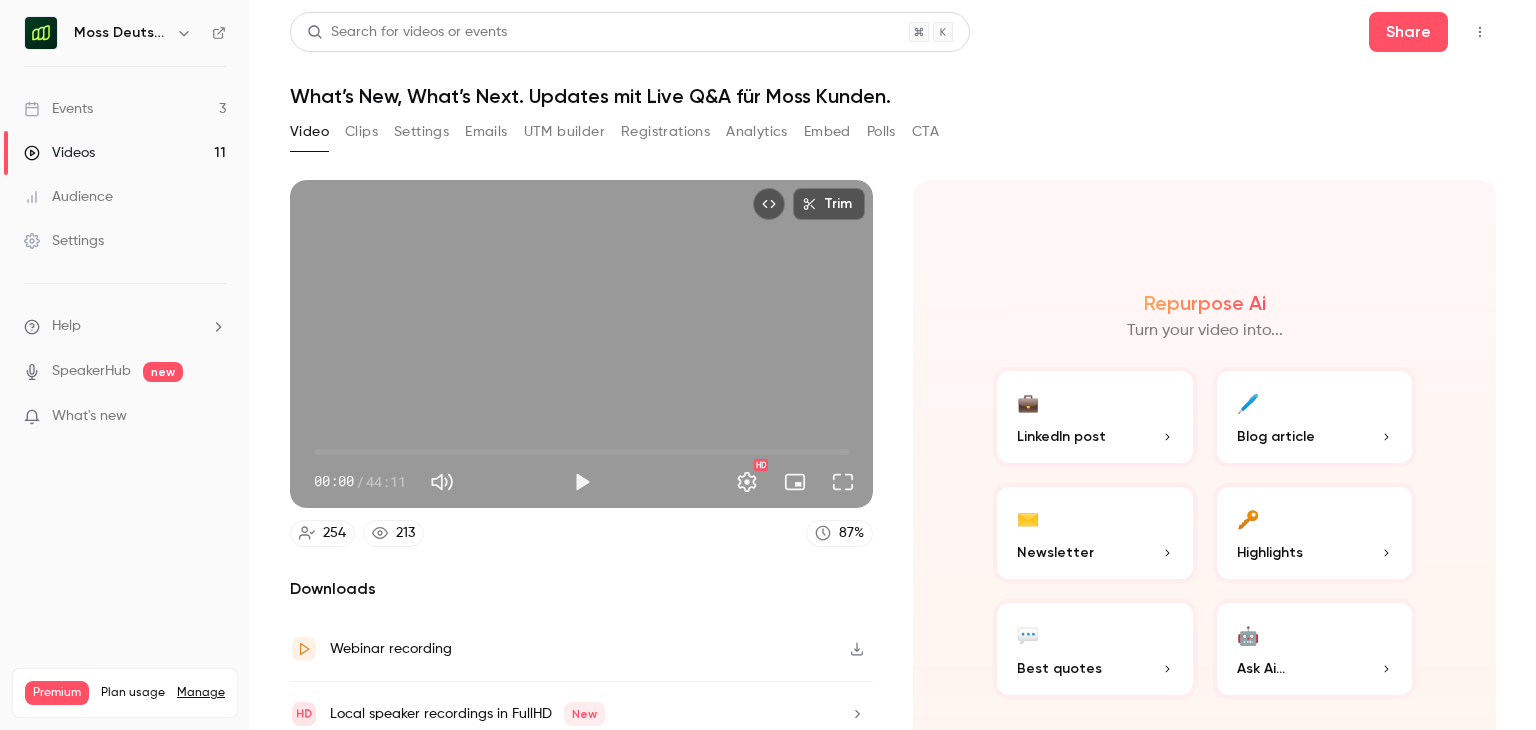click on "UTM builder" at bounding box center [564, 132] 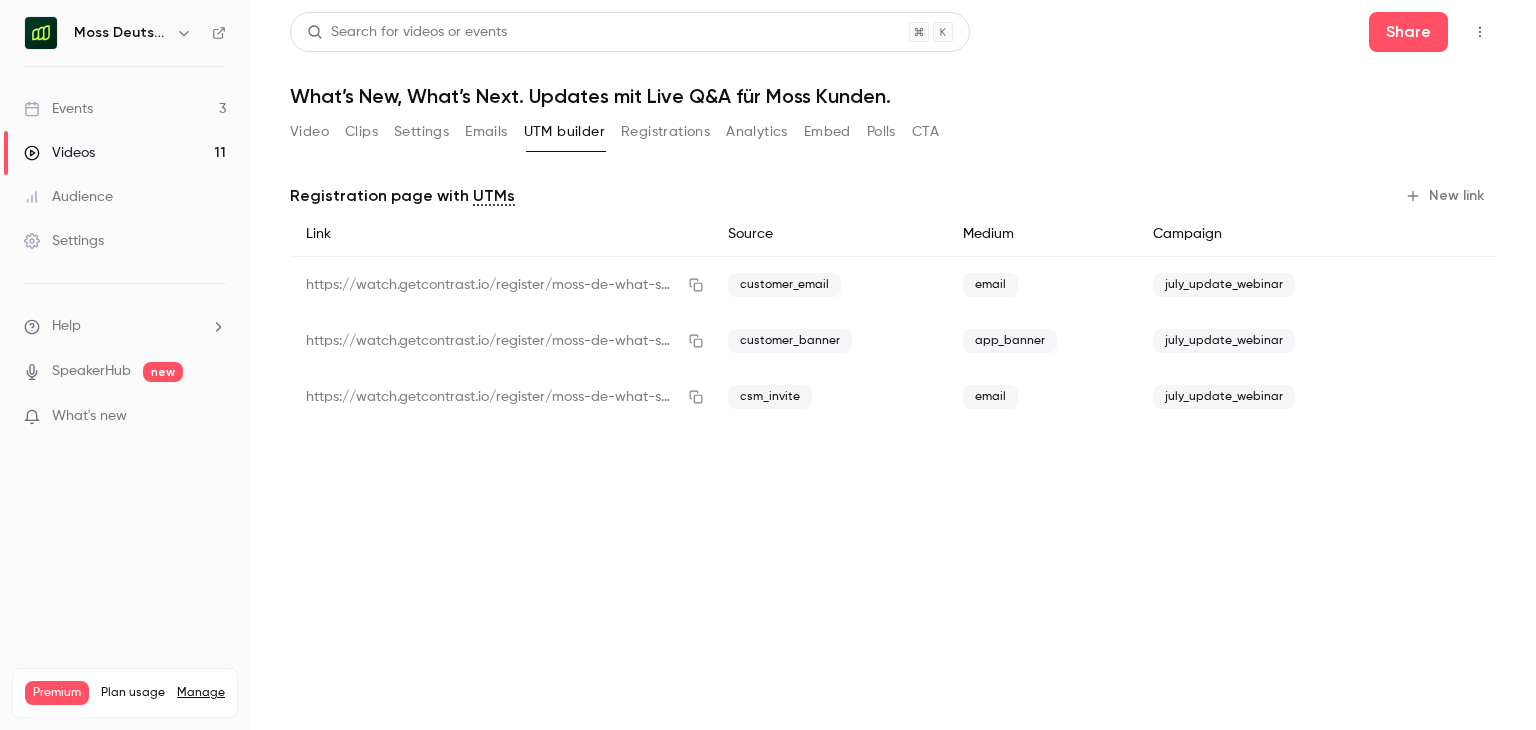 click on "New link" at bounding box center (1446, 196) 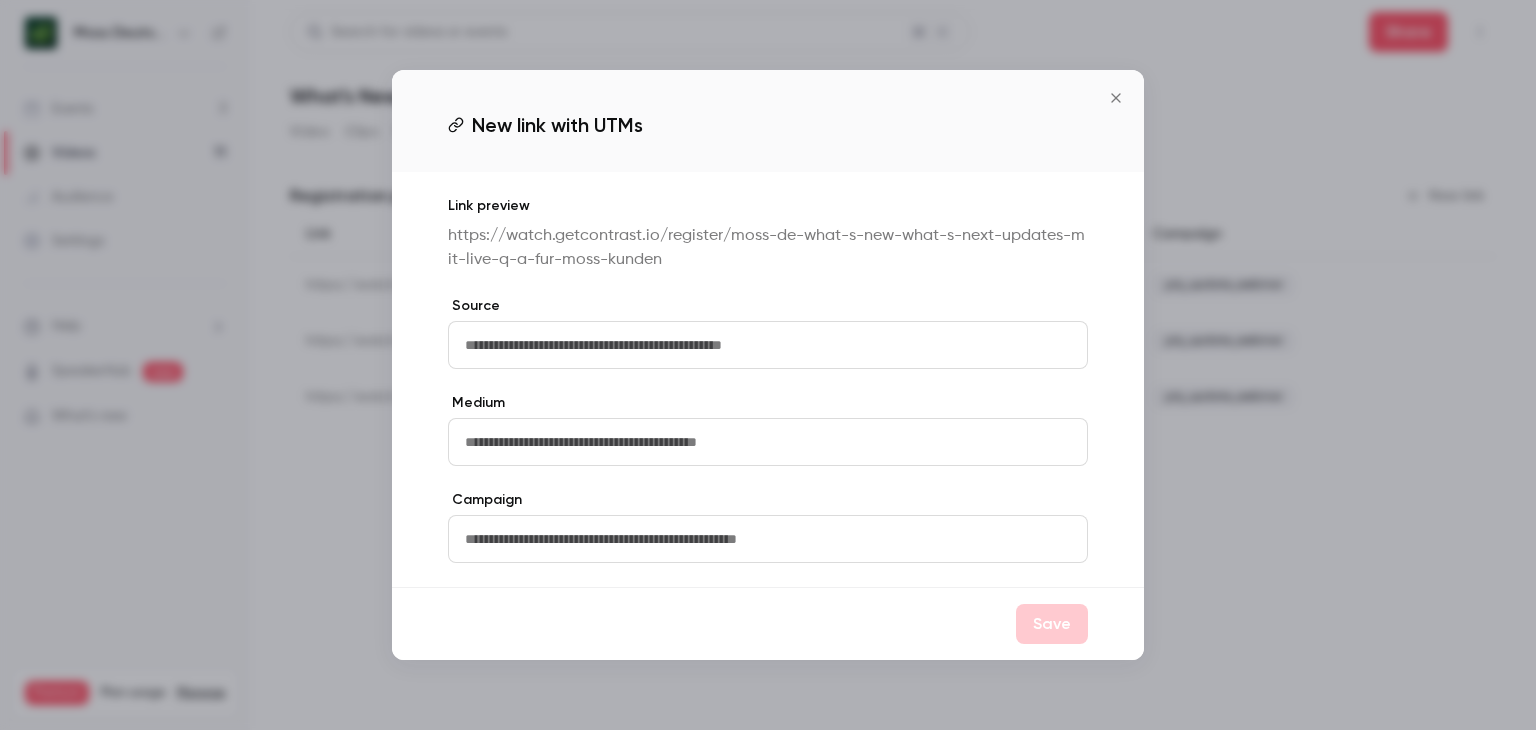 click 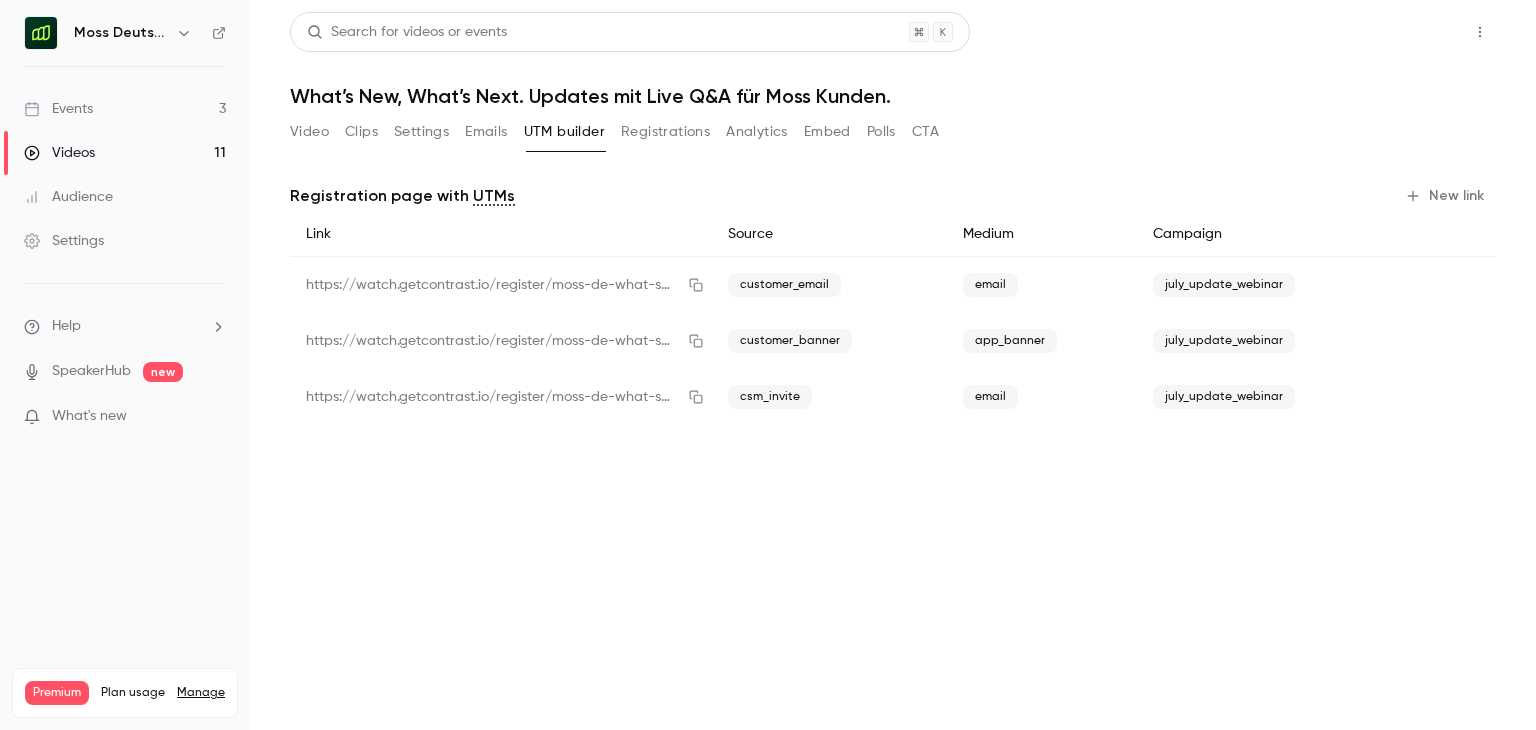 click on "Share" at bounding box center [1408, 32] 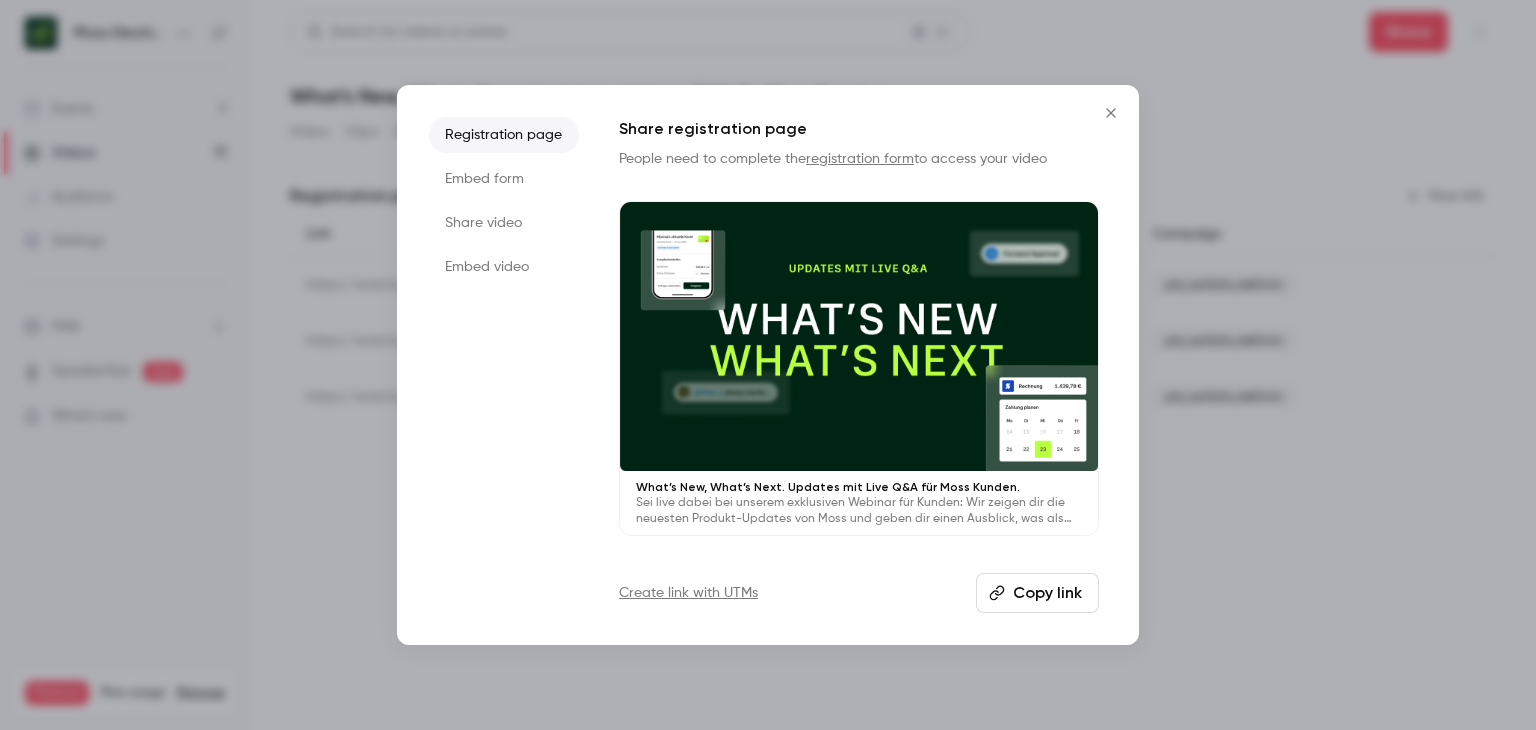 click 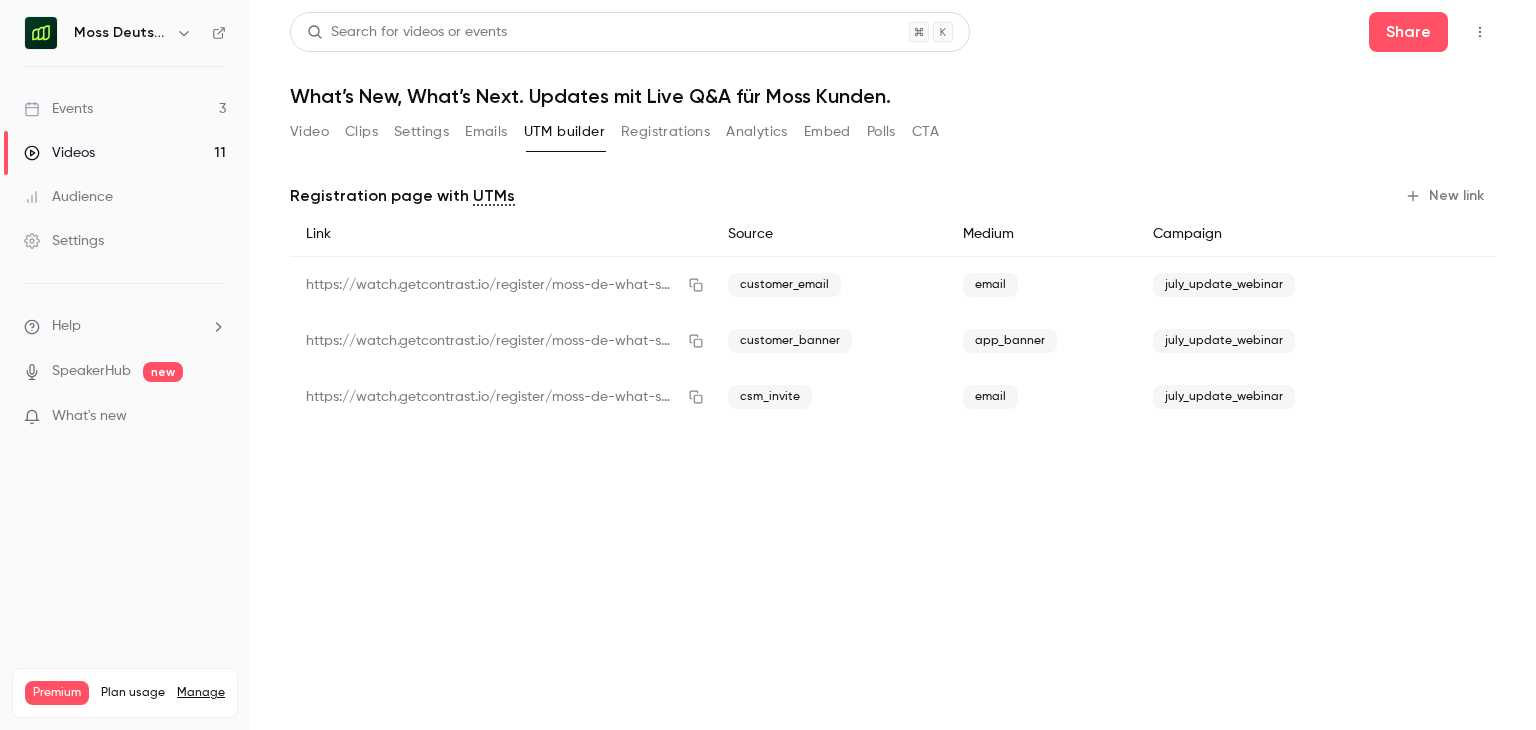 click on "Registration page with UTMs New link Link Source Medium Campaign https://watch.getcontrast.io/register/moss-de-what-s-new-what-s-next-updates-mit-live-q-a-fur-moss-kunden?utm_source=customer_email&utm_medium=email&utm_campaign=july_update_webinar customer_email email  july_update_webinar https://watch.getcontrast.io/register/moss-de-what-s-new-what-s-next-updates-mit-live-q-a-fur-moss-kunden?utm_source=customer_banner&utm_medium=app_banner&utm_campaign=july_update_webinar customer_banner app_banner july_update_webinar https://watch.getcontrast.io/register/moss-de-what-s-new-what-s-next-updates-mit-live-q-a-fur-moss-kunden?utm_source=csm_invite&utm_medium=email&utm_campaign=july_update_webinar csm_invite email july_update_webinar" at bounding box center [893, 306] 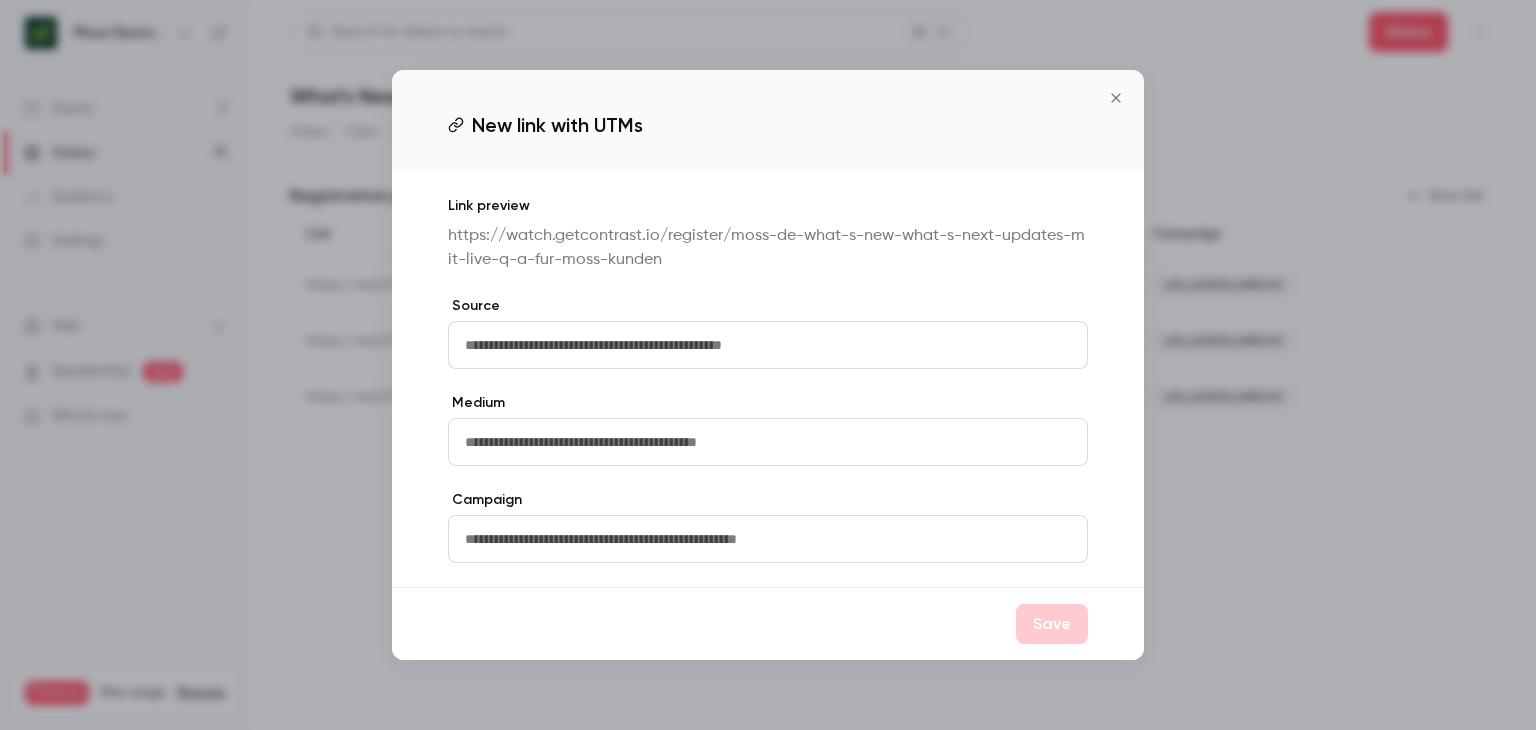 click 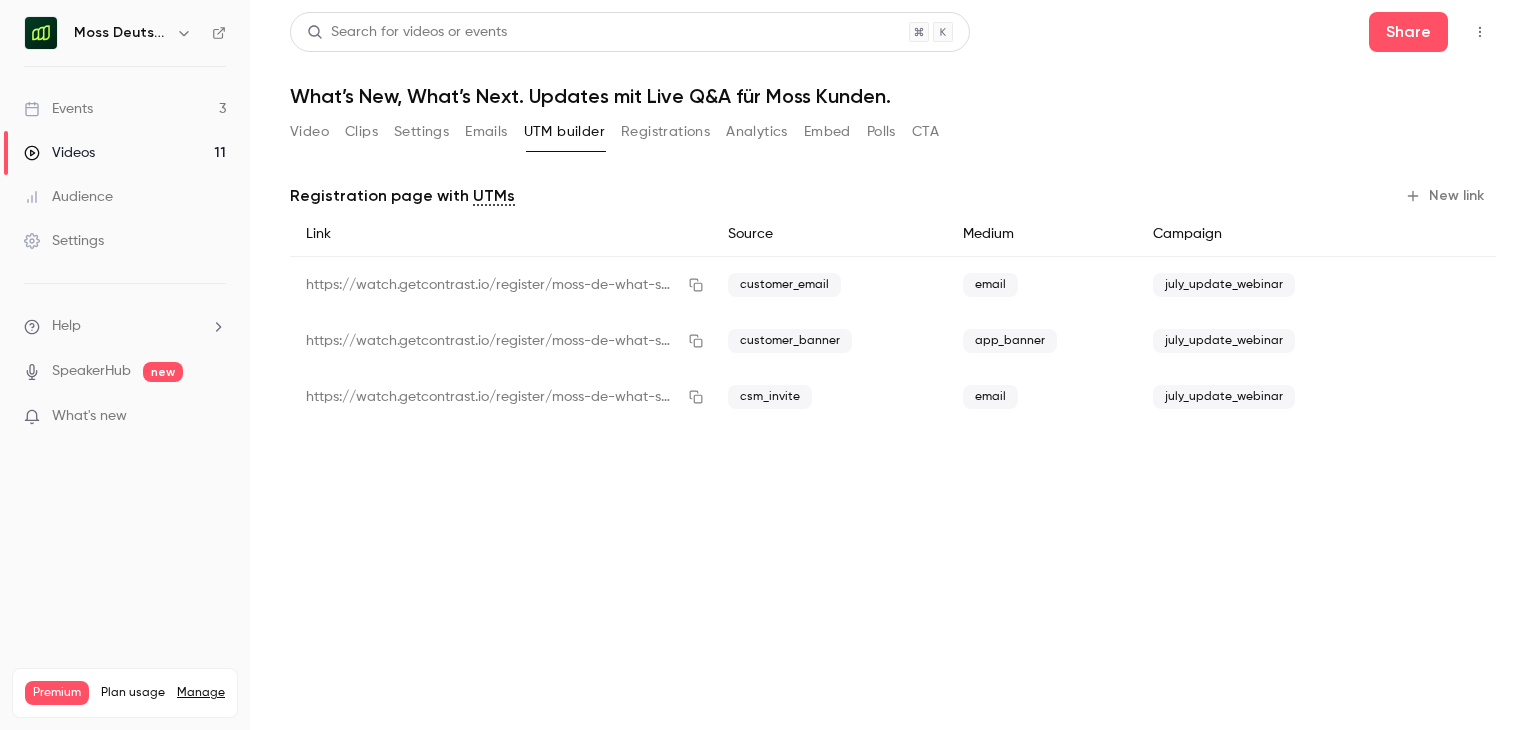 click on "New link" at bounding box center [1446, 196] 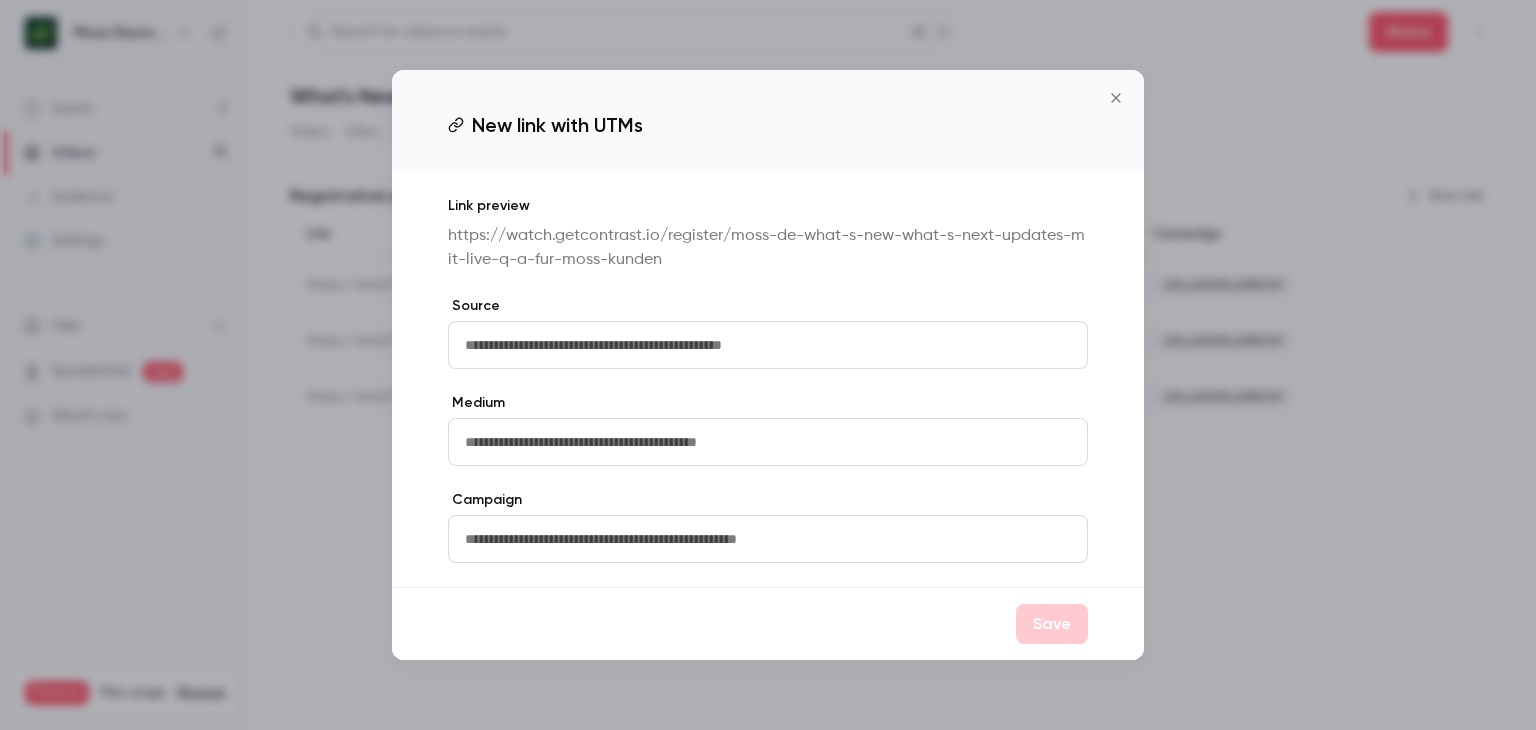 click 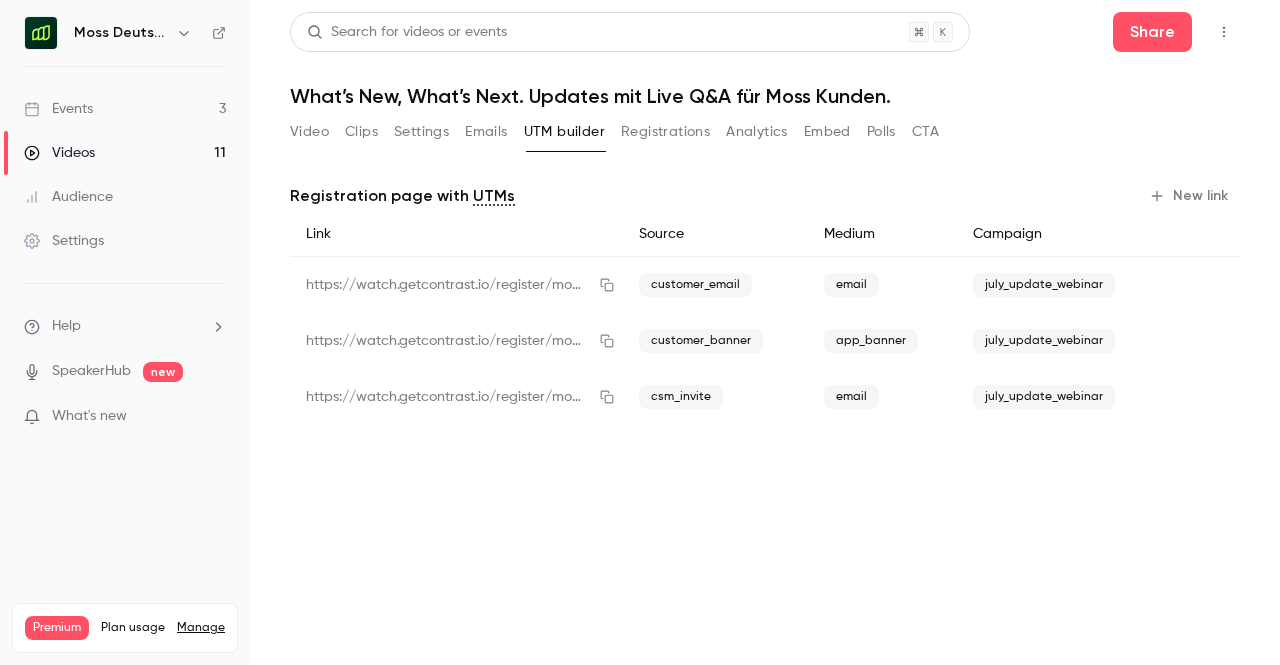 click on "Events 3" at bounding box center [125, 109] 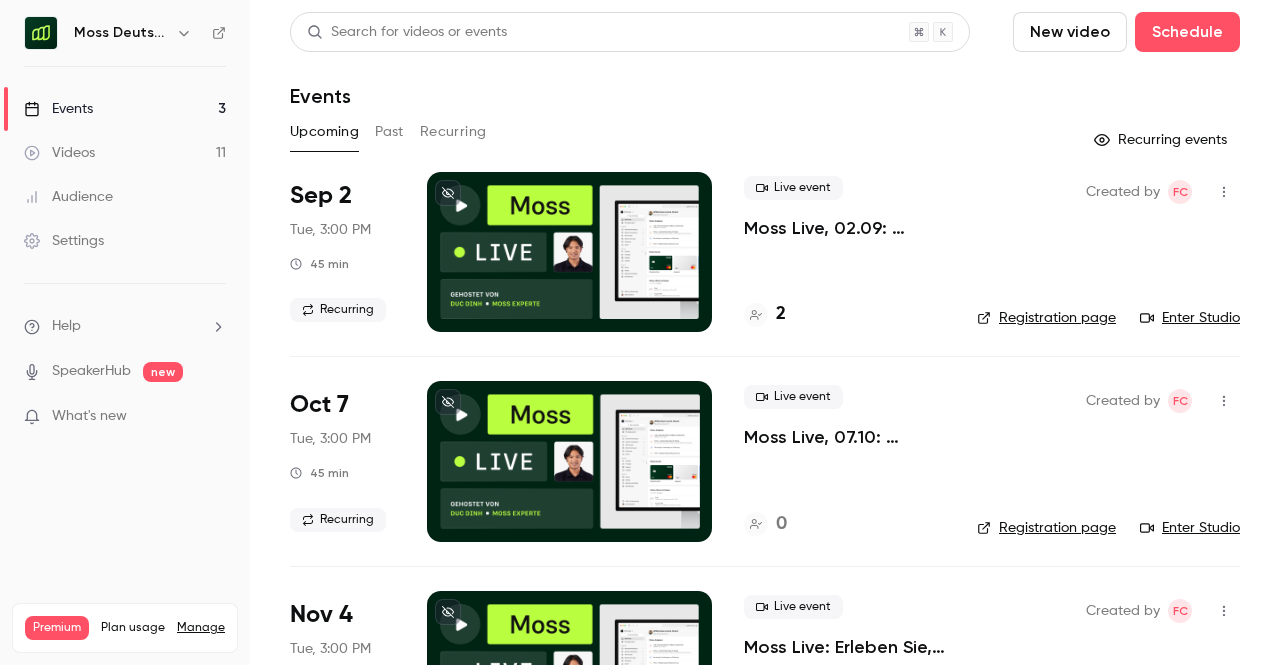 click on "Moss Deutschland" at bounding box center [121, 33] 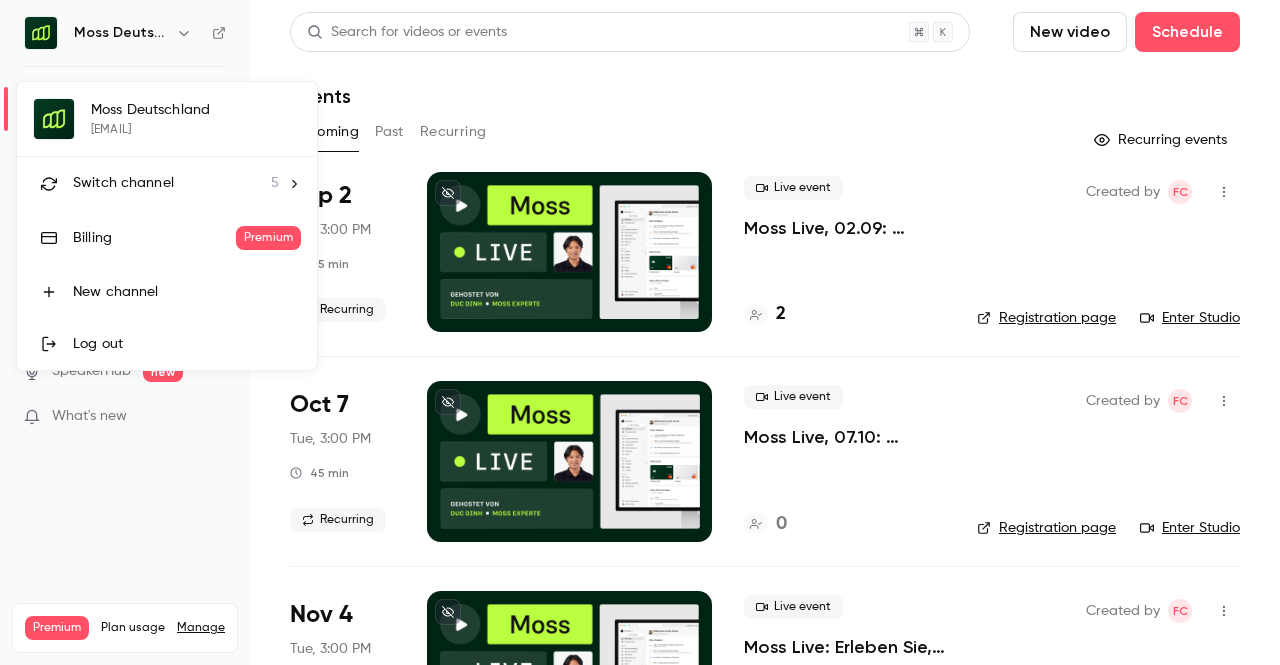 click on "Moss Deutschland philippa.rohne@getmoss.com Switch channel 5 Billing Premium New channel Log out" at bounding box center (167, 226) 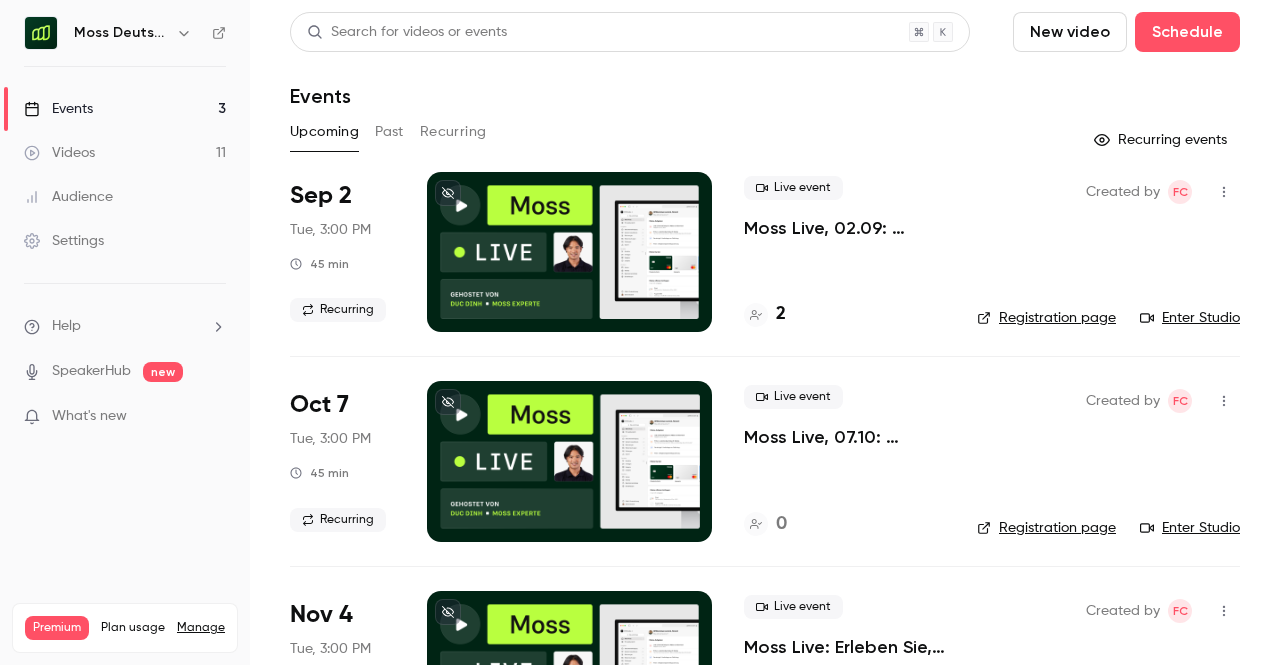 click at bounding box center (184, 33) 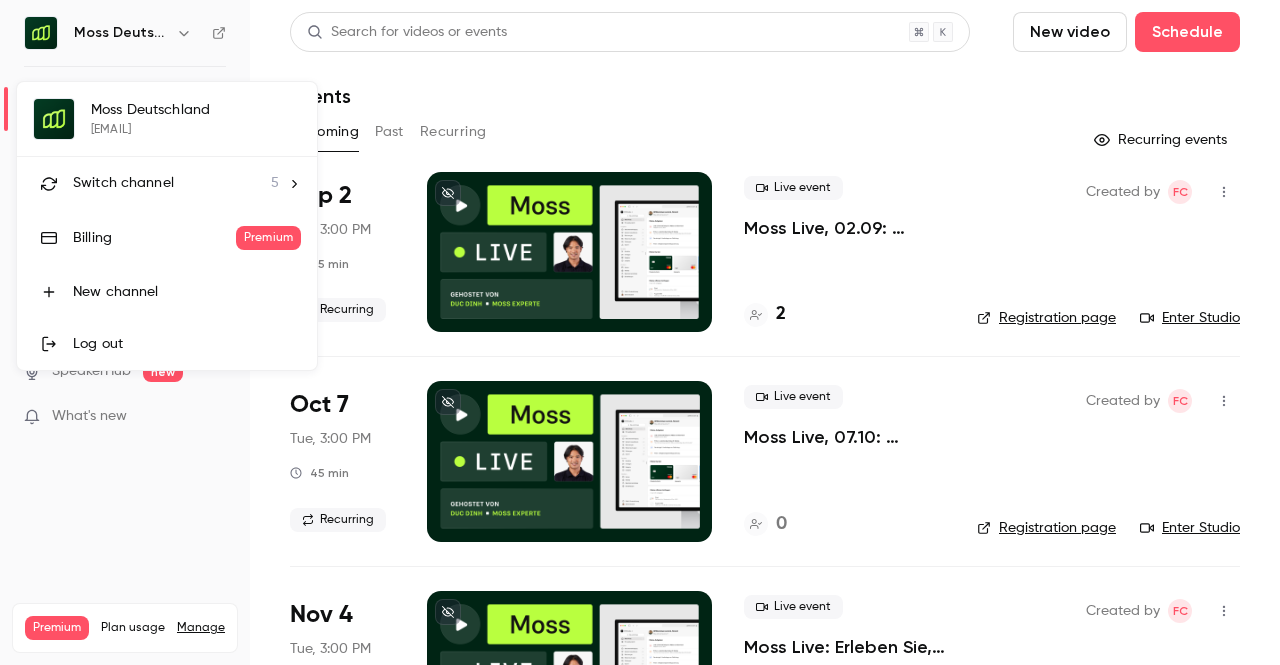 click on "Switch channel 5" at bounding box center [167, 183] 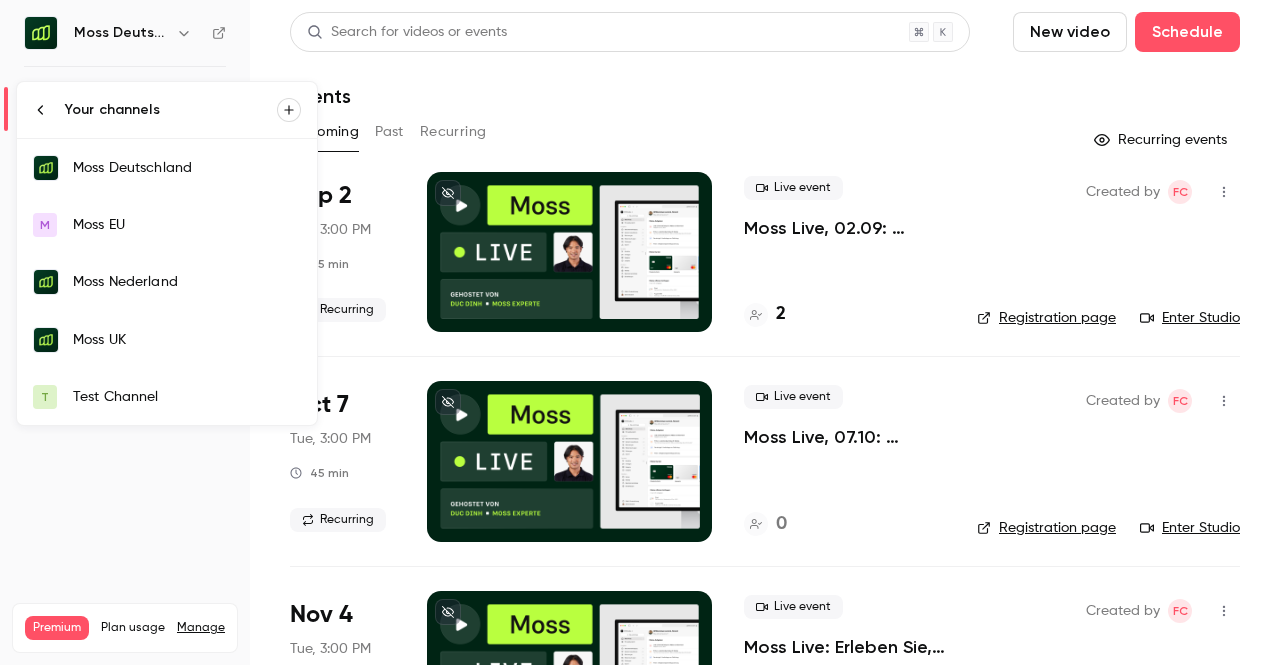 click on "Test Channel" at bounding box center (187, 397) 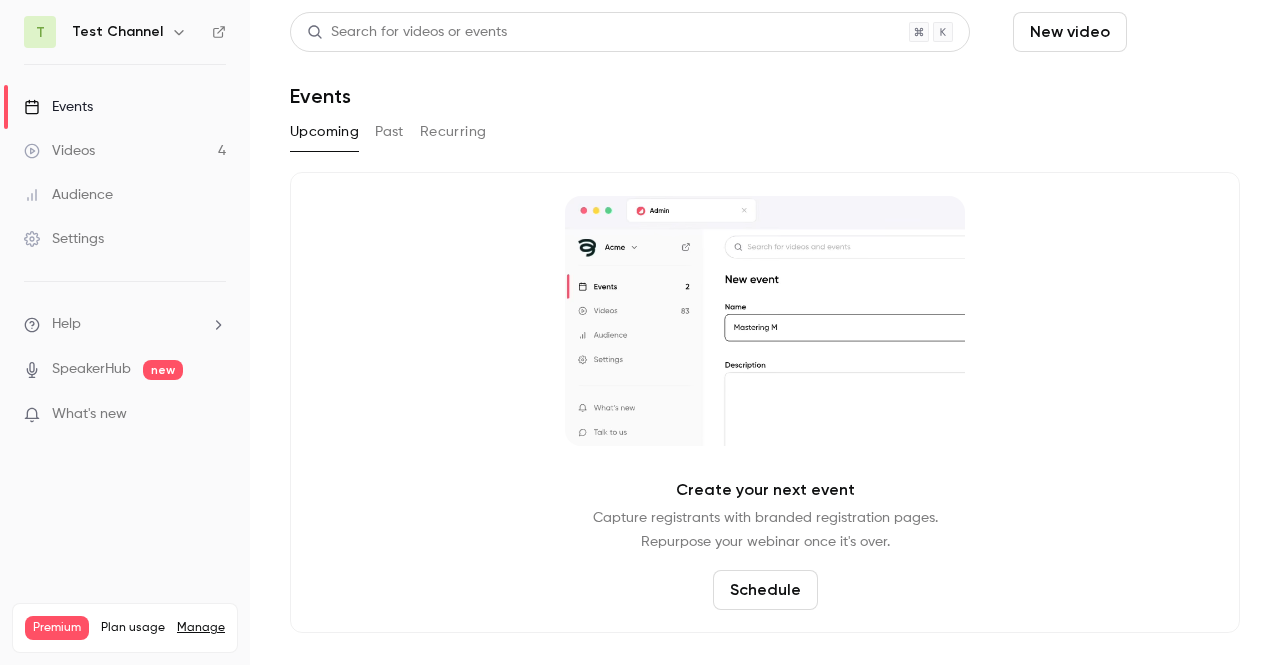 click on "Schedule" at bounding box center [1187, 32] 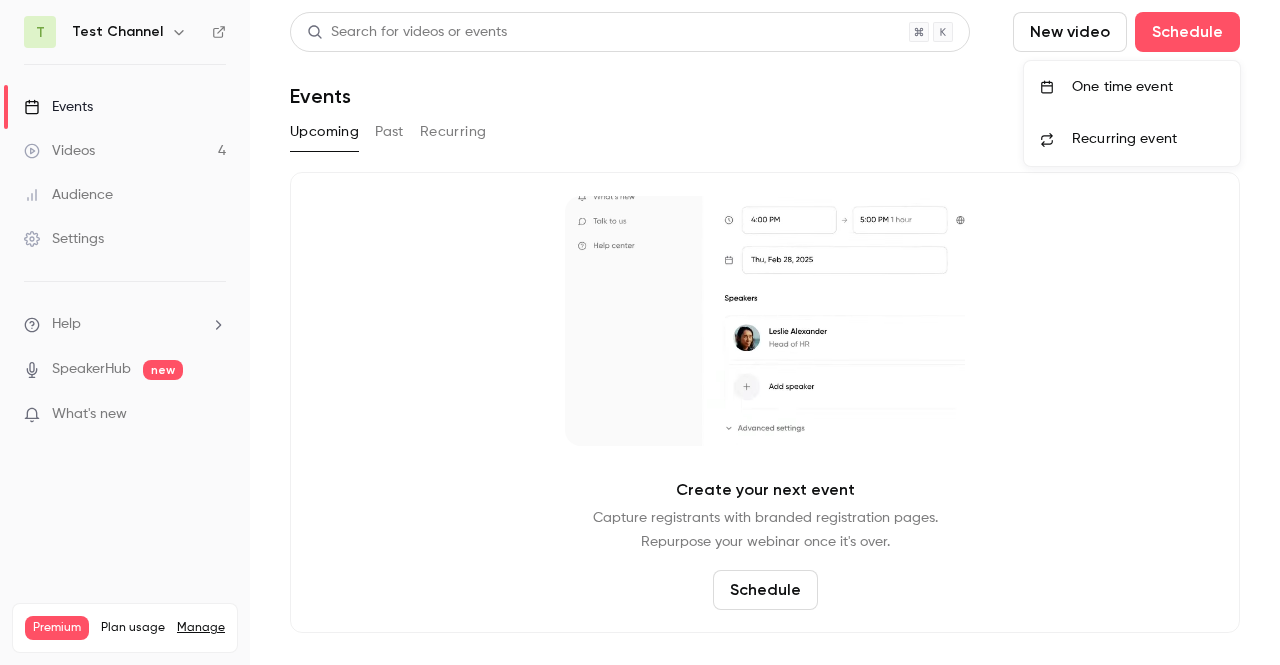 click on "One time event" at bounding box center (1132, 87) 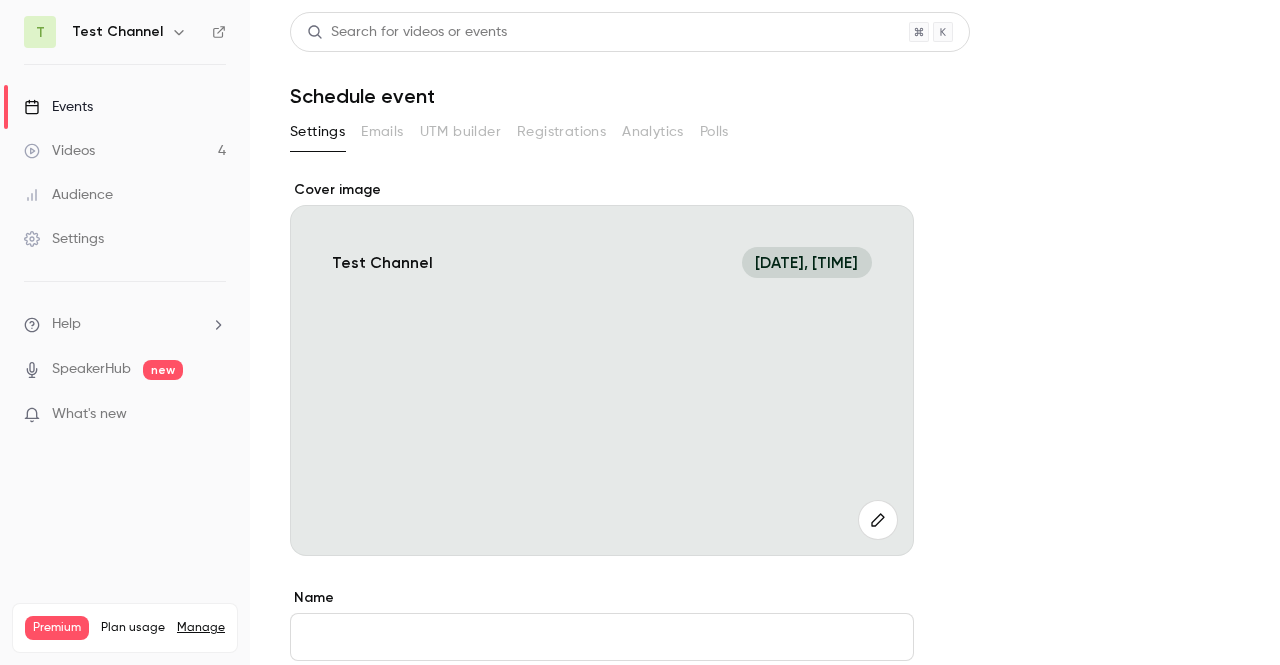 scroll, scrollTop: 39, scrollLeft: 0, axis: vertical 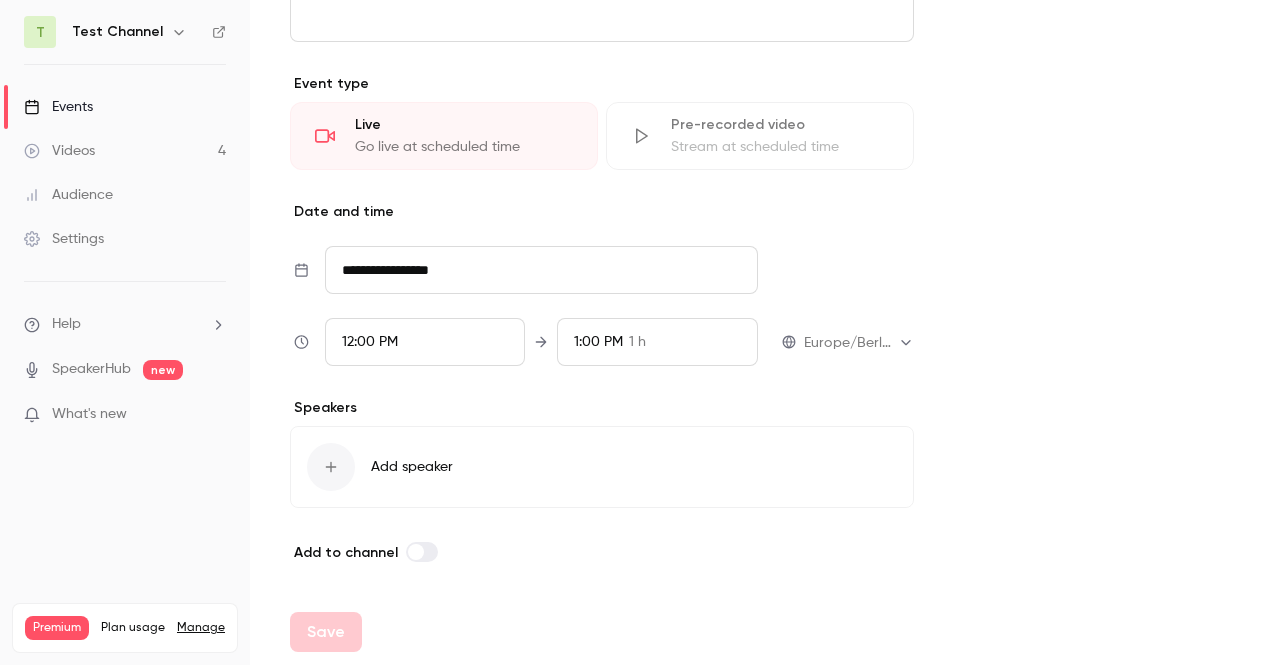 click on "Add speaker" at bounding box center (602, 467) 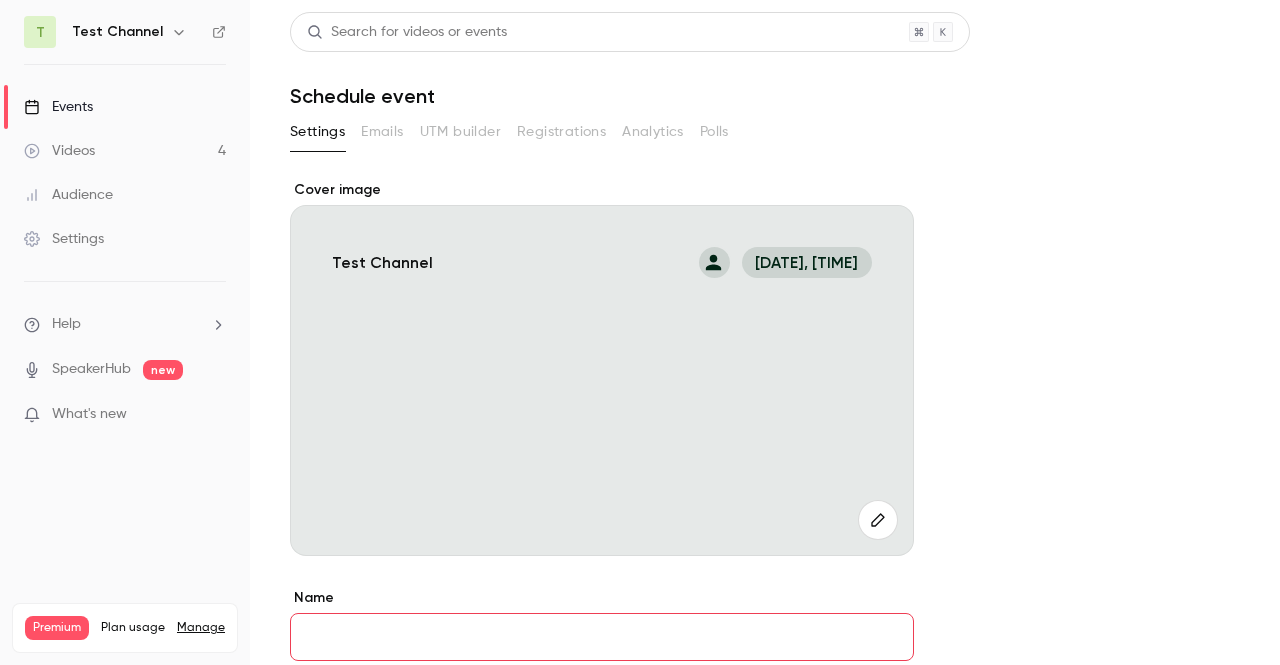 scroll, scrollTop: 9, scrollLeft: 0, axis: vertical 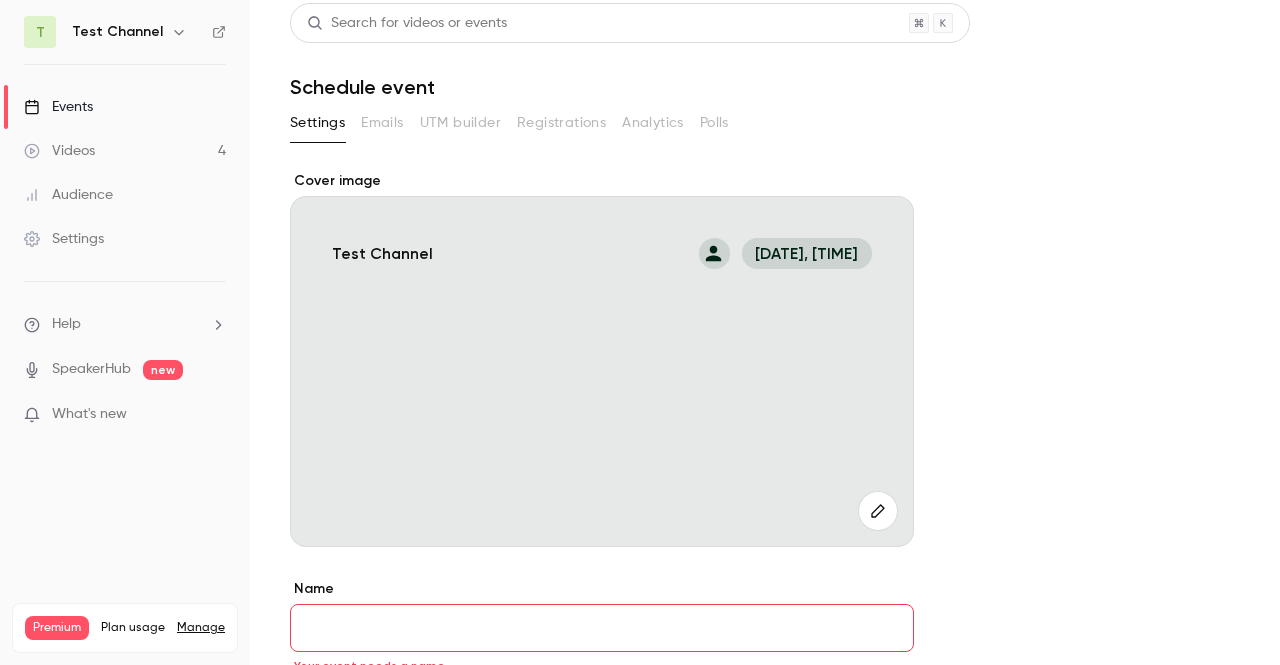 click on "Test Channel" at bounding box center (134, 32) 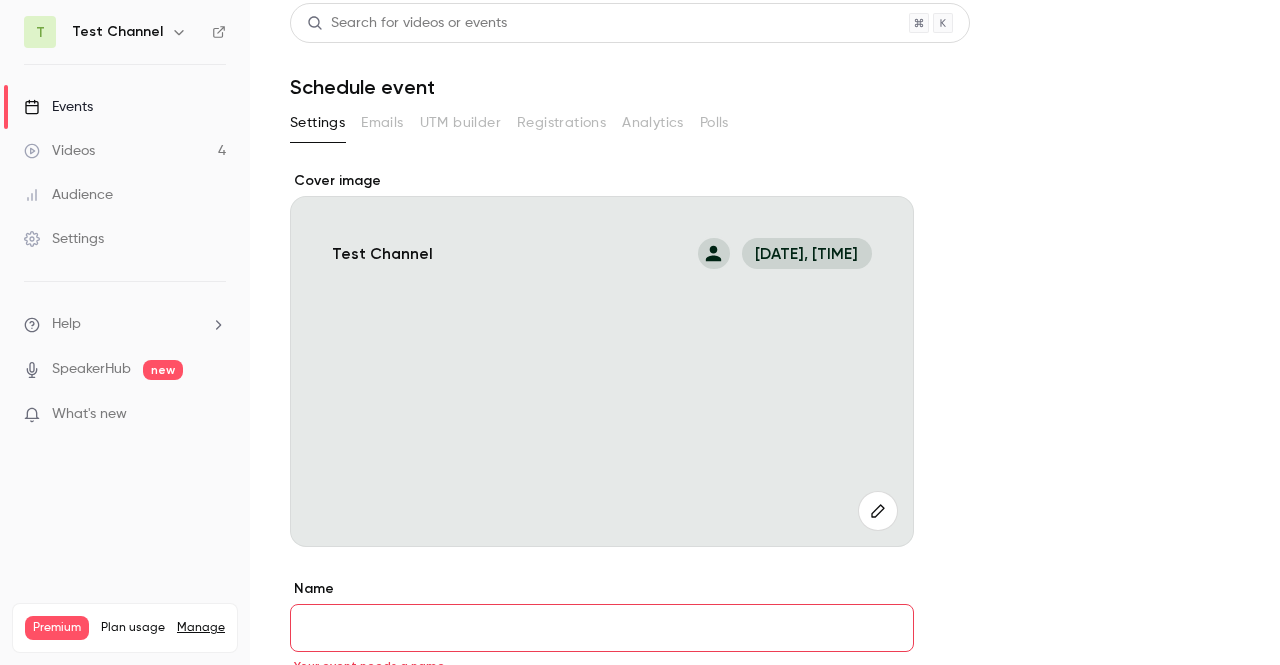 click on "Test Channel" at bounding box center (117, 32) 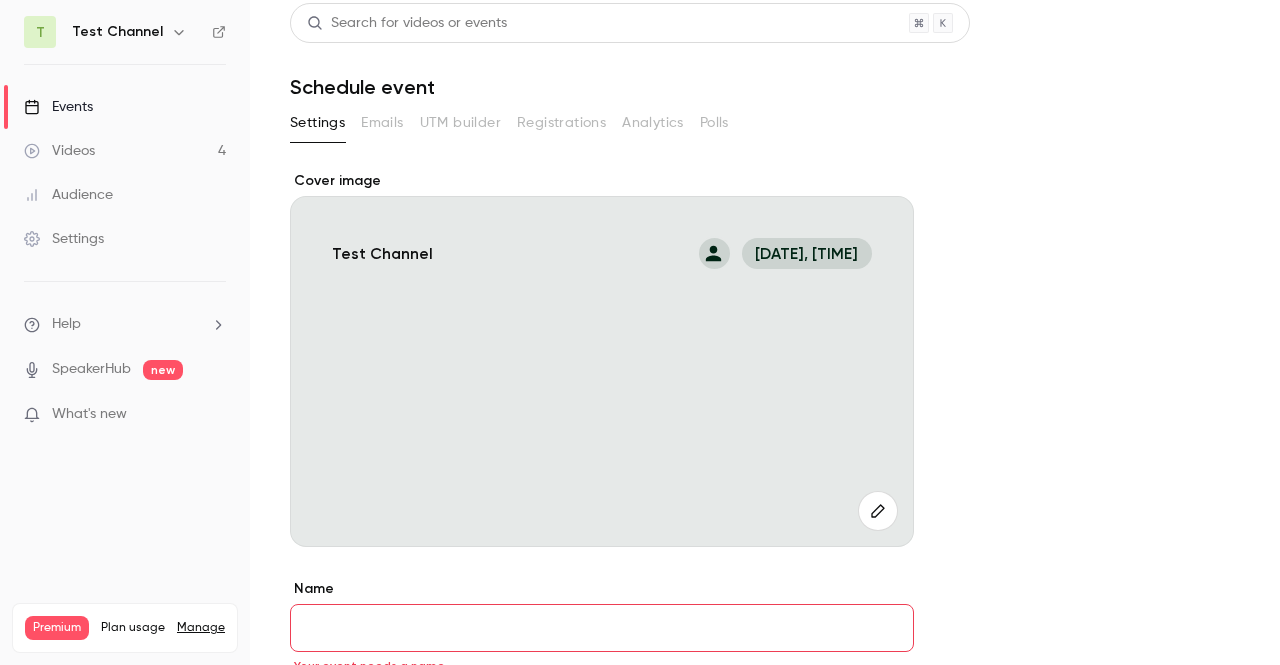 click 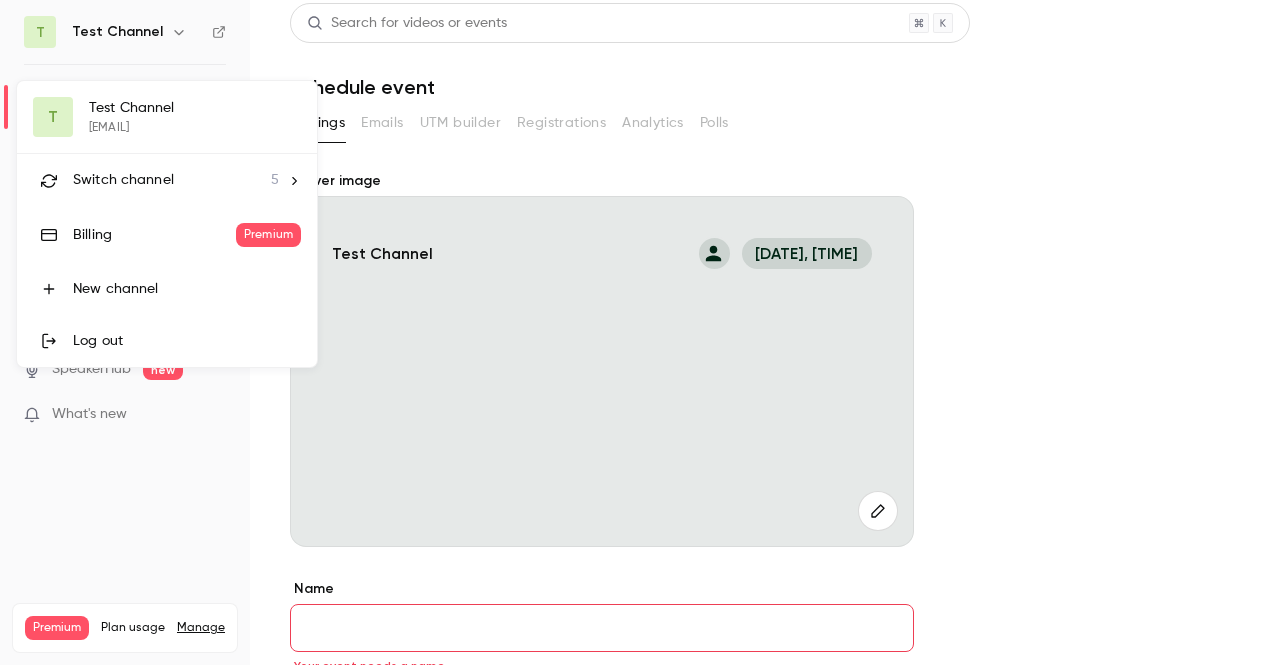 click on "Switch channel" at bounding box center (123, 180) 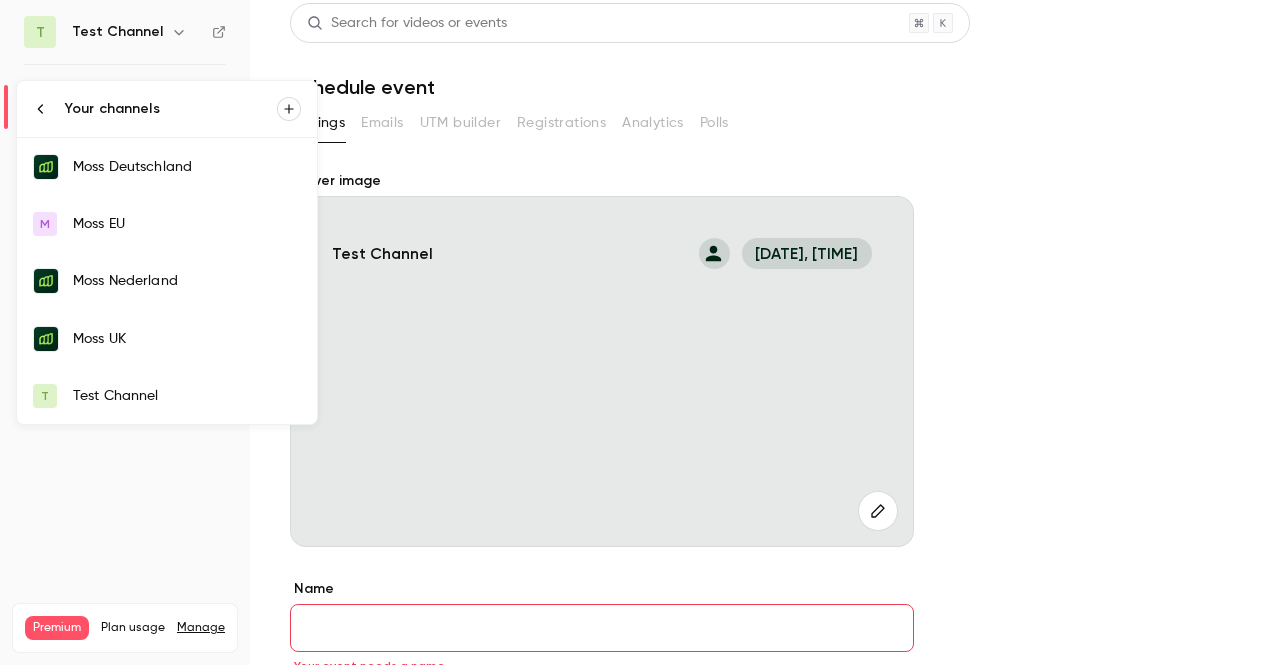 click on "Moss Deutschland" at bounding box center (167, 167) 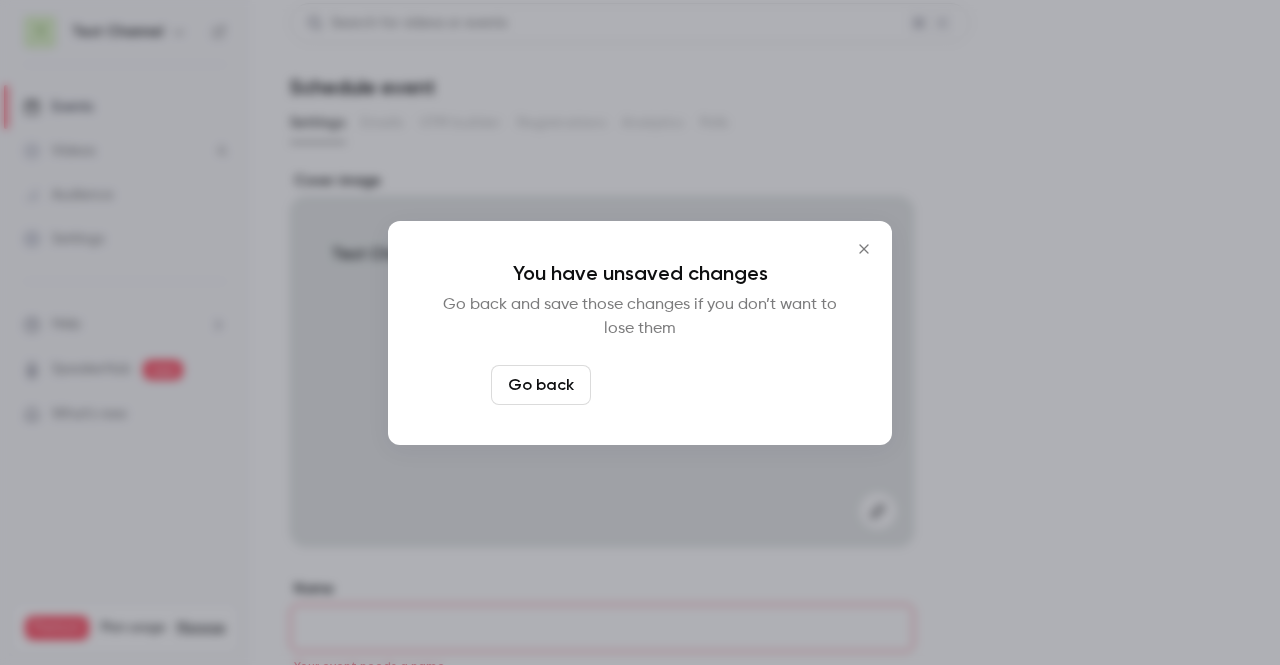 click on "Leave page anyway" at bounding box center [694, 385] 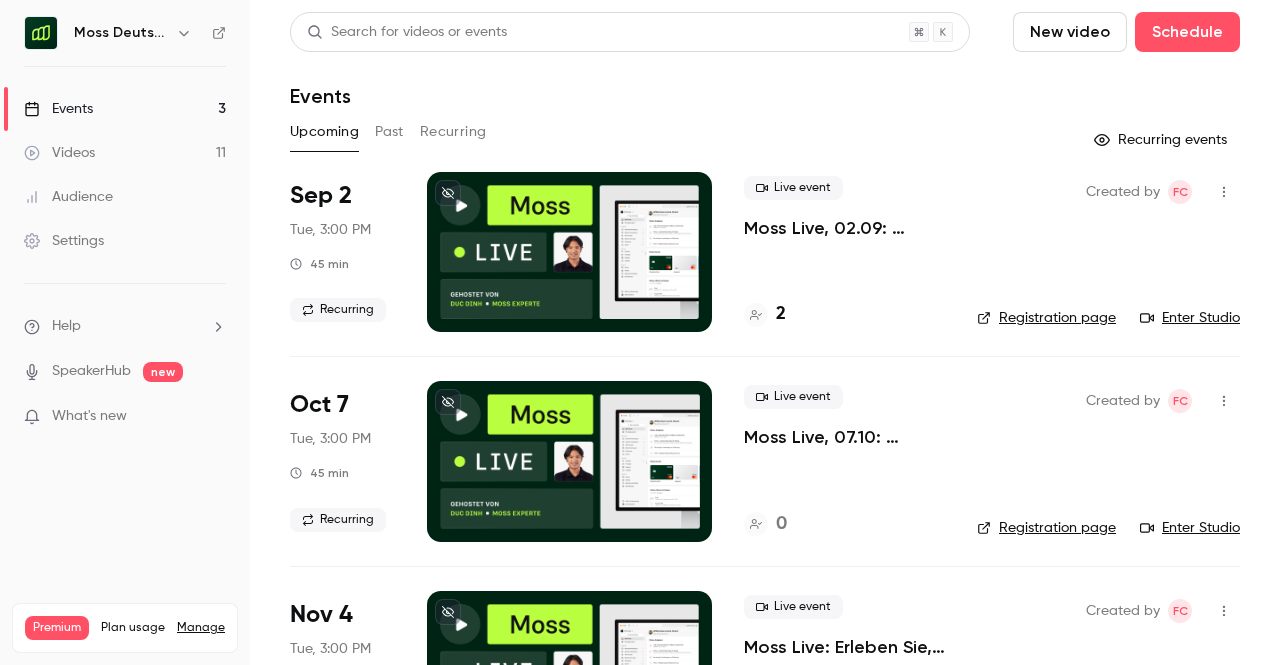 click on "Past" at bounding box center (389, 132) 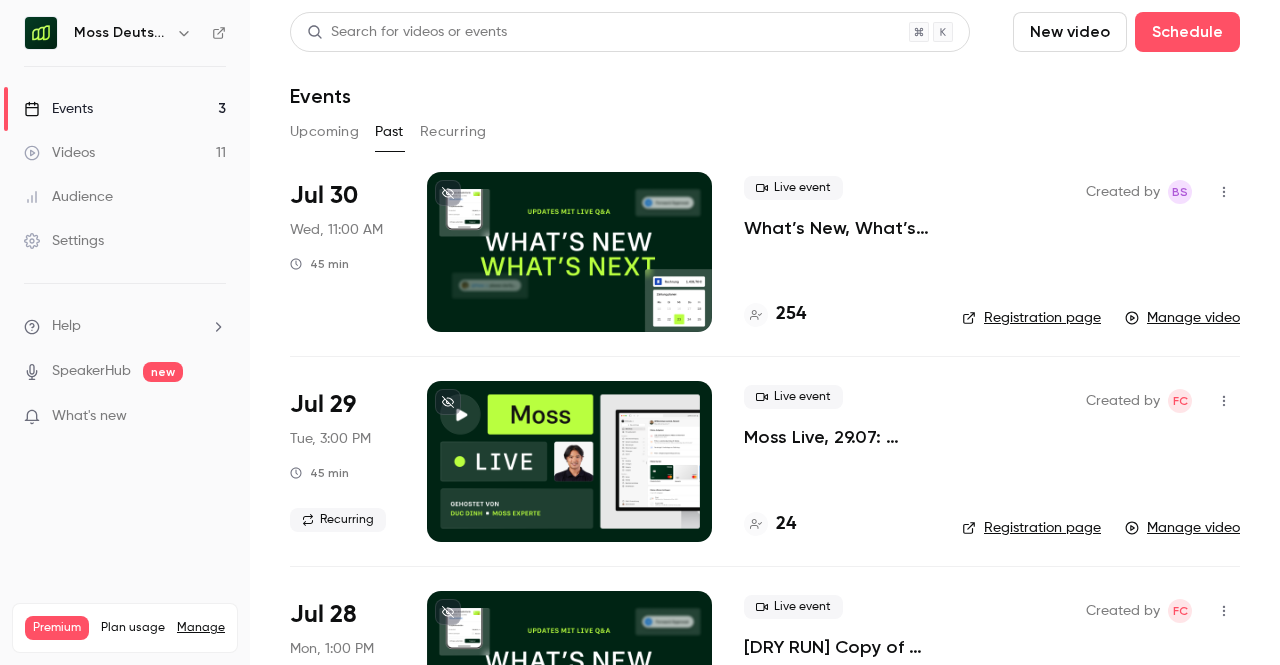 click on "What’s New, What’s Next. Updates mit Live Q&A für Moss Kunden." at bounding box center [837, 228] 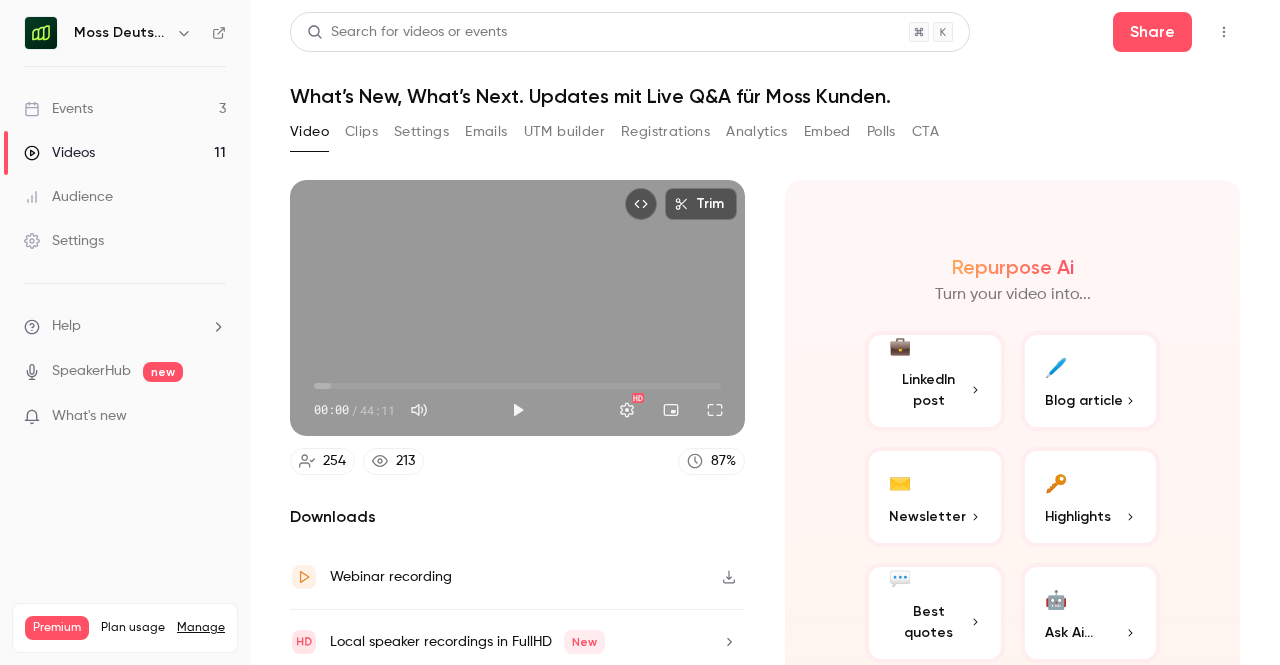 click on "Emails" at bounding box center [486, 132] 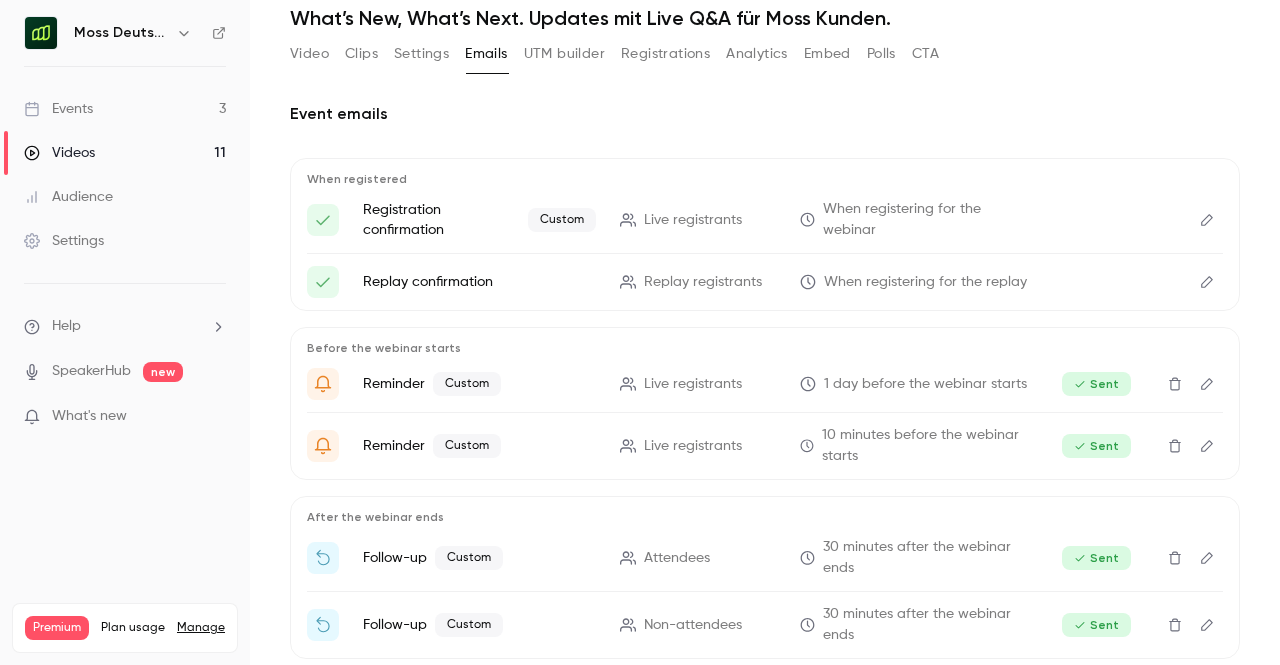 scroll, scrollTop: 80, scrollLeft: 0, axis: vertical 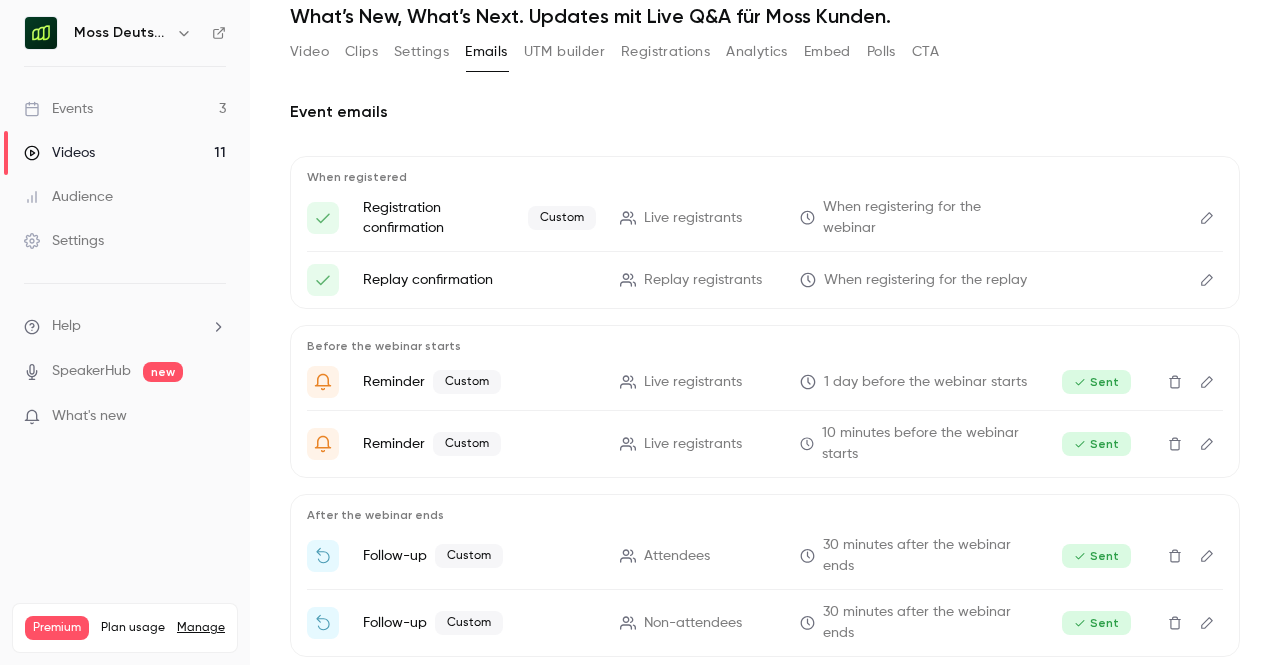 click 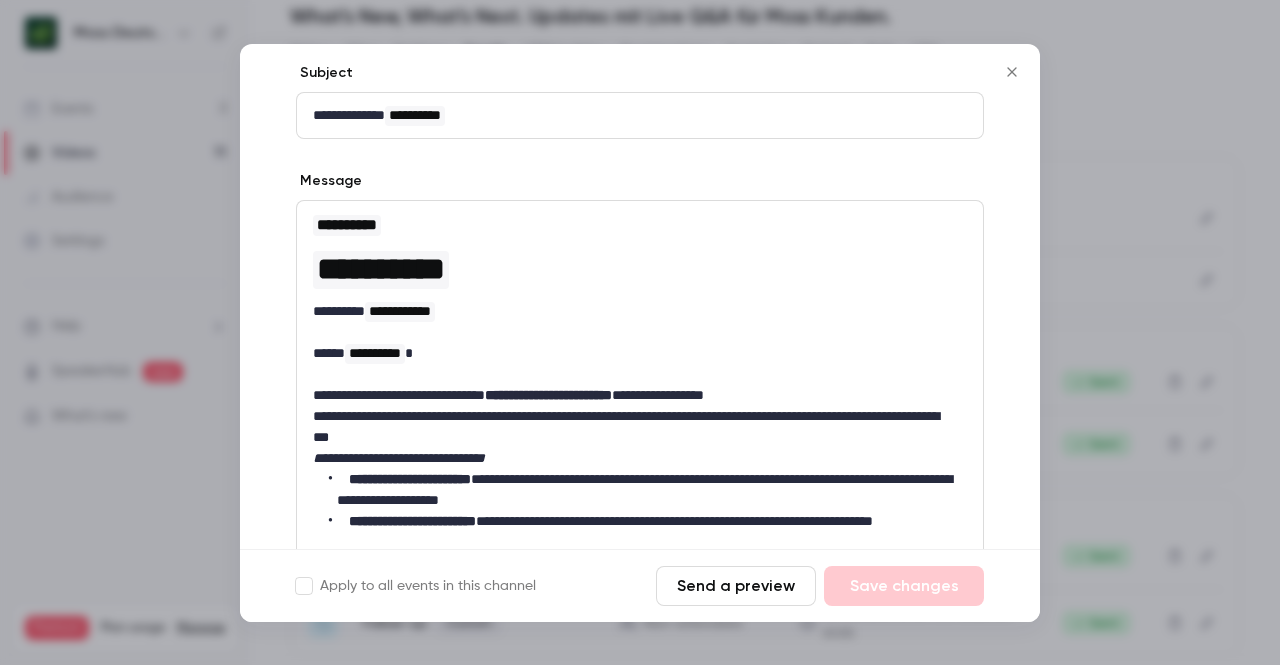 scroll, scrollTop: 102, scrollLeft: 0, axis: vertical 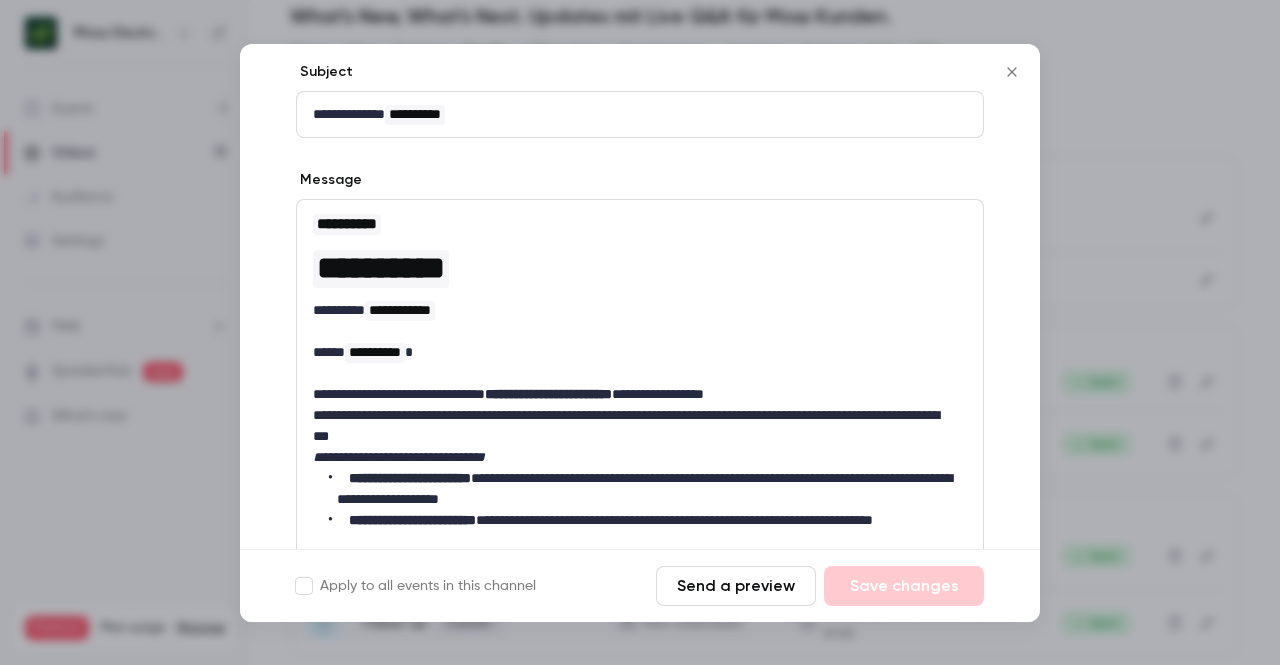 click 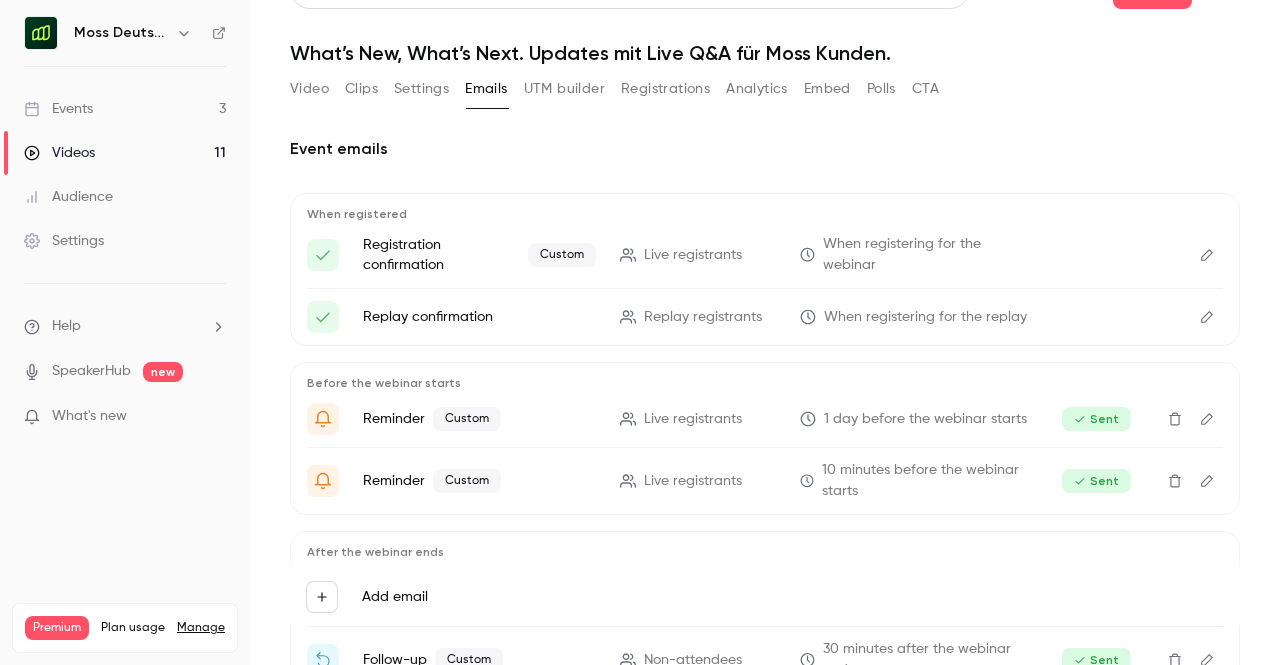 scroll, scrollTop: 42, scrollLeft: 0, axis: vertical 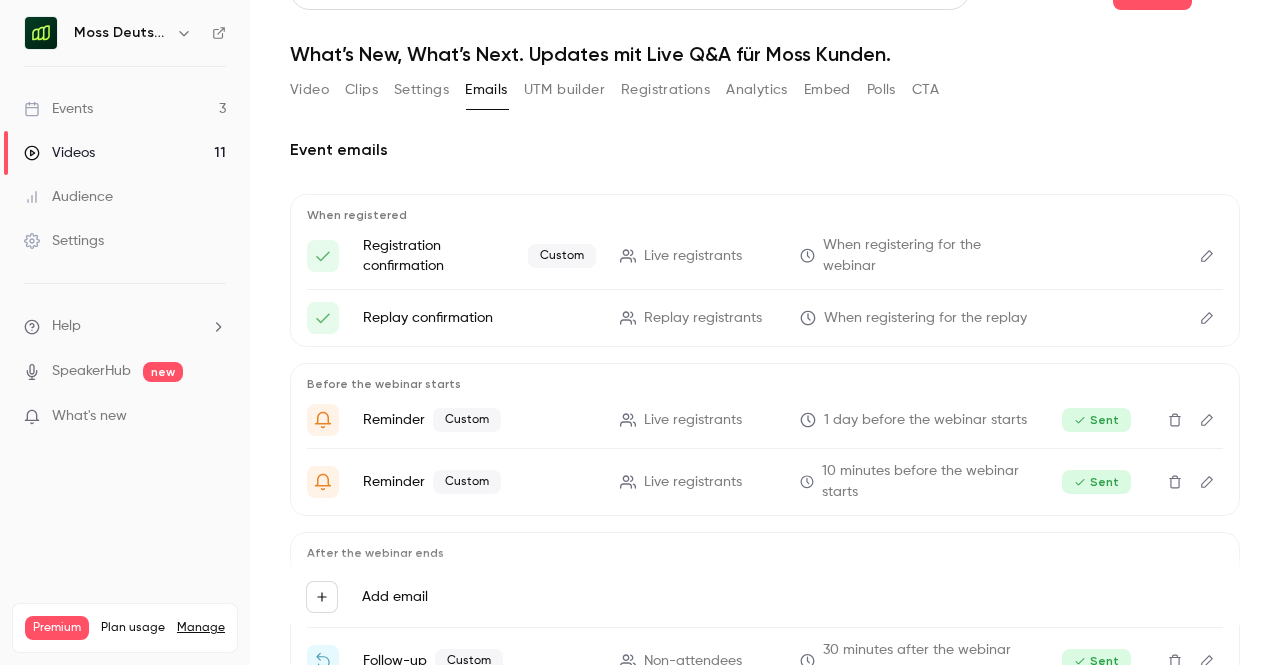 click 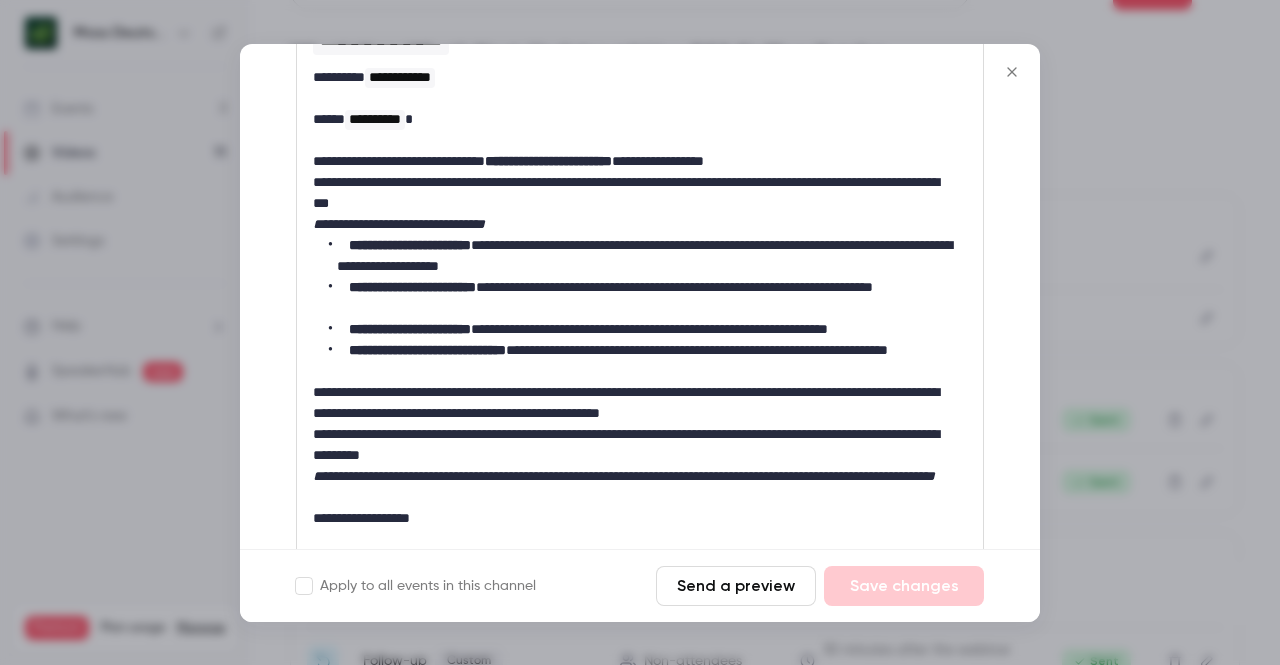 scroll, scrollTop: 0, scrollLeft: 0, axis: both 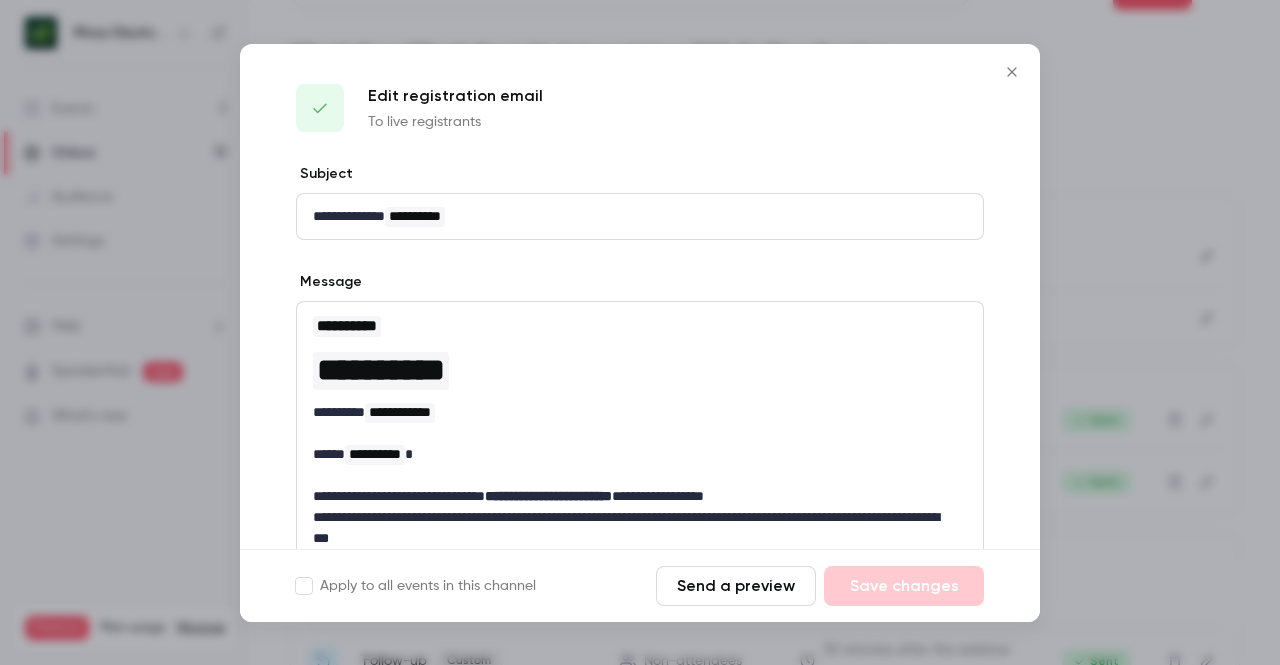 click 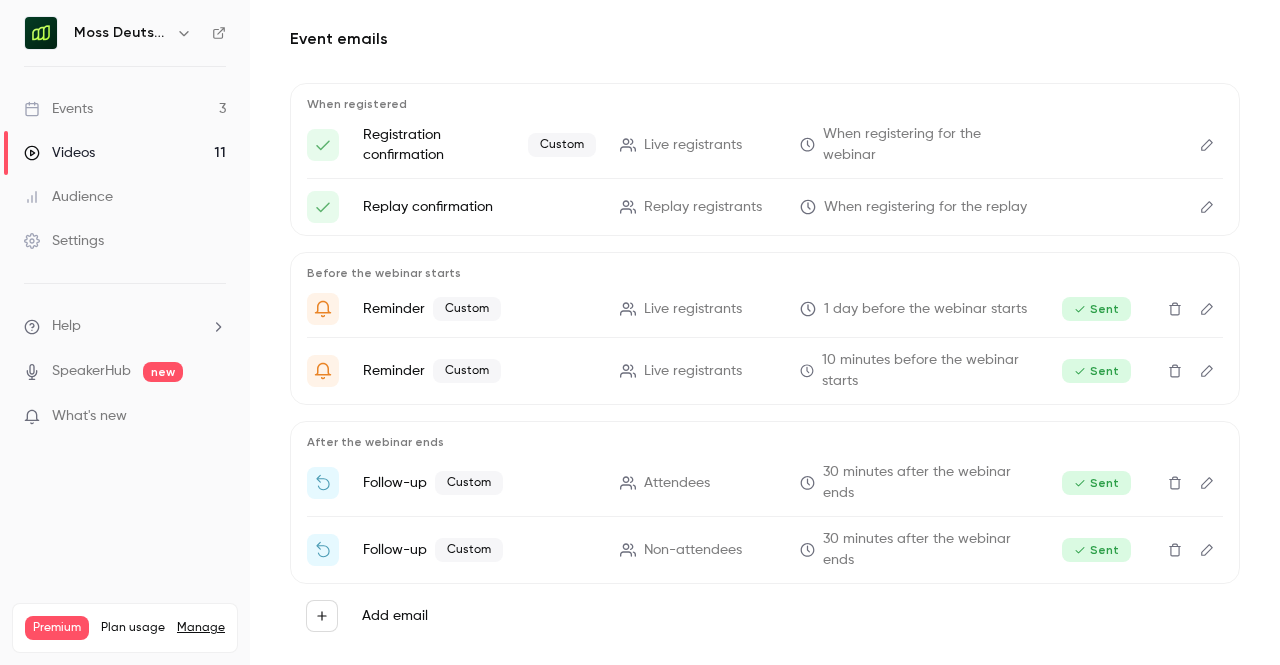 scroll, scrollTop: 0, scrollLeft: 0, axis: both 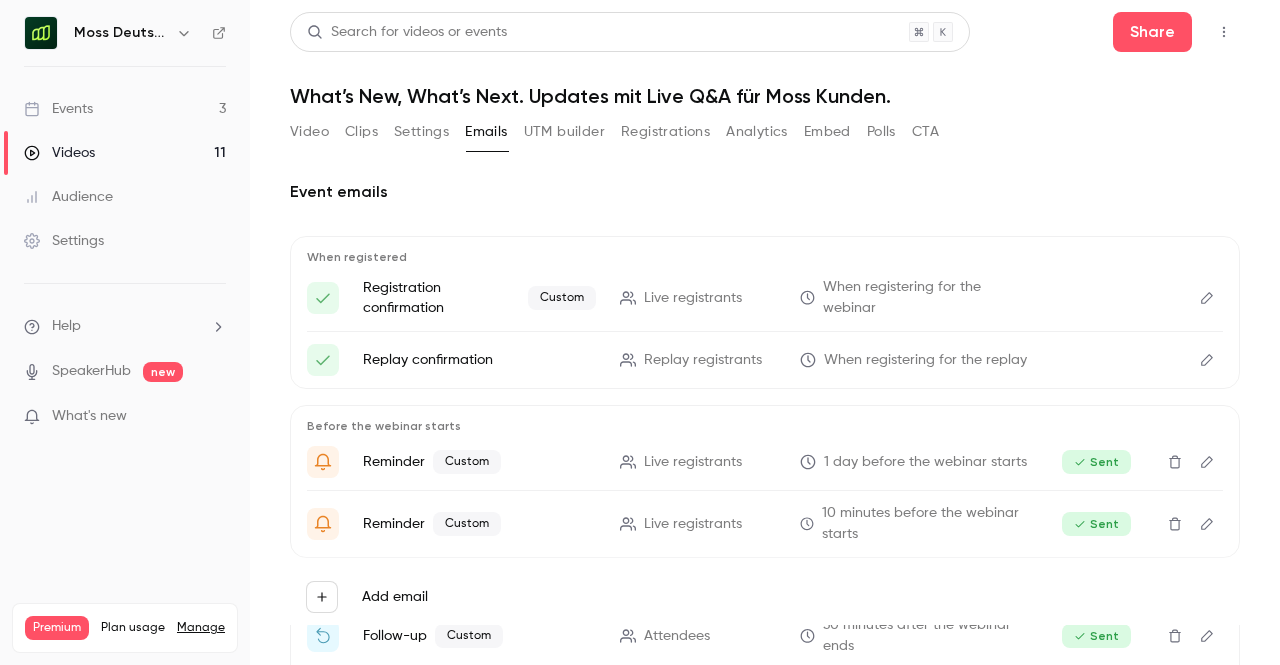 click on "UTM builder" at bounding box center [564, 132] 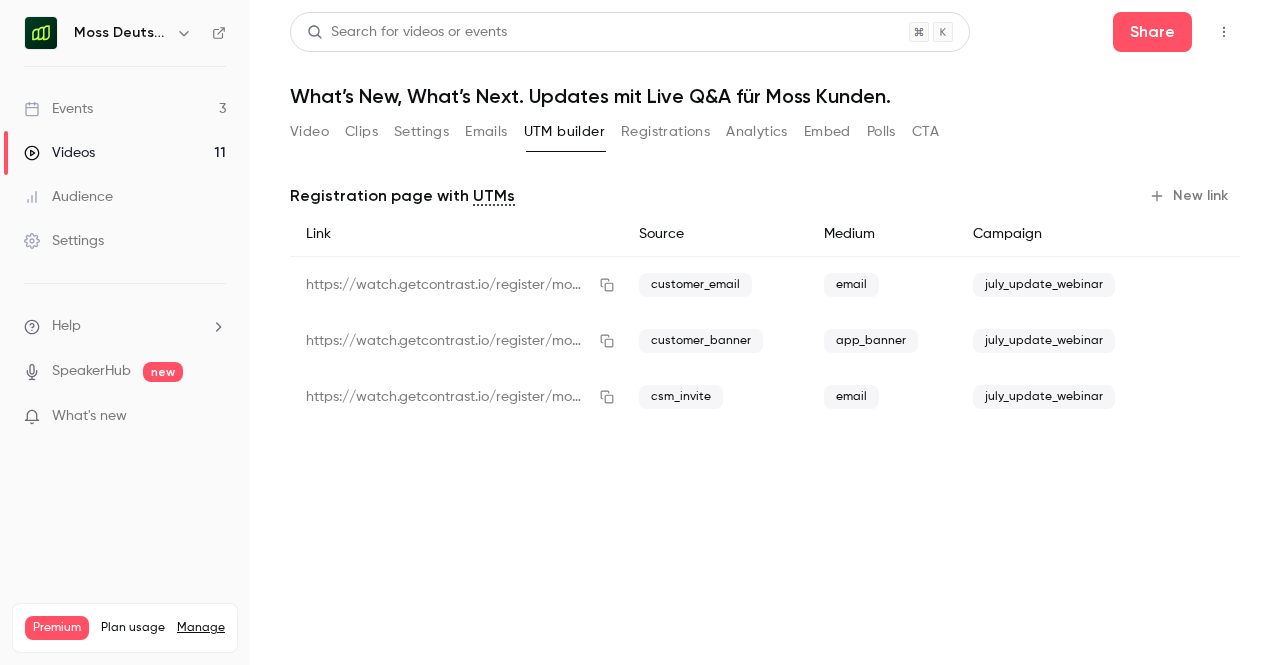 click on "Registrations" at bounding box center [665, 132] 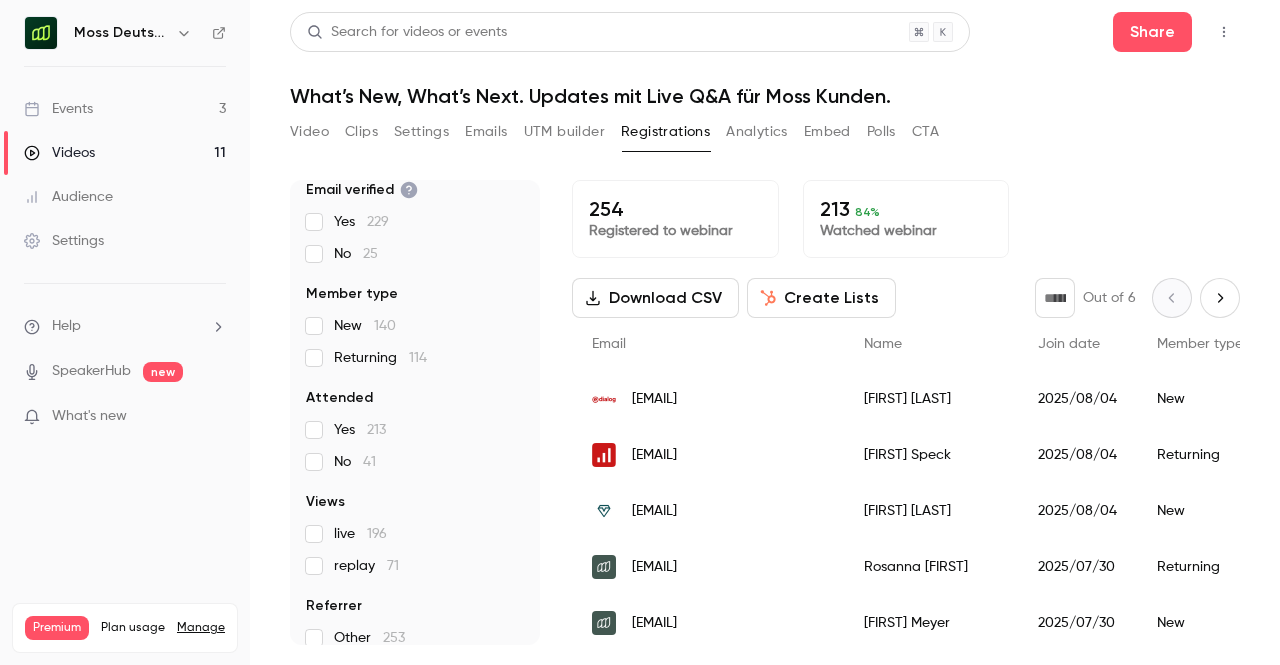 scroll, scrollTop: 218, scrollLeft: 0, axis: vertical 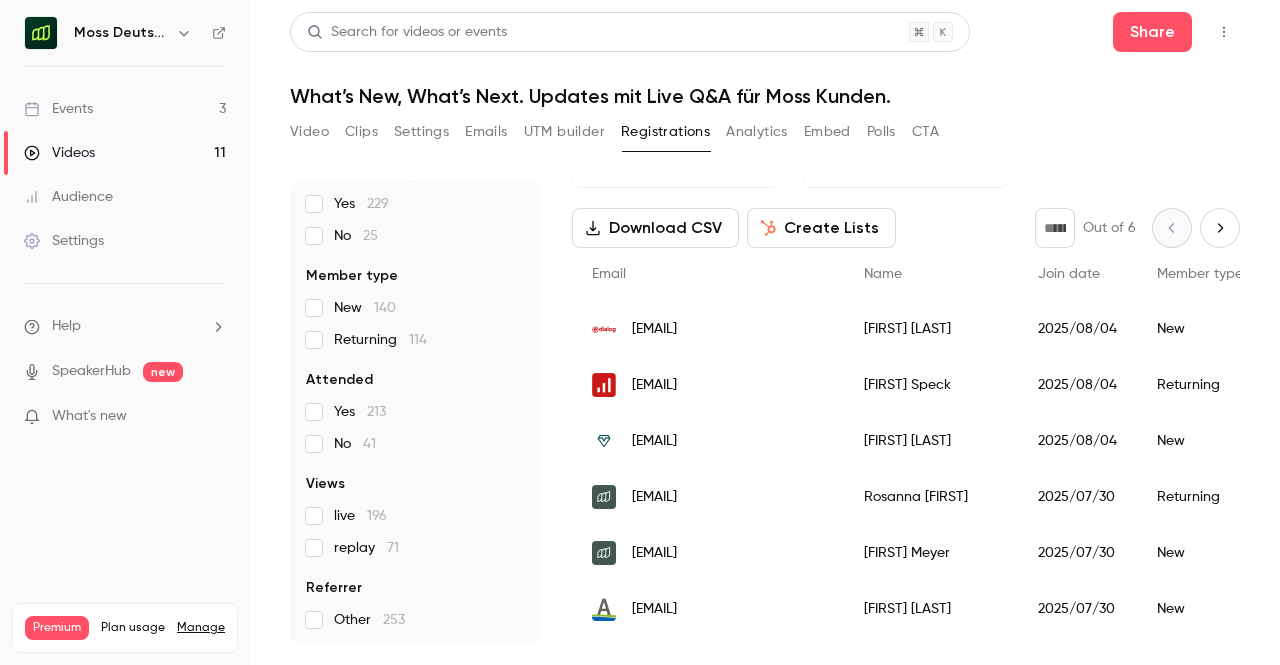 click on "Analytics" at bounding box center [757, 132] 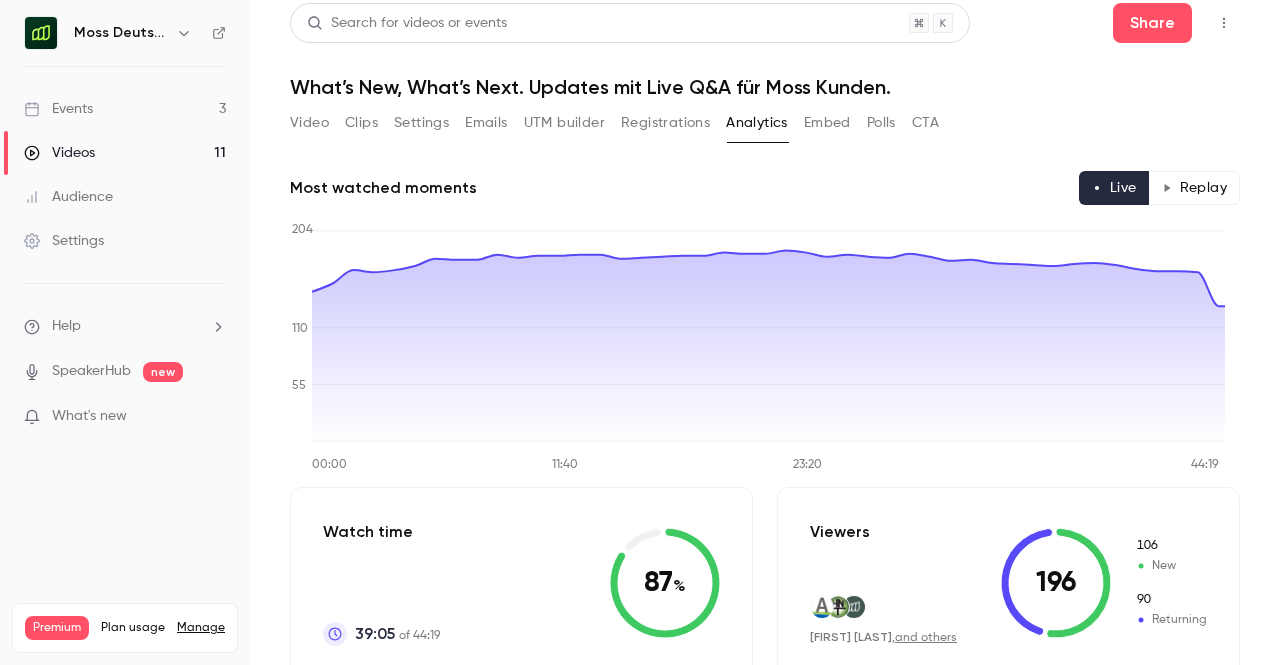 scroll, scrollTop: 0, scrollLeft: 0, axis: both 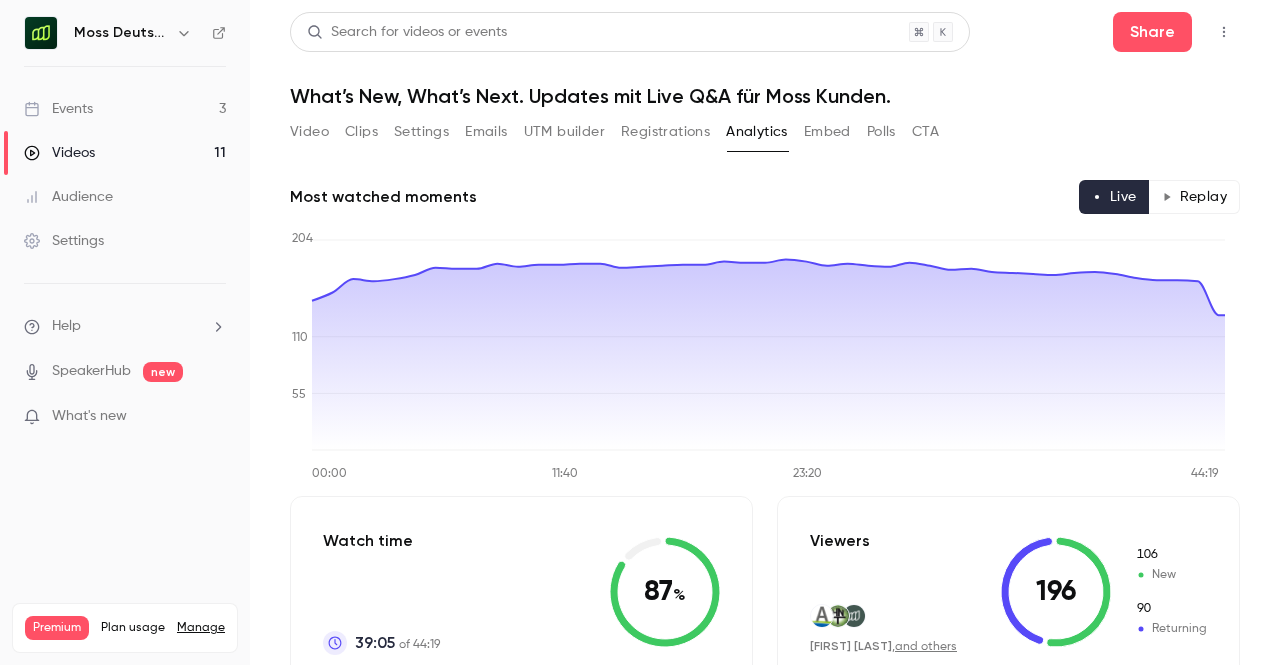 click on "Video Clips Settings Emails UTM builder Registrations Analytics Embed Polls CTA" at bounding box center (765, 136) 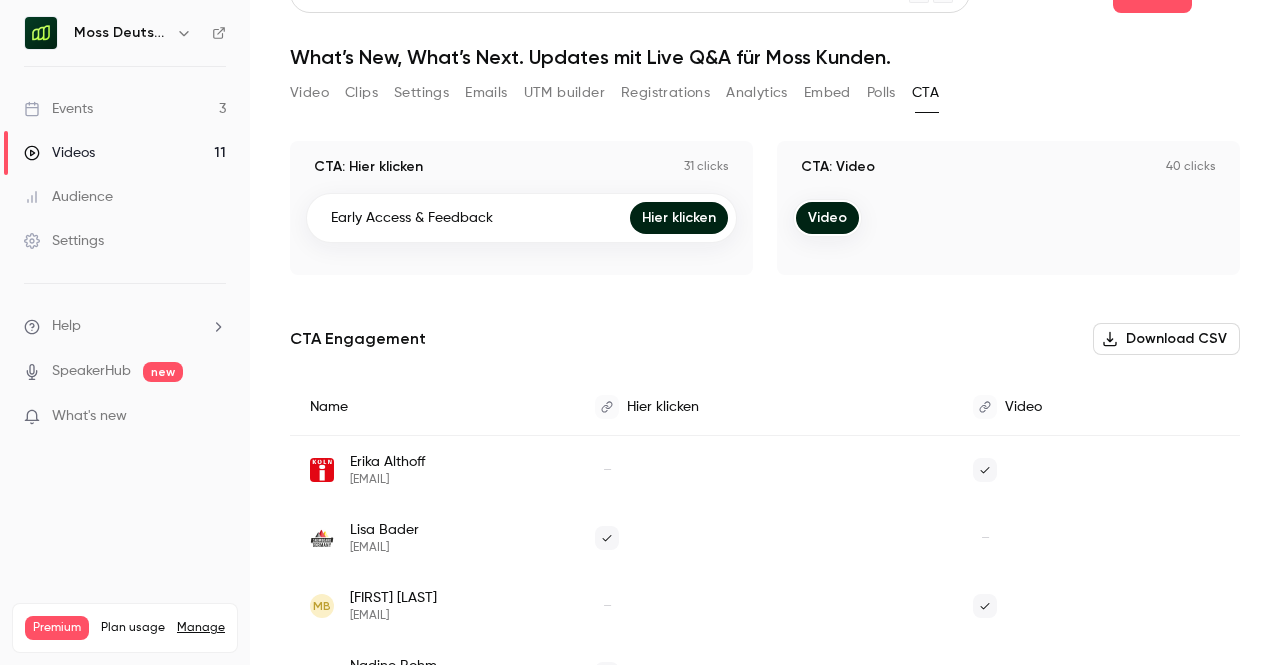 scroll, scrollTop: 0, scrollLeft: 0, axis: both 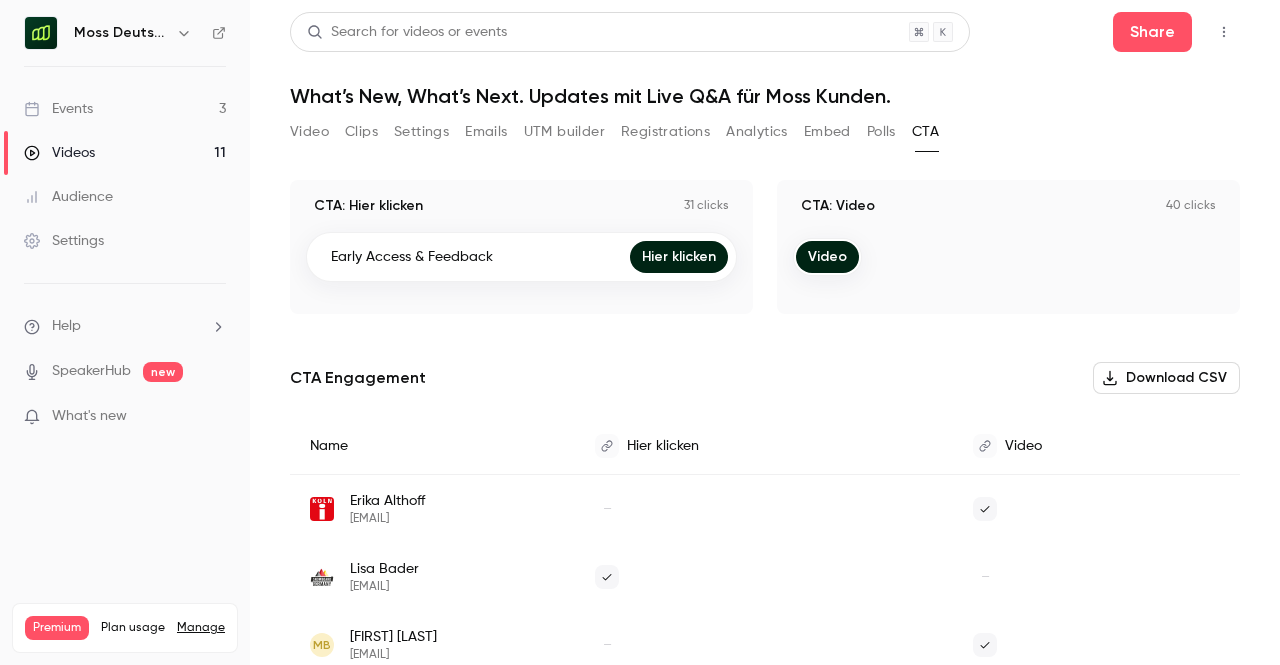 click on "Video Clips Settings Emails UTM builder Registrations Analytics Embed Polls CTA" at bounding box center [614, 136] 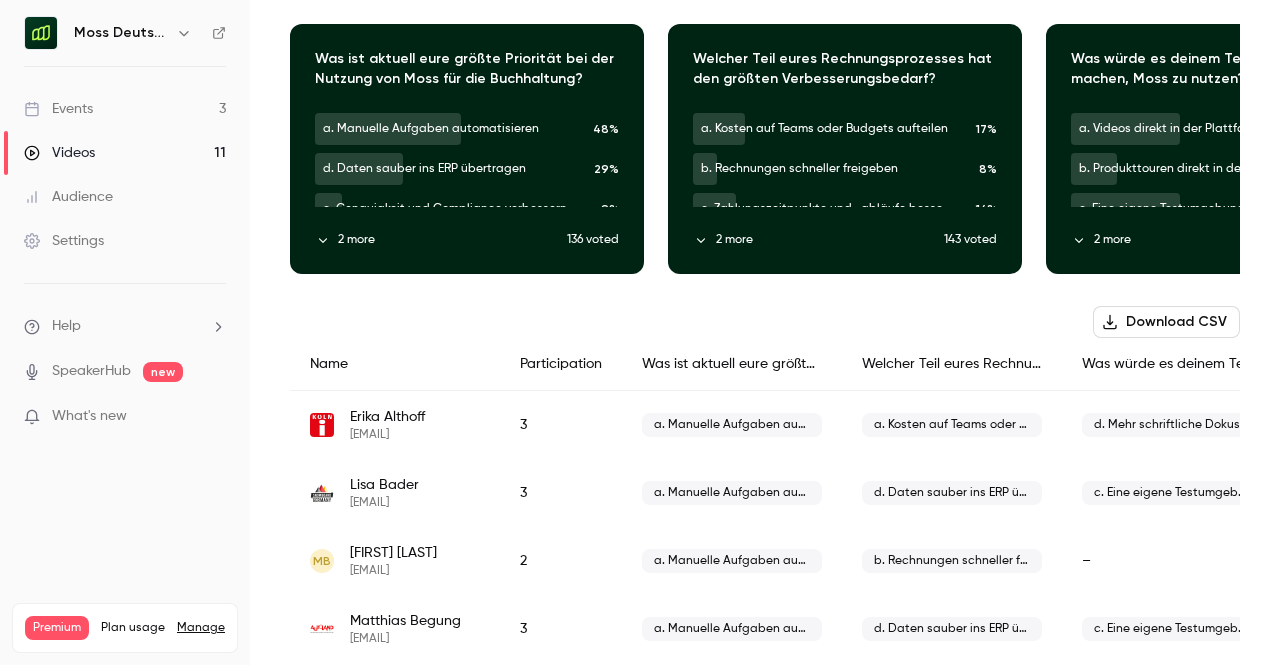 scroll, scrollTop: 270, scrollLeft: 0, axis: vertical 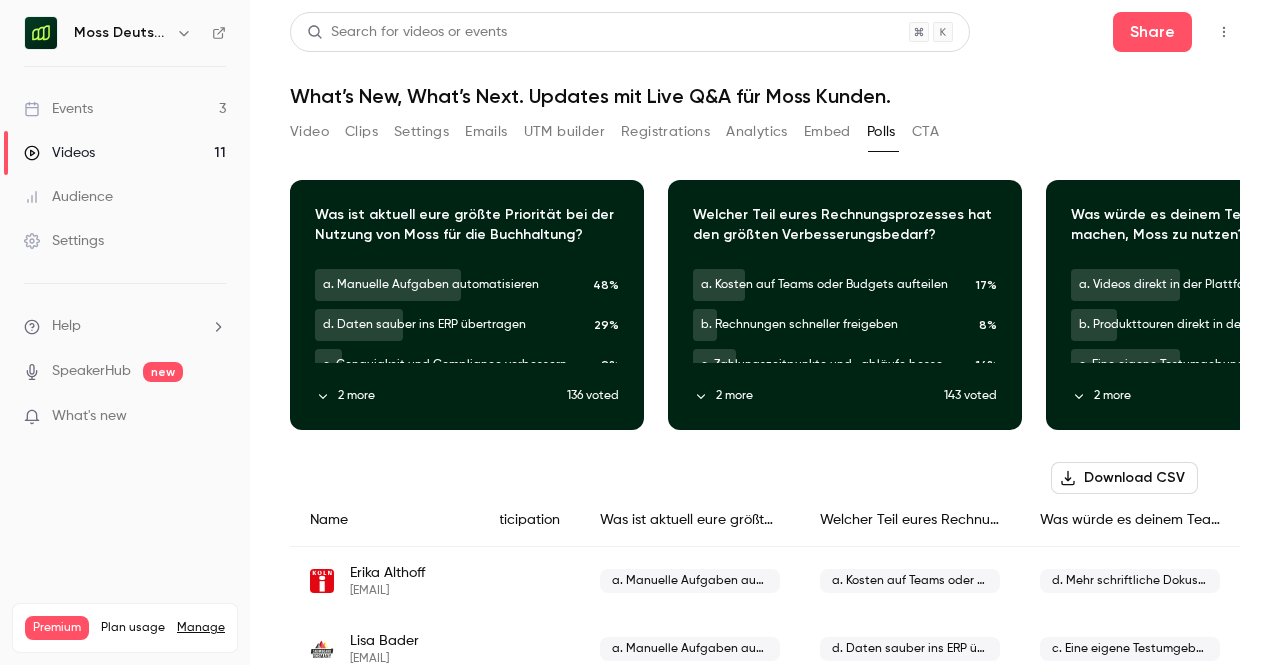 click on "Embed" at bounding box center (827, 132) 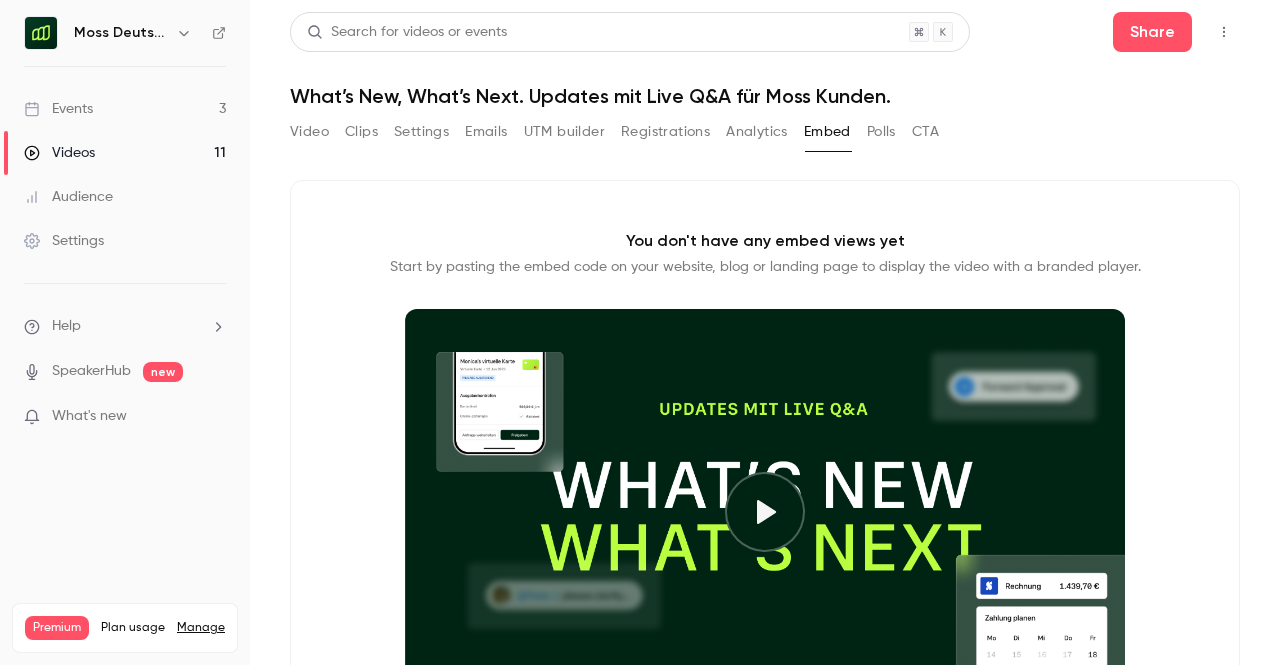 click on "Video" at bounding box center [309, 132] 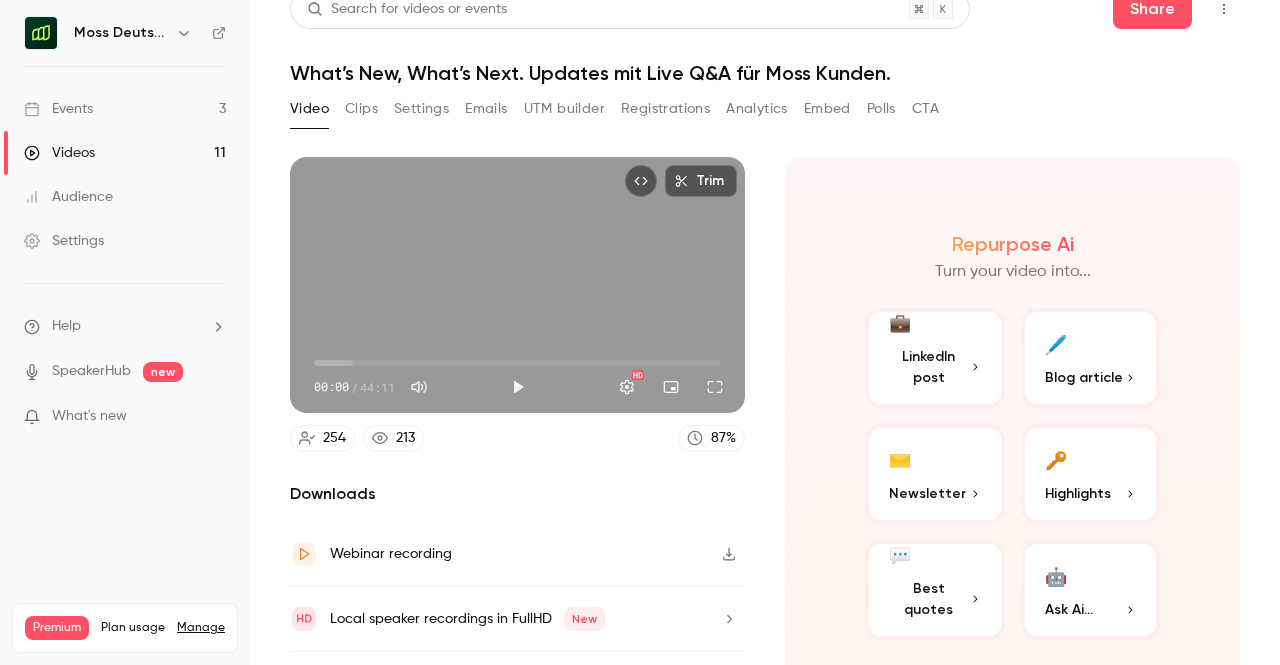scroll, scrollTop: 22, scrollLeft: 0, axis: vertical 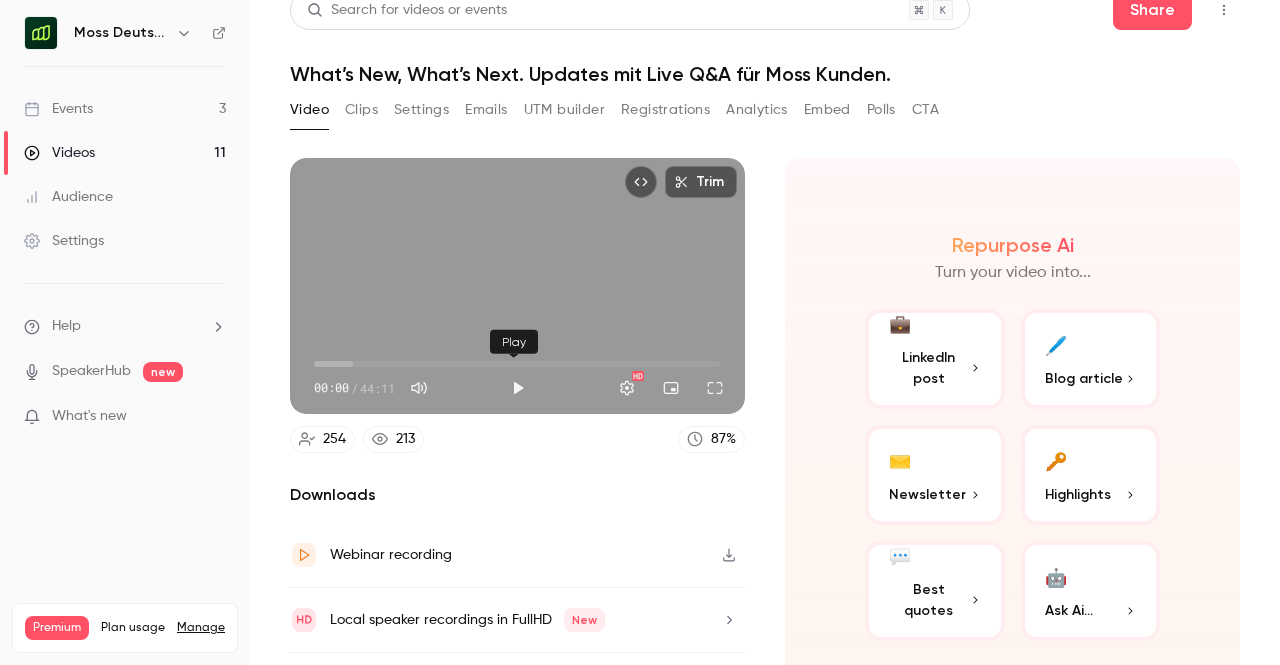 click at bounding box center [518, 388] 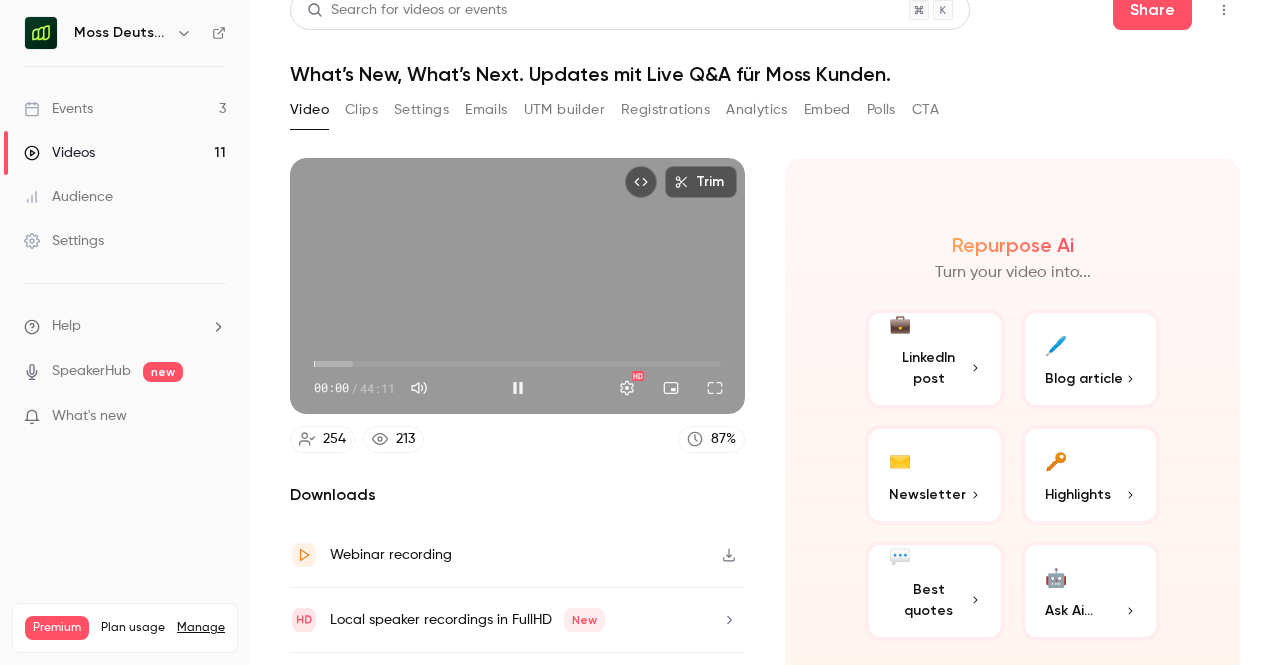 type on "***" 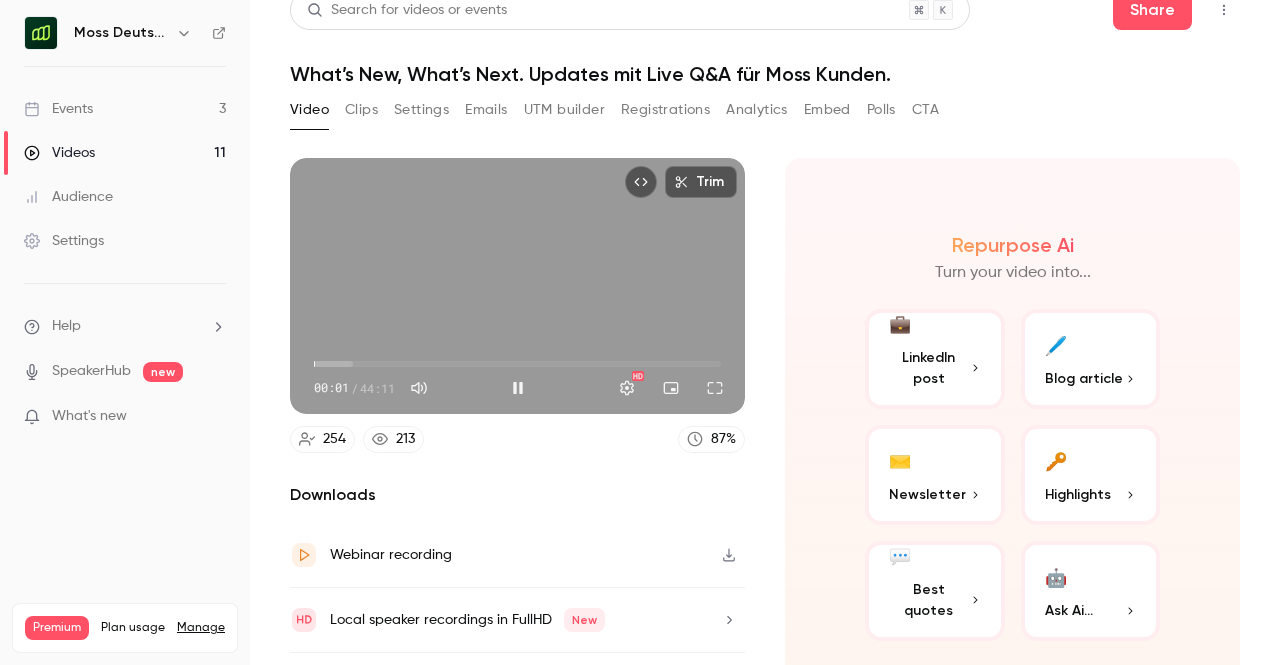 type 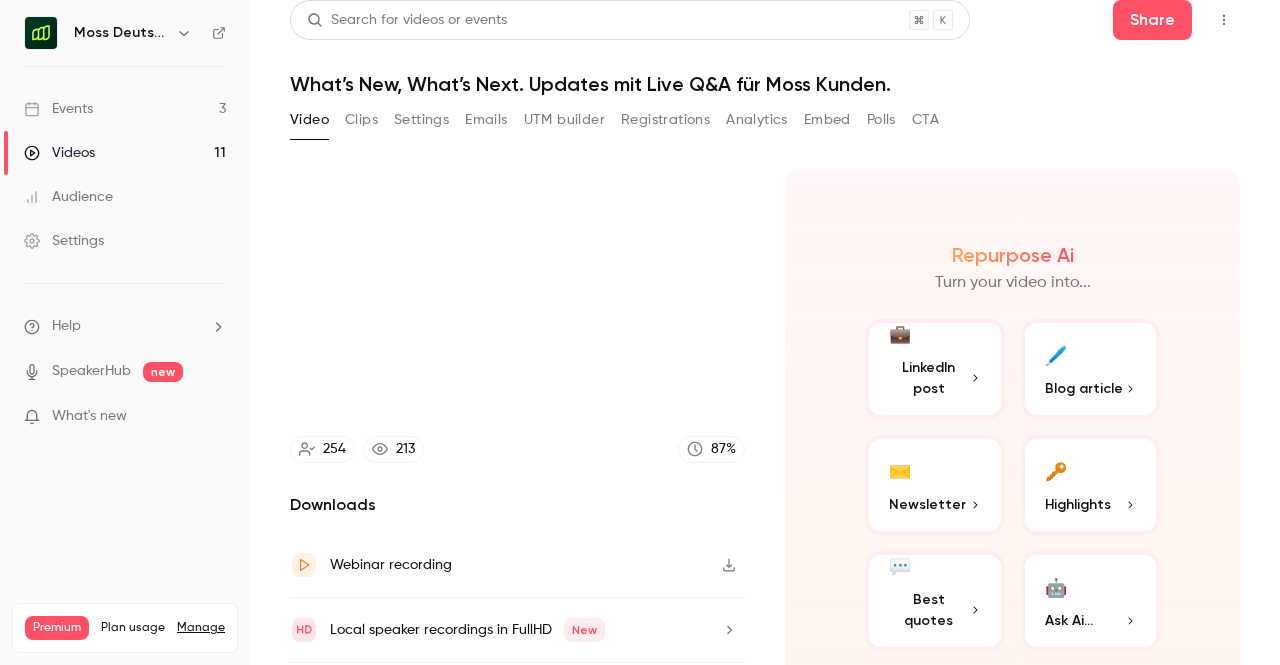 scroll, scrollTop: 0, scrollLeft: 0, axis: both 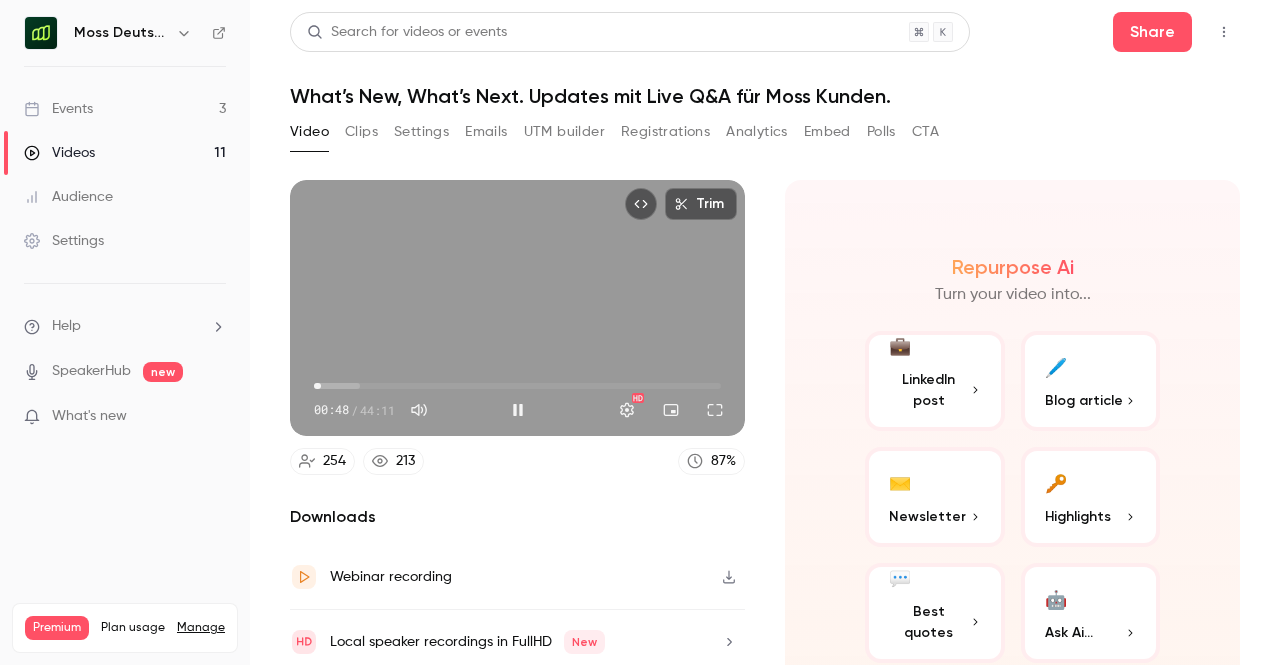 click on "Trim 00:48 00:48 / 44:11 HD" at bounding box center (517, 308) 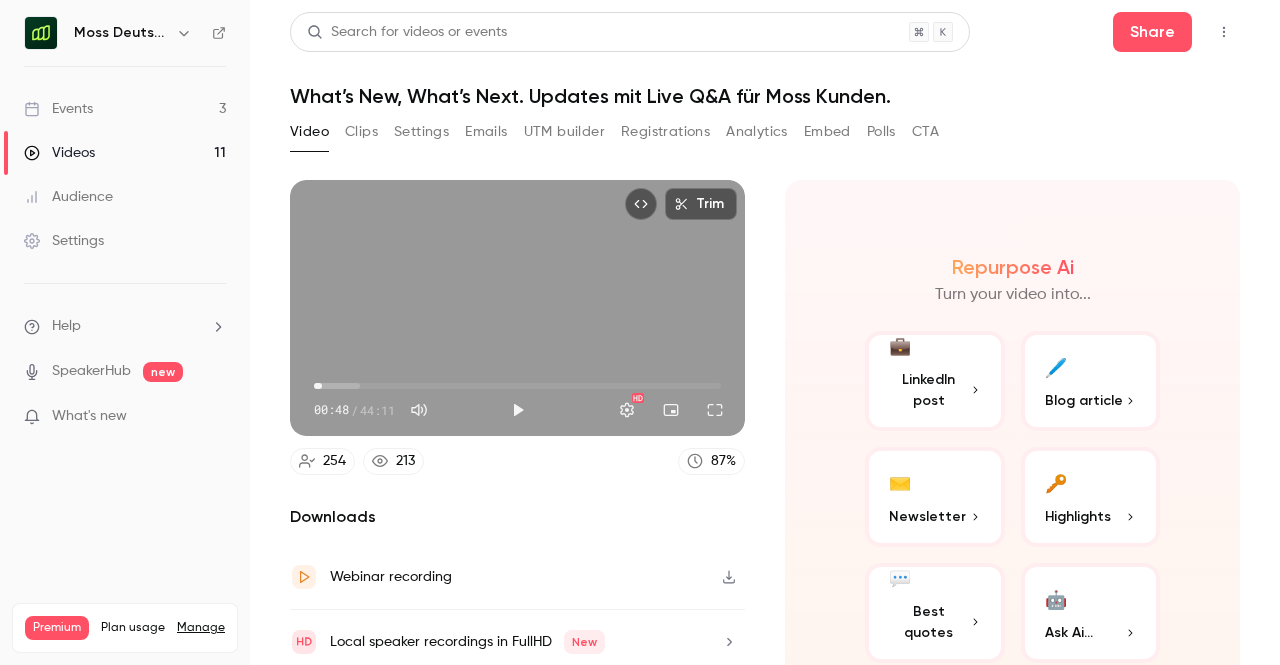type on "****" 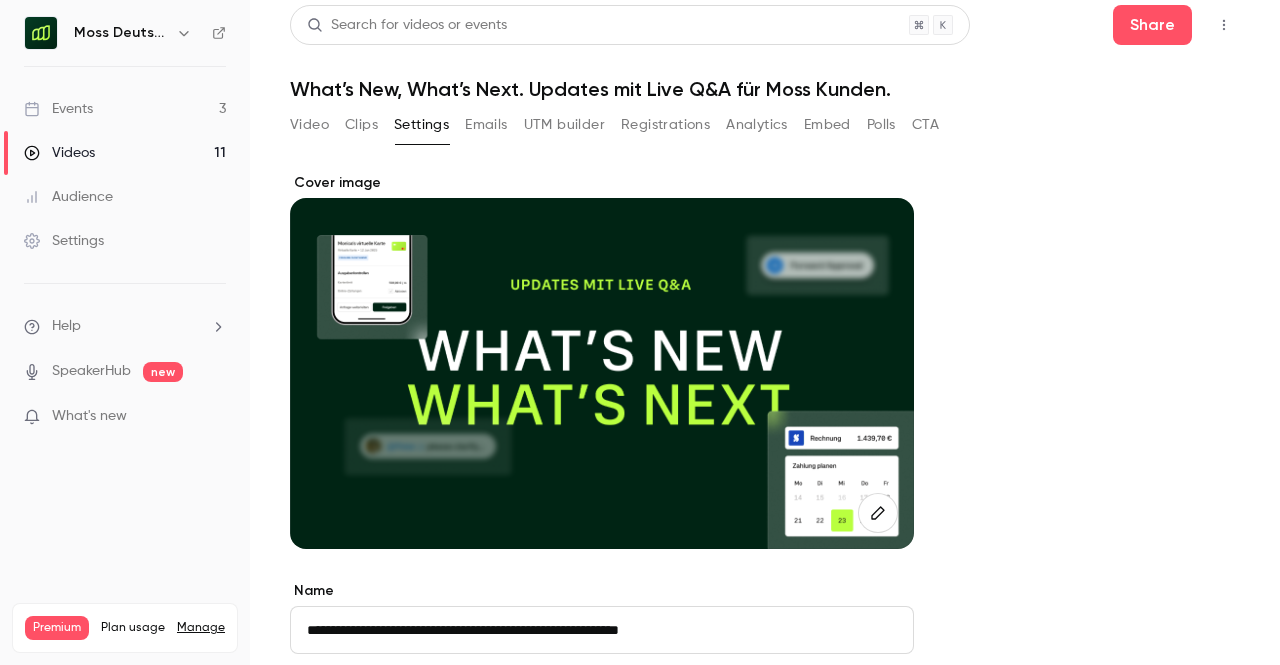 scroll, scrollTop: 0, scrollLeft: 0, axis: both 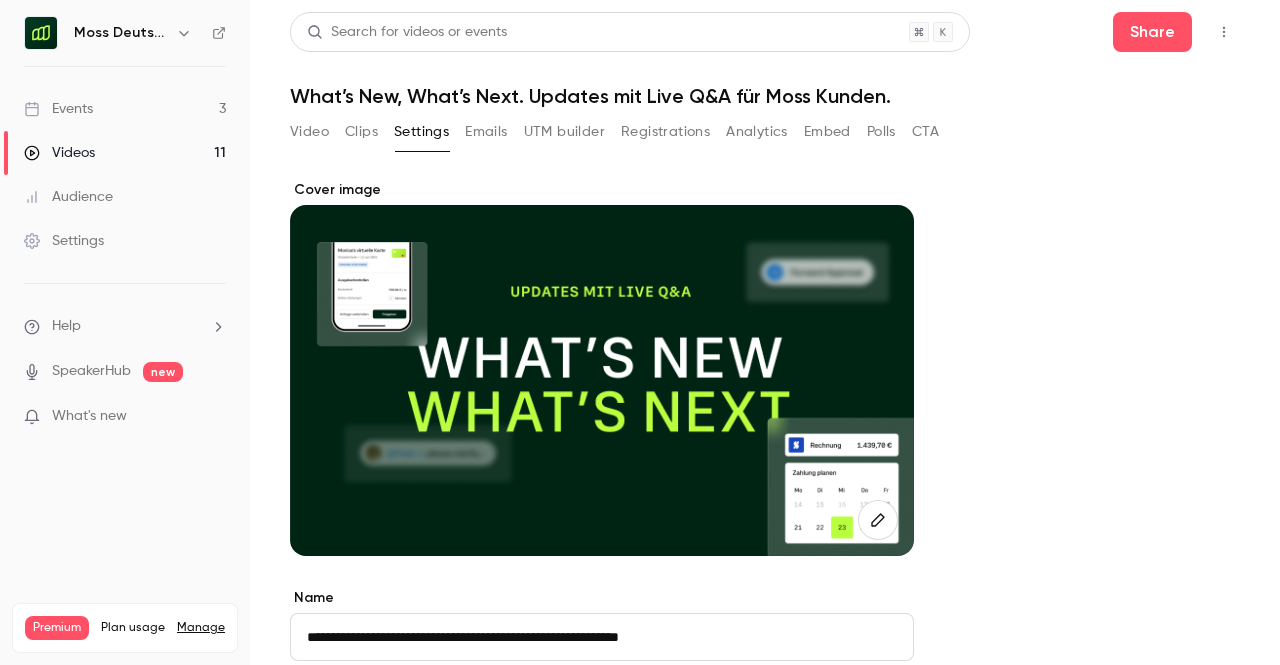 click at bounding box center [602, 380] 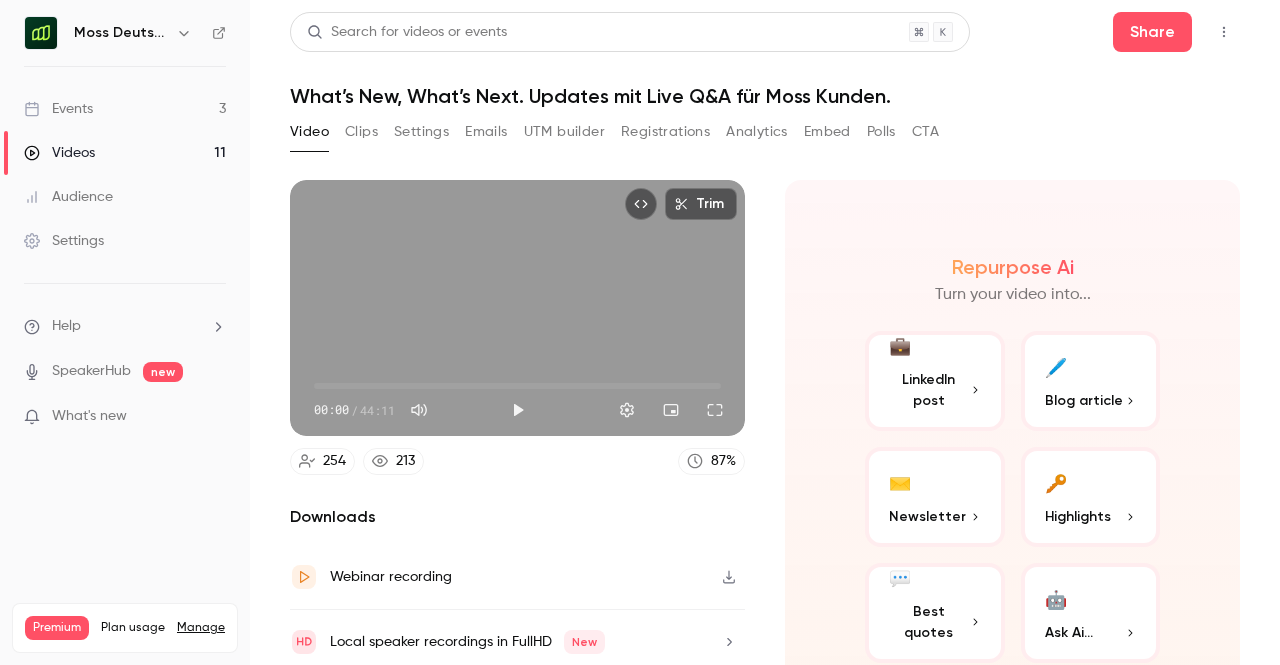 click on "Trim 00:00 00:00 / 44:11" at bounding box center [517, 308] 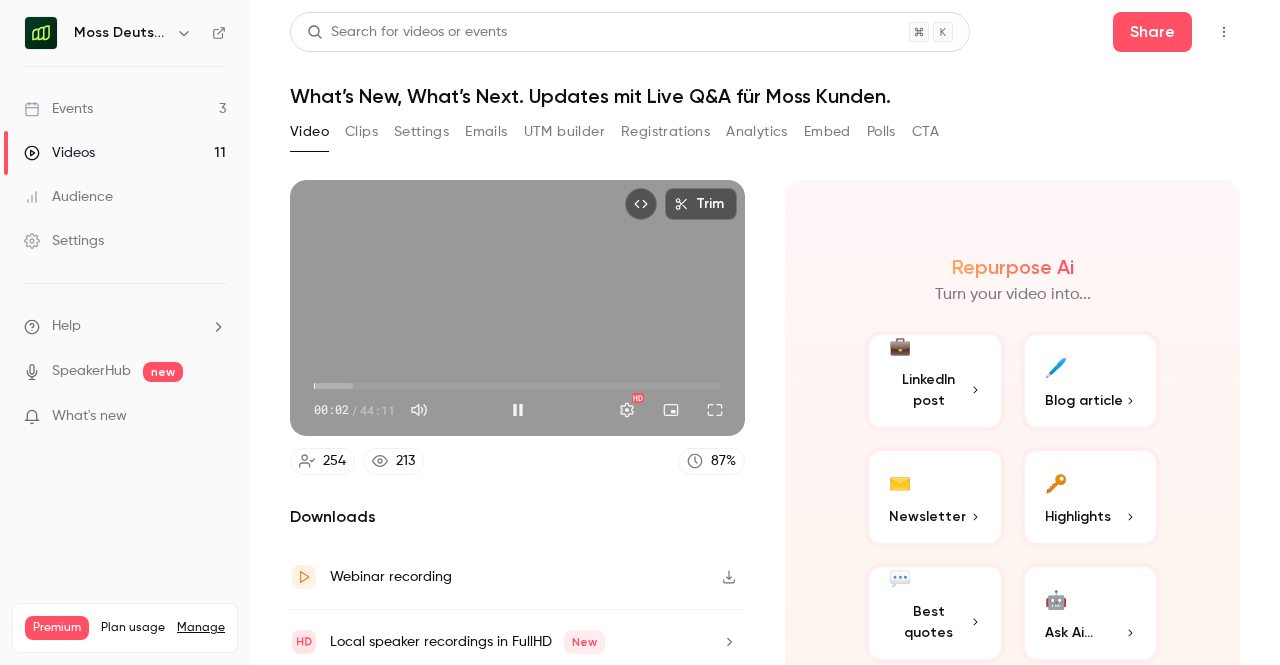 click on "00:02" at bounding box center [517, 386] 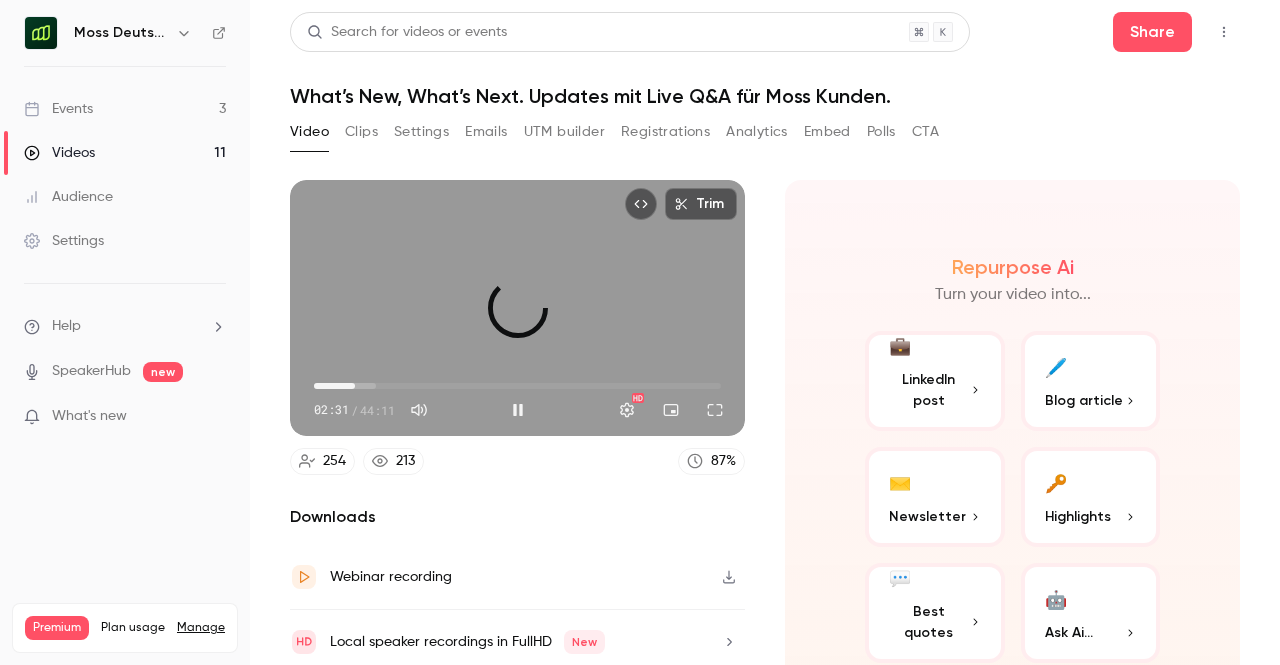 click on "04:25" at bounding box center [517, 386] 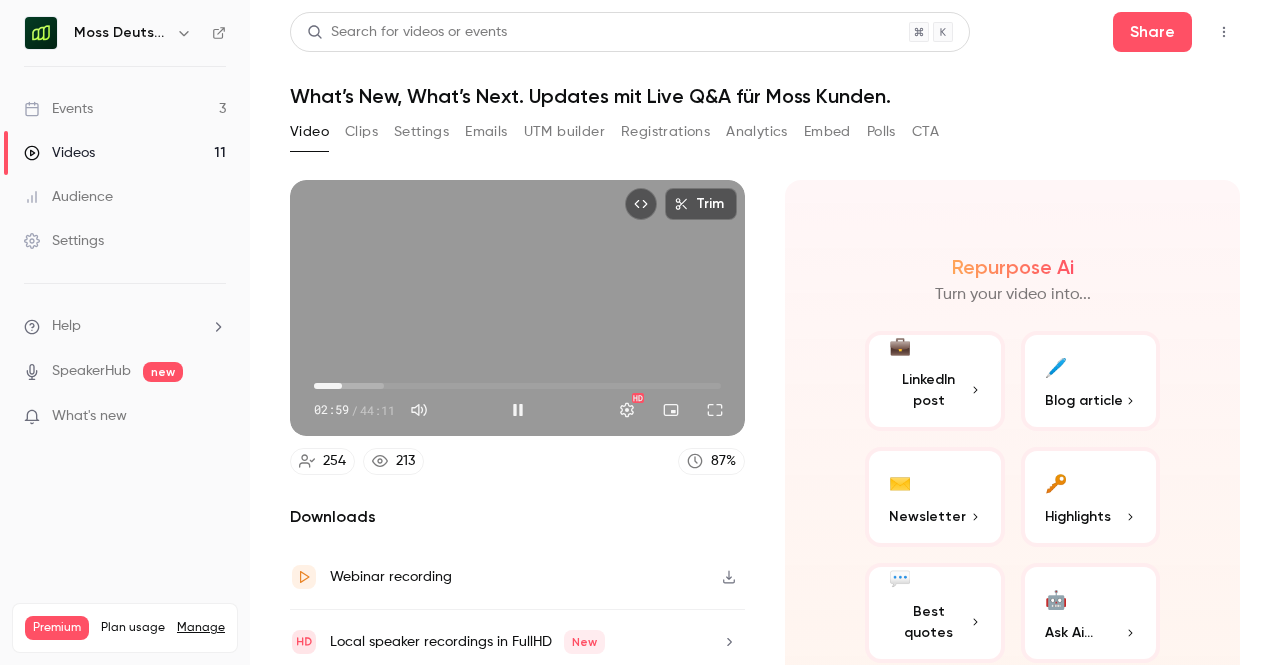 click on "02:59" at bounding box center [517, 386] 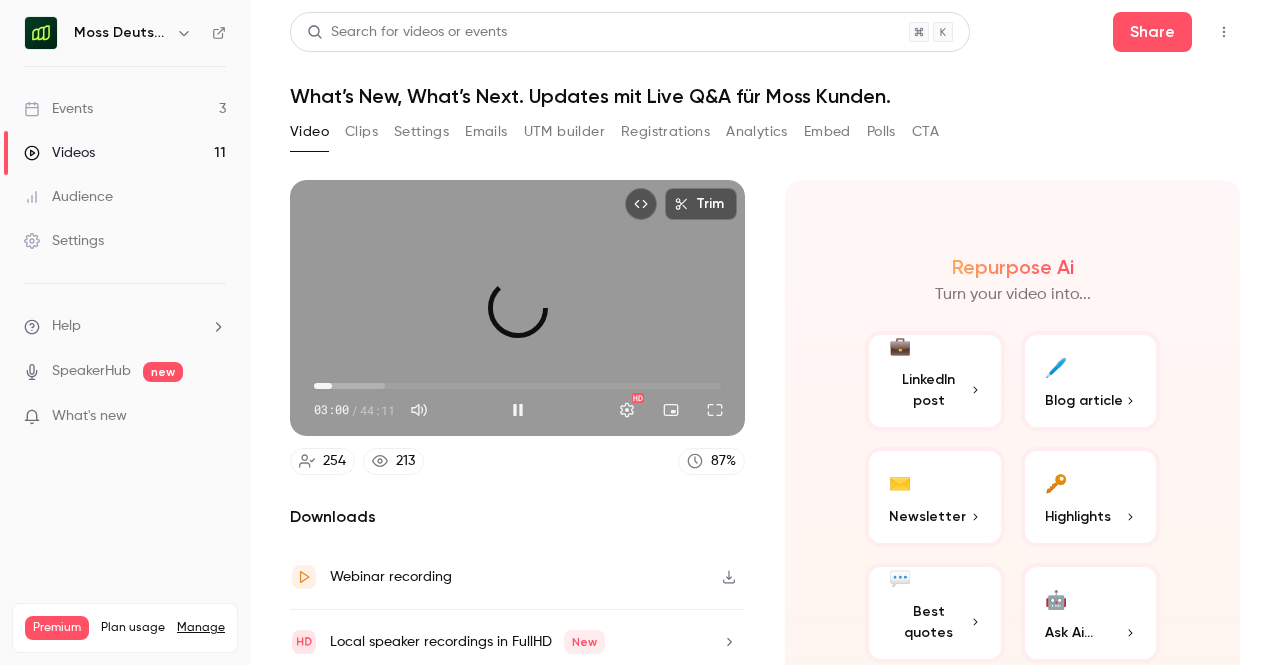 click on "01:59" at bounding box center [332, 386] 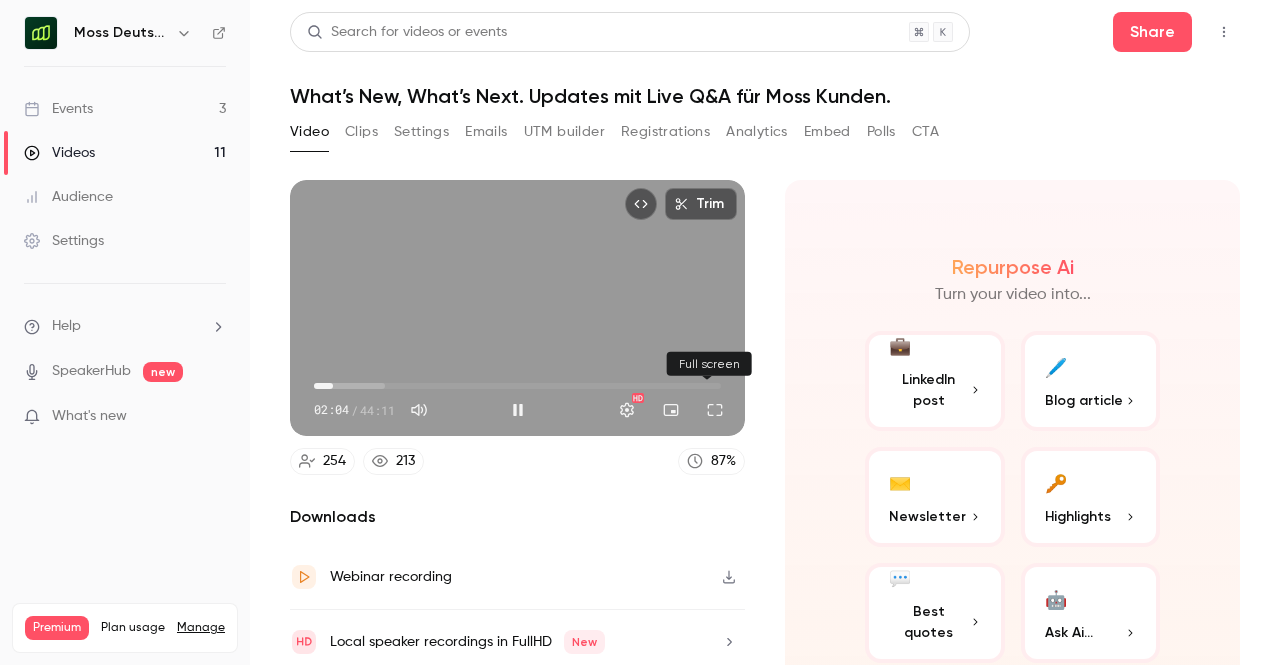 click at bounding box center (715, 410) 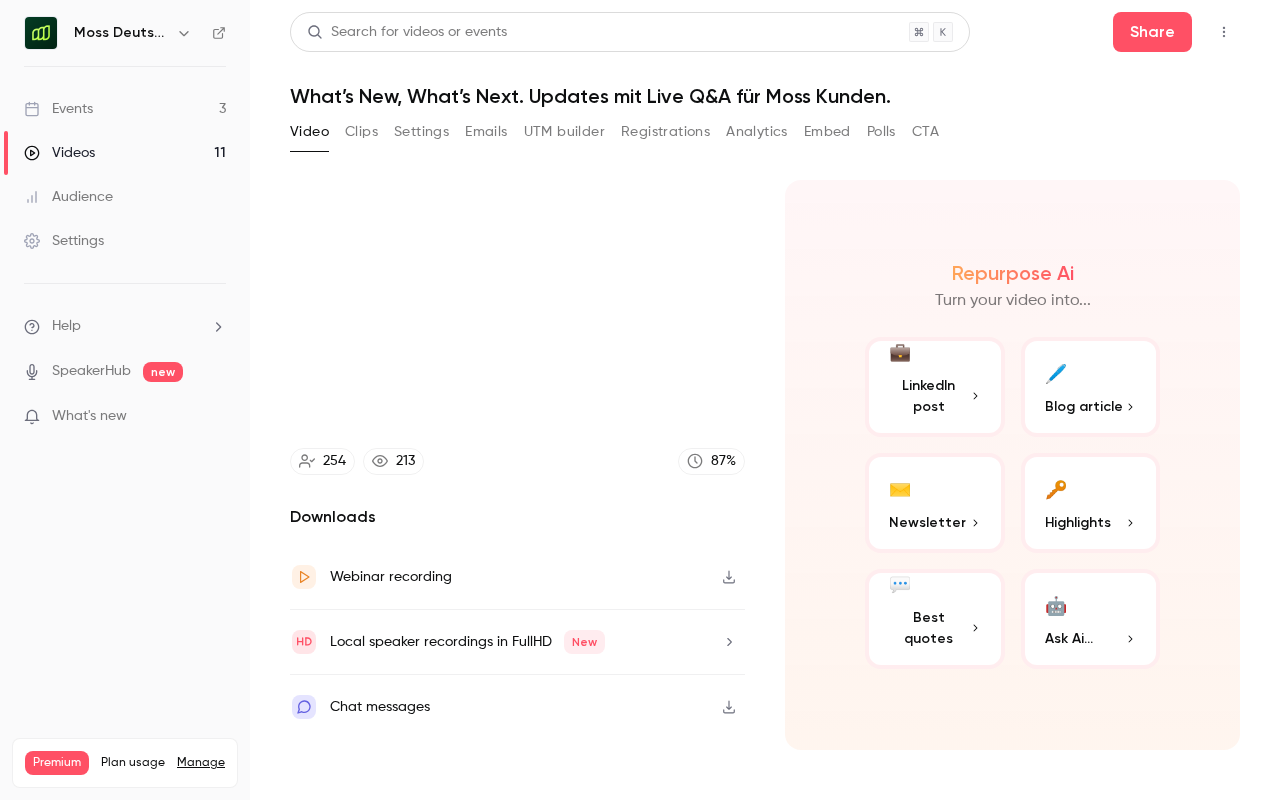type on "*****" 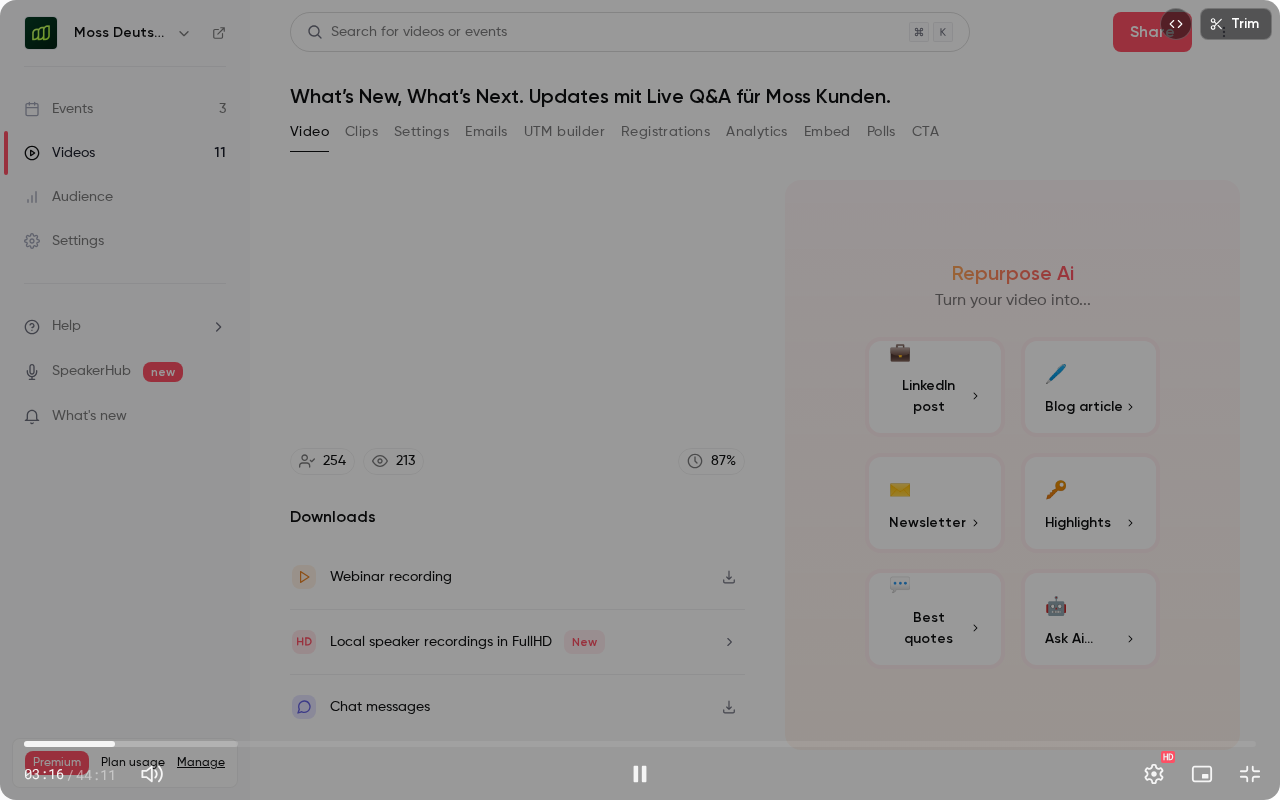 click on "Trim 03:16 03:16 / 44:11 HD" at bounding box center [640, 400] 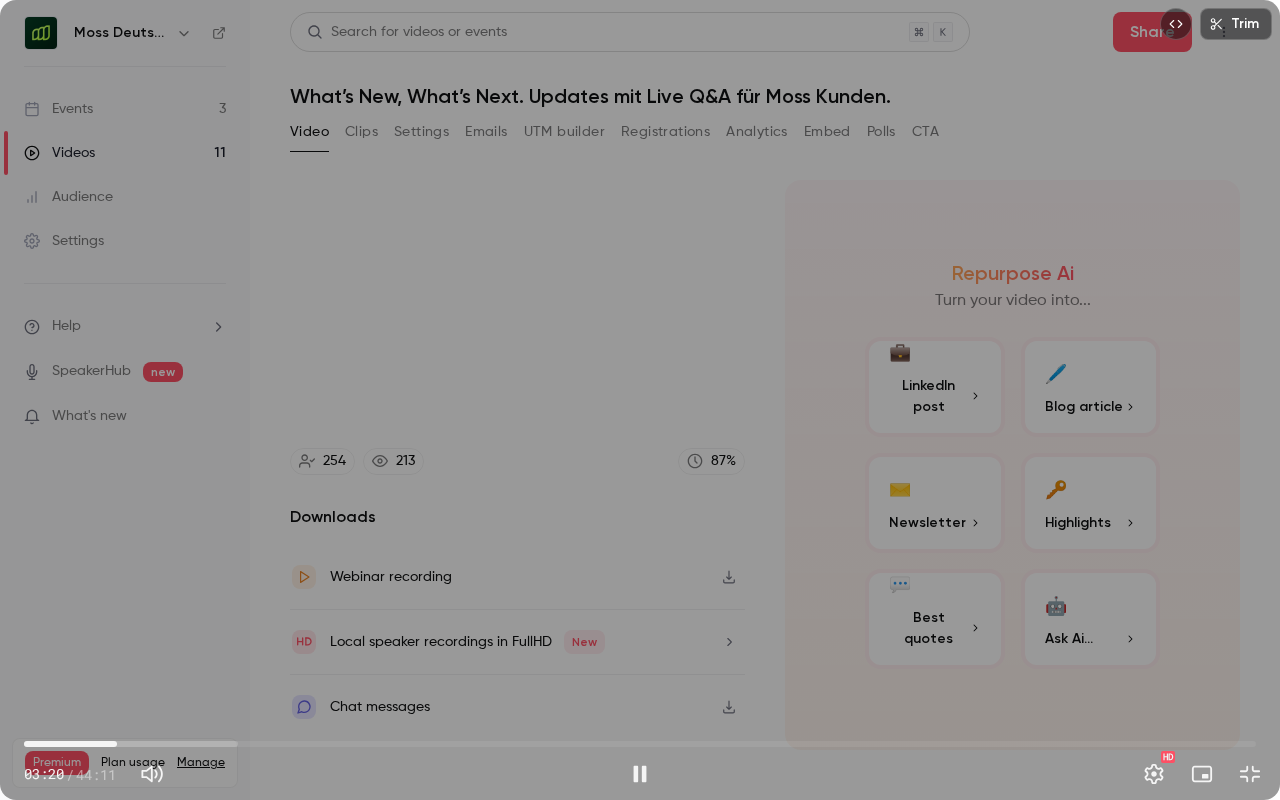 click on "03:20" at bounding box center (640, 744) 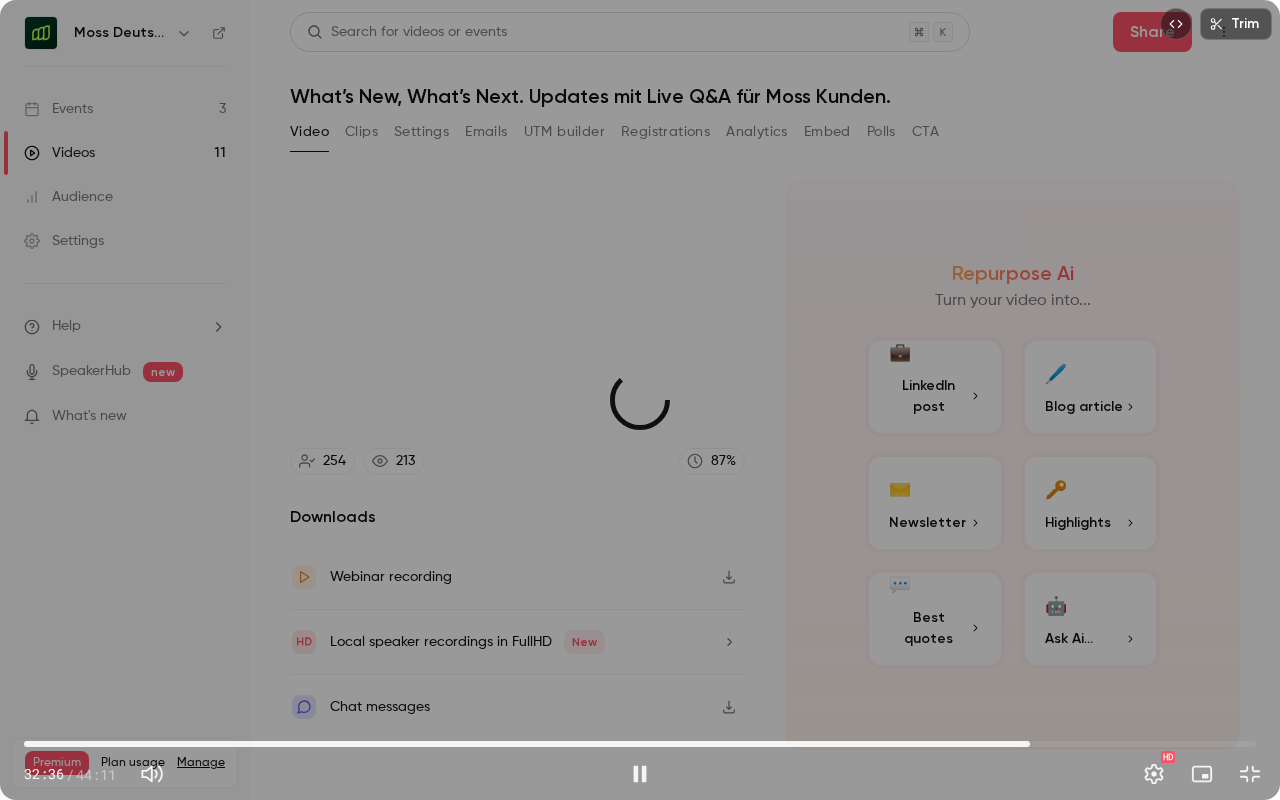 click on "36:04" at bounding box center (640, 744) 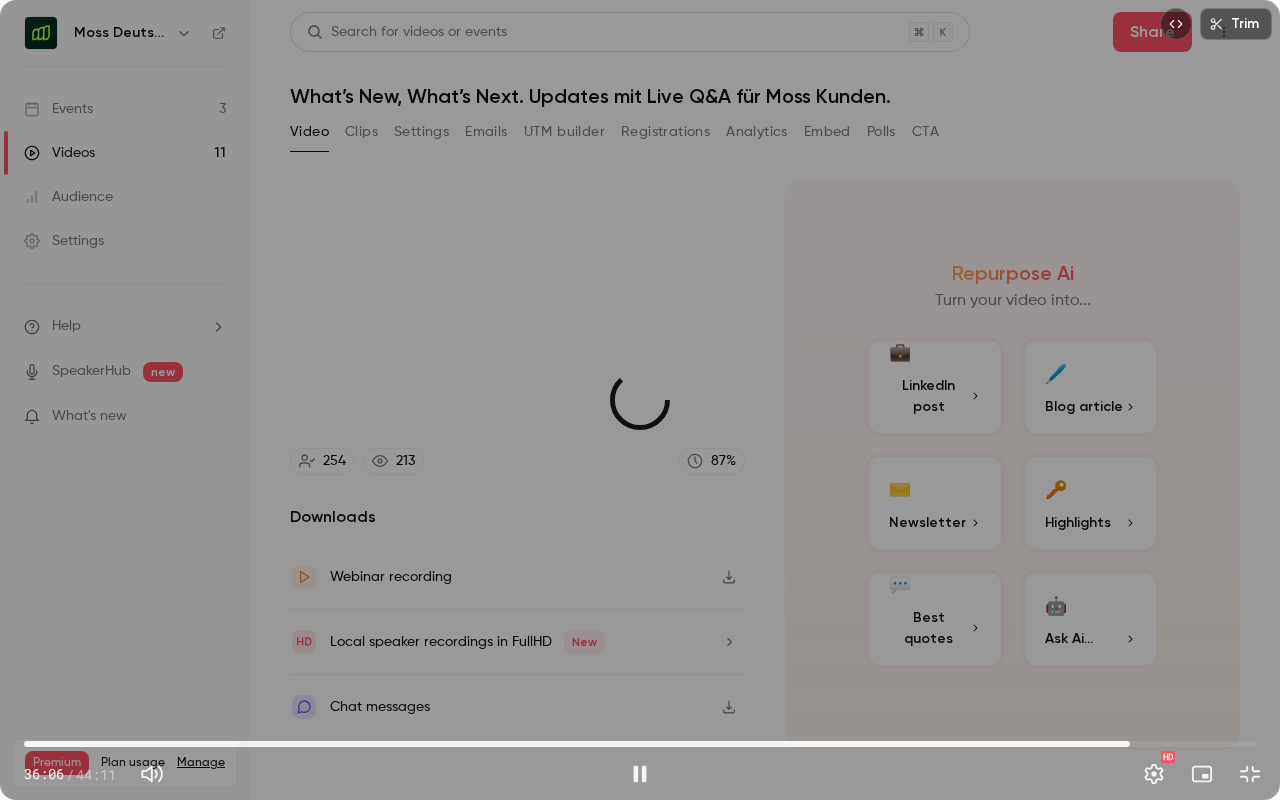 click on "39:40" at bounding box center [640, 744] 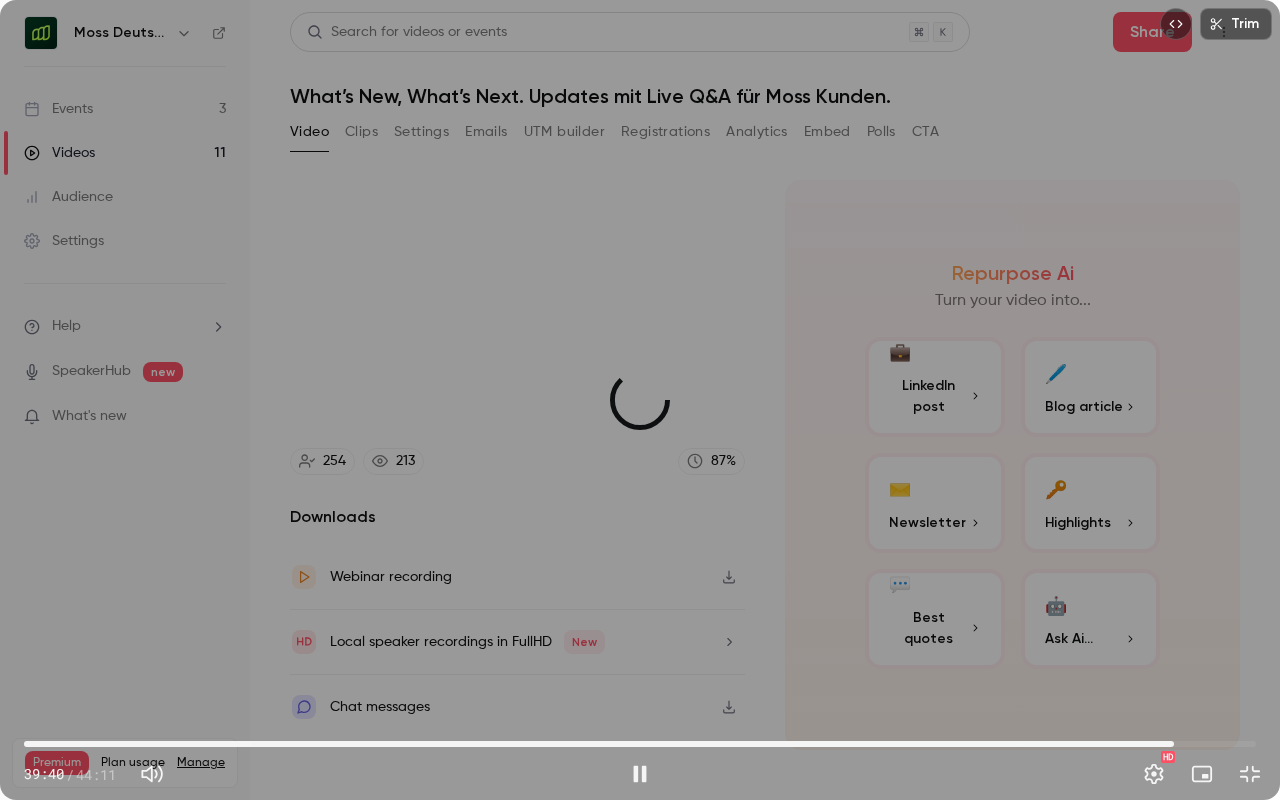 click on "41:14" at bounding box center (640, 744) 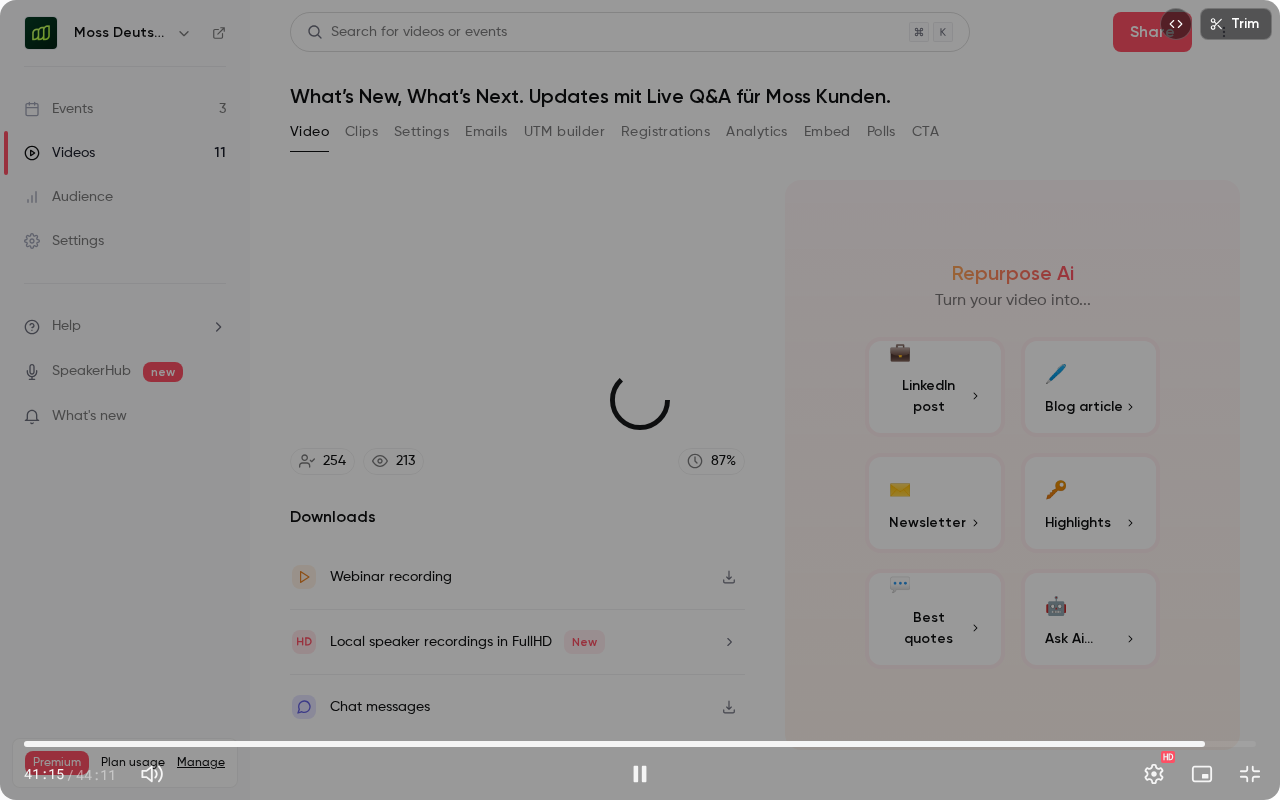 click on "42:21" at bounding box center (640, 744) 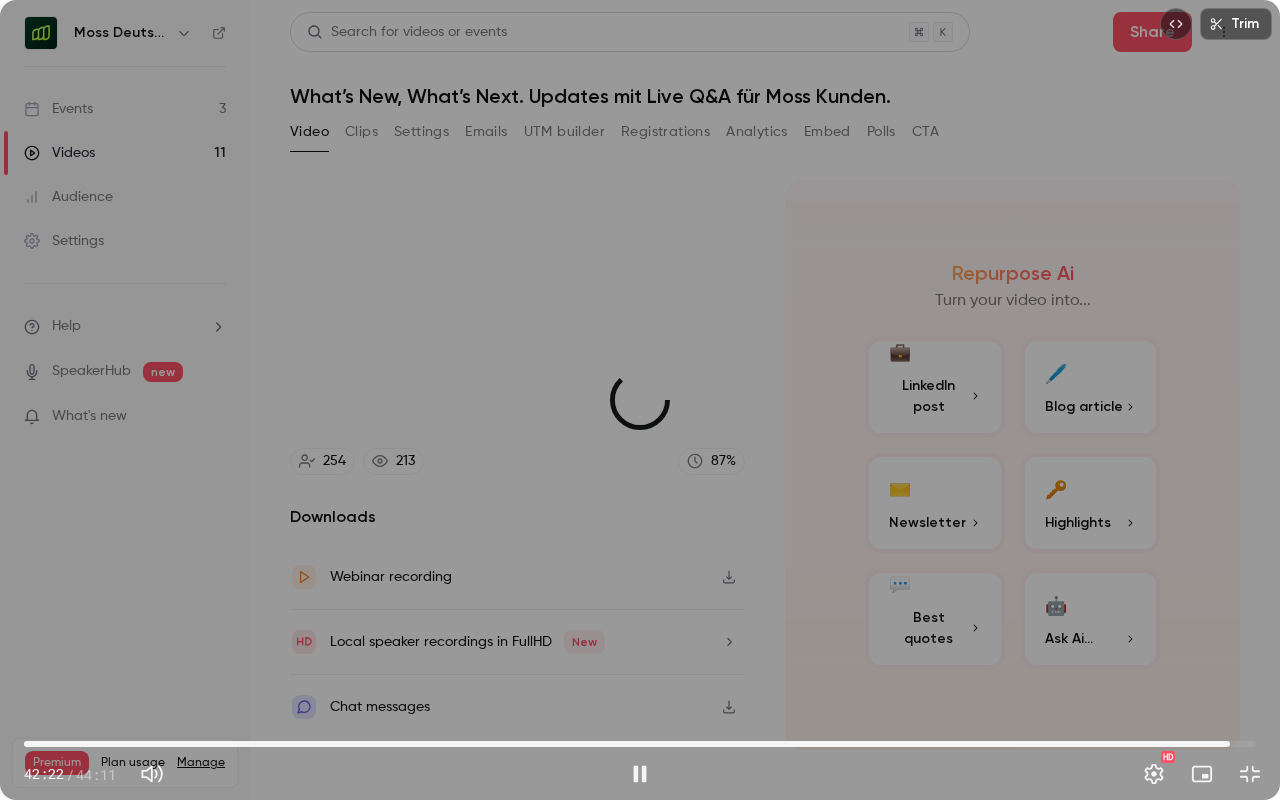 click on "43:15" at bounding box center [640, 744] 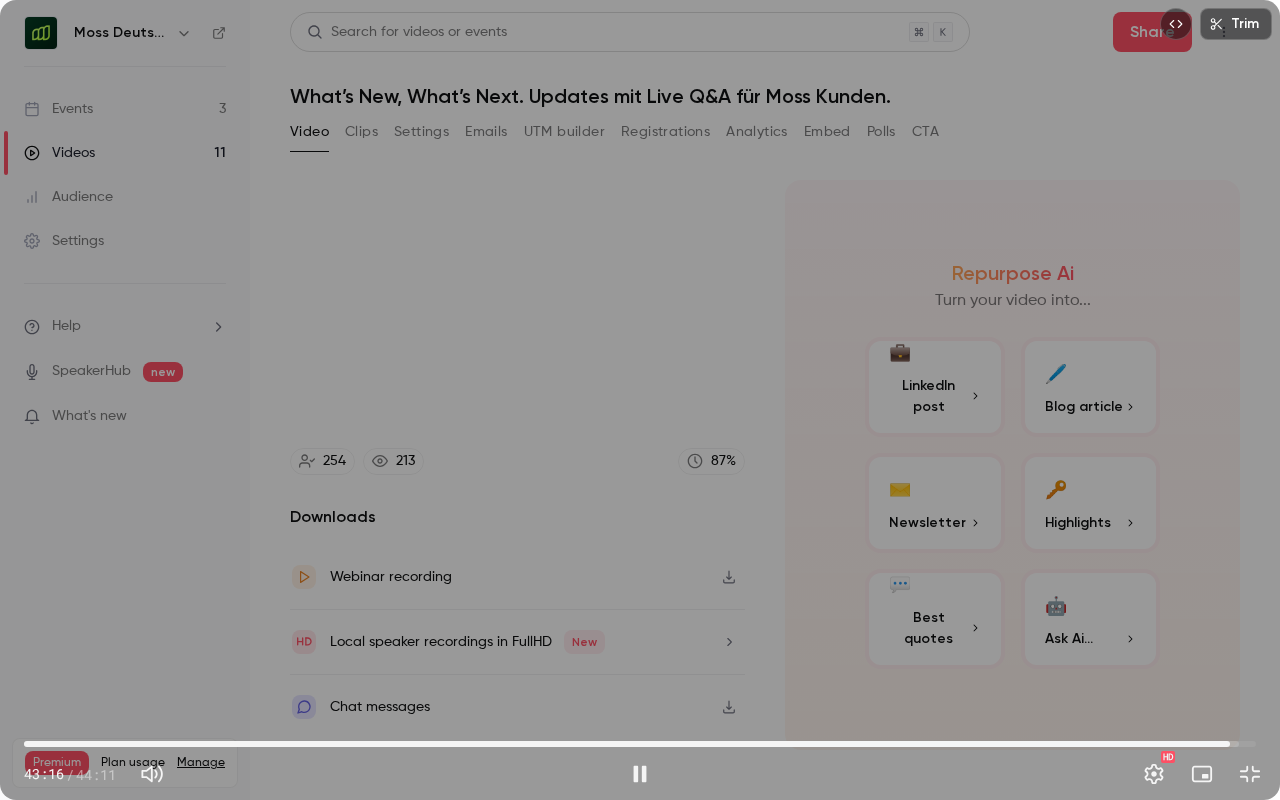 click on "43:16" at bounding box center [640, 744] 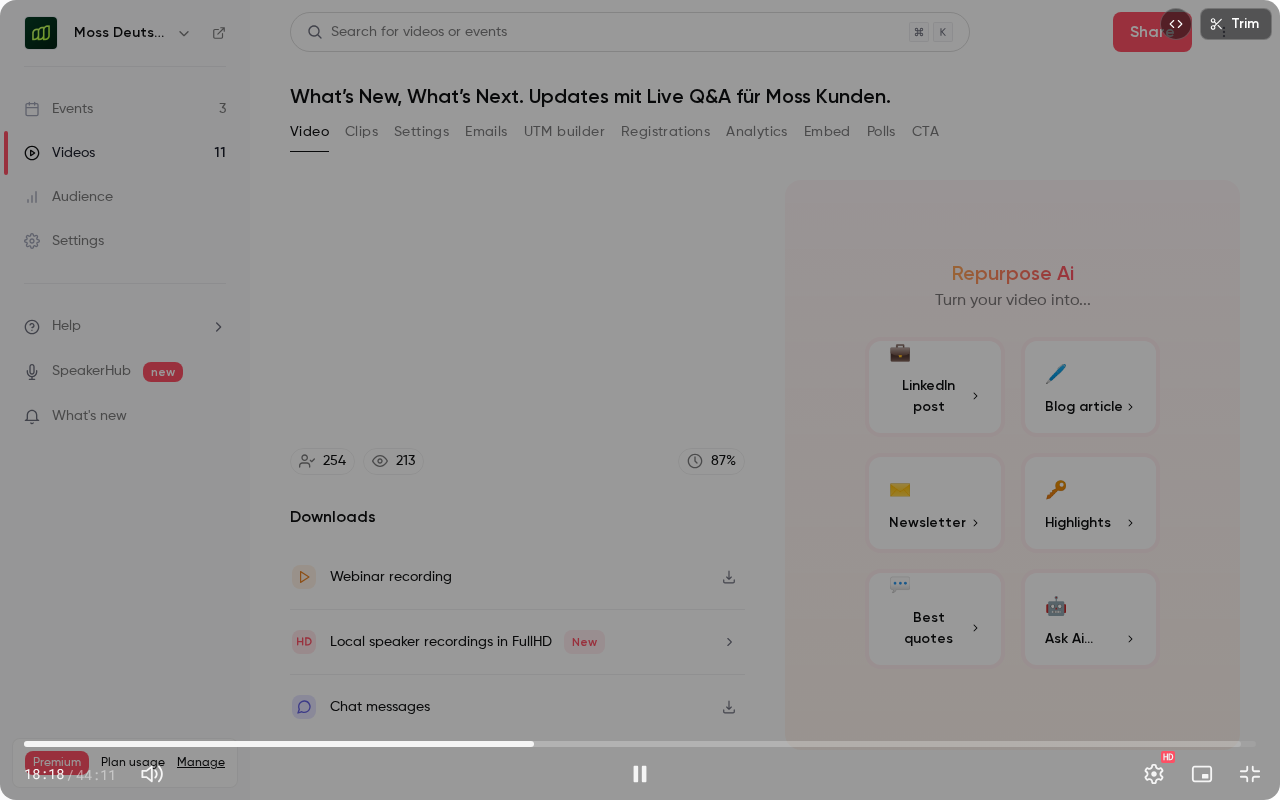 click on "18:18" at bounding box center [640, 744] 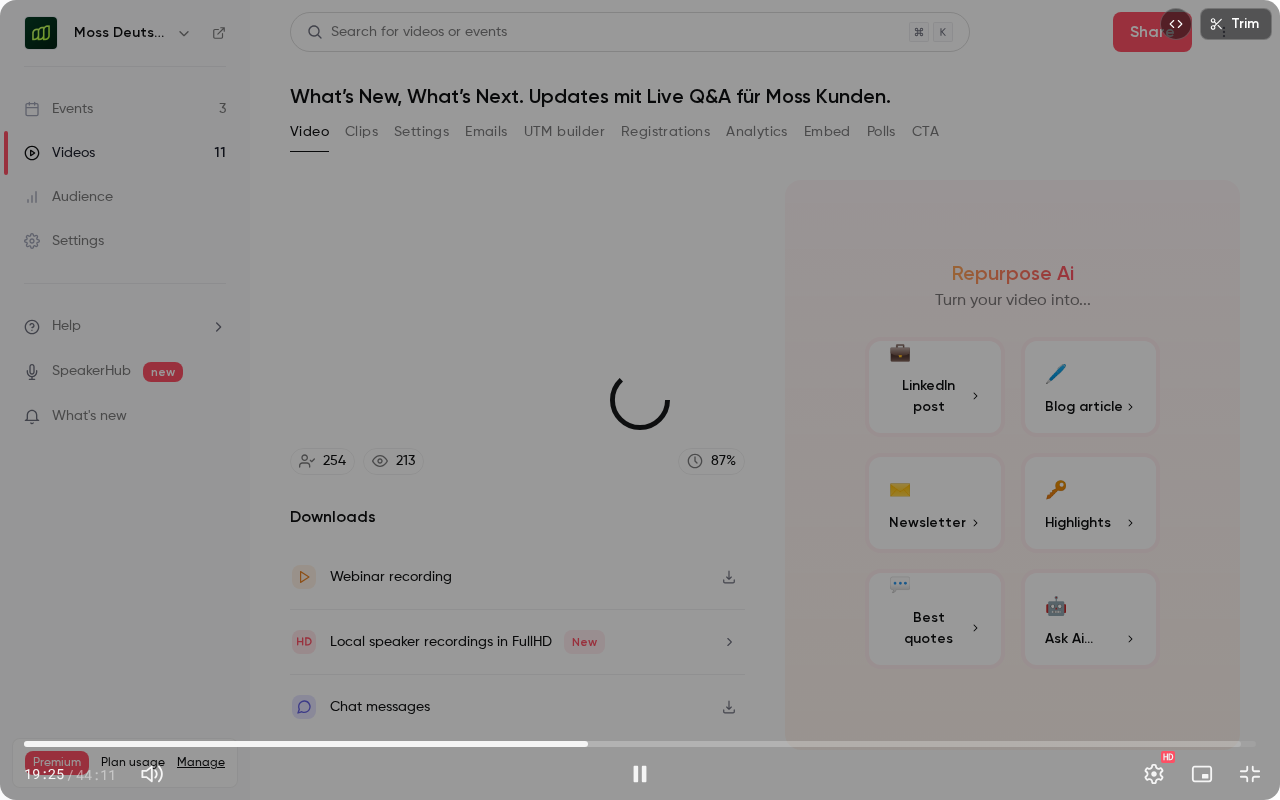 click on "20:13" at bounding box center (640, 744) 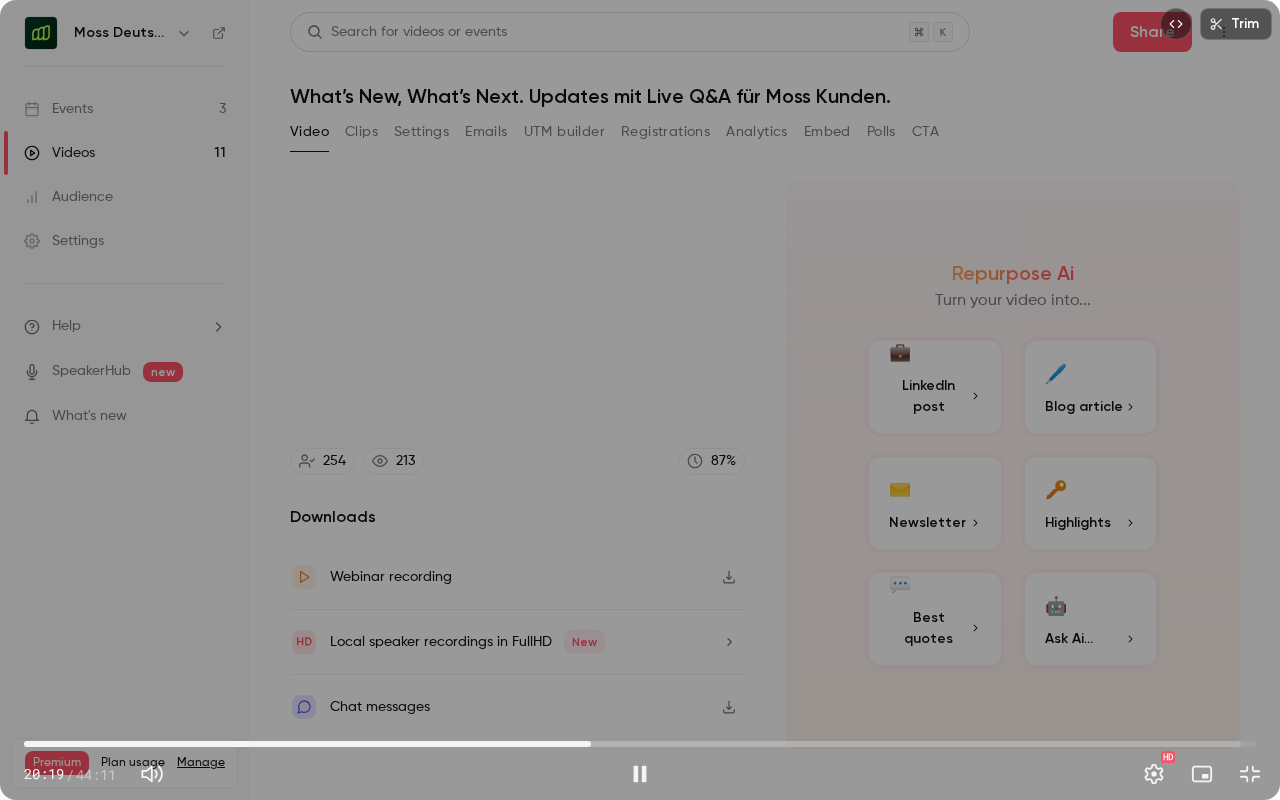 click on "20:19" at bounding box center (640, 744) 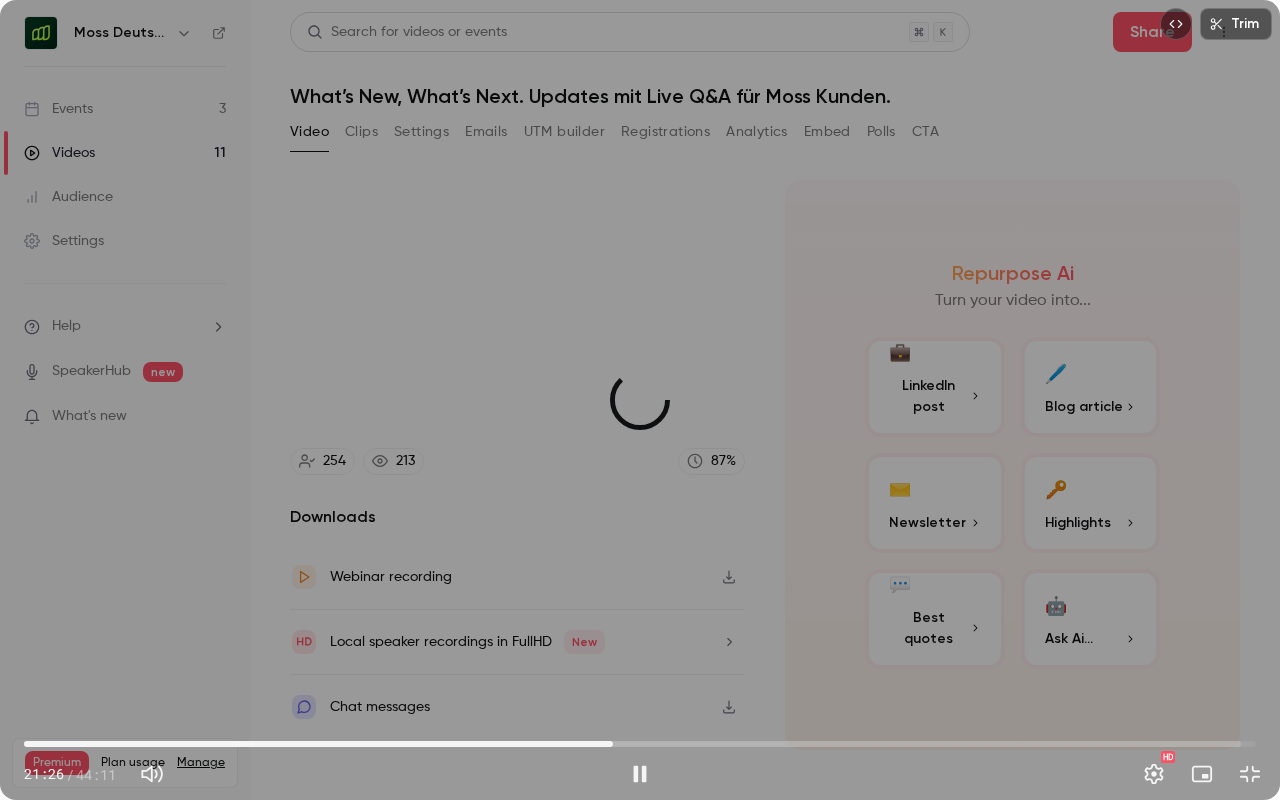 click on "21:07" at bounding box center (613, 744) 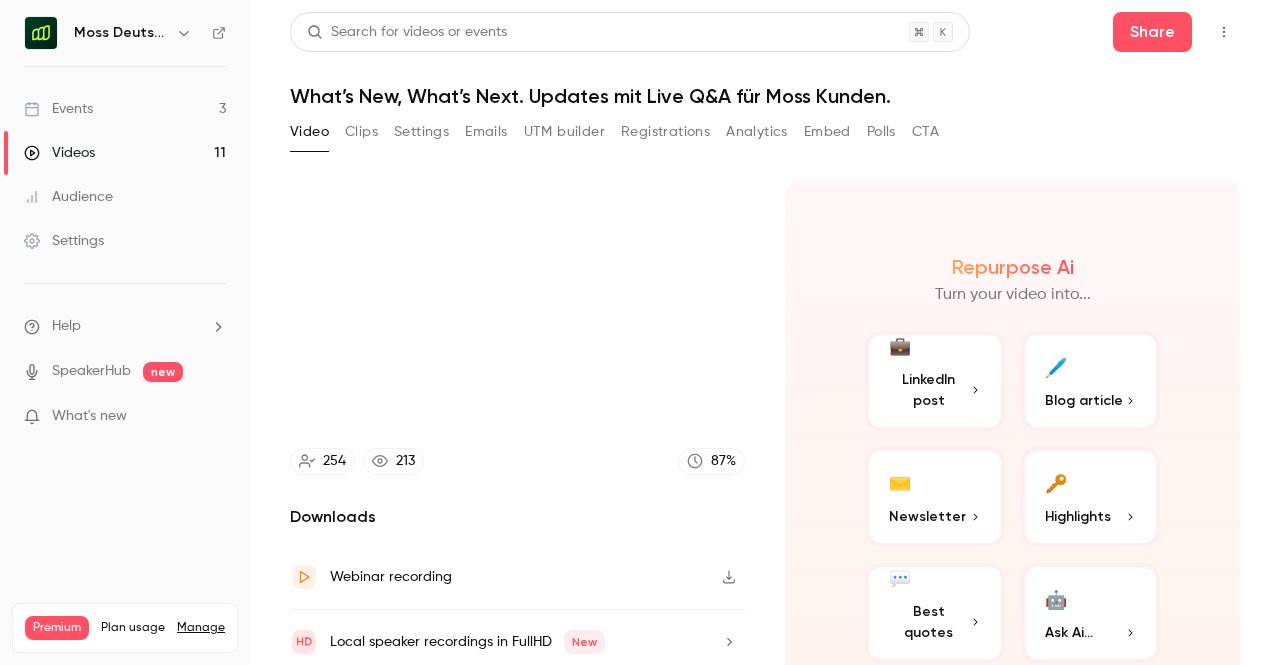 type on "****" 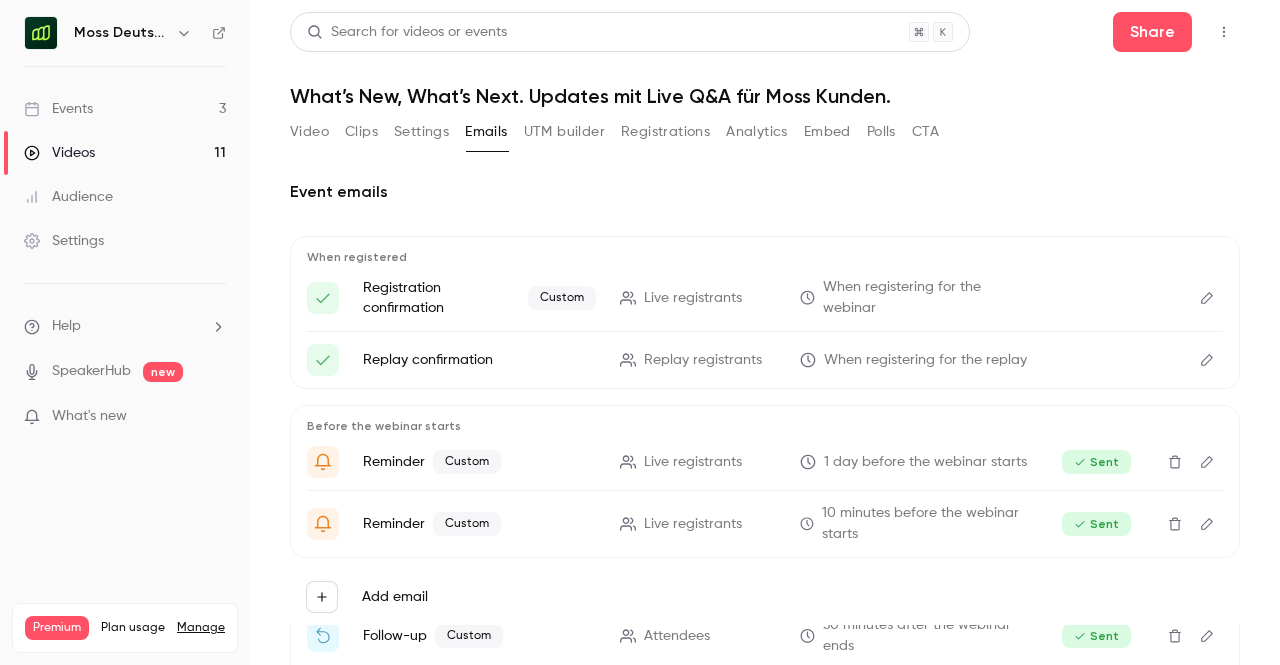 scroll, scrollTop: 11, scrollLeft: 0, axis: vertical 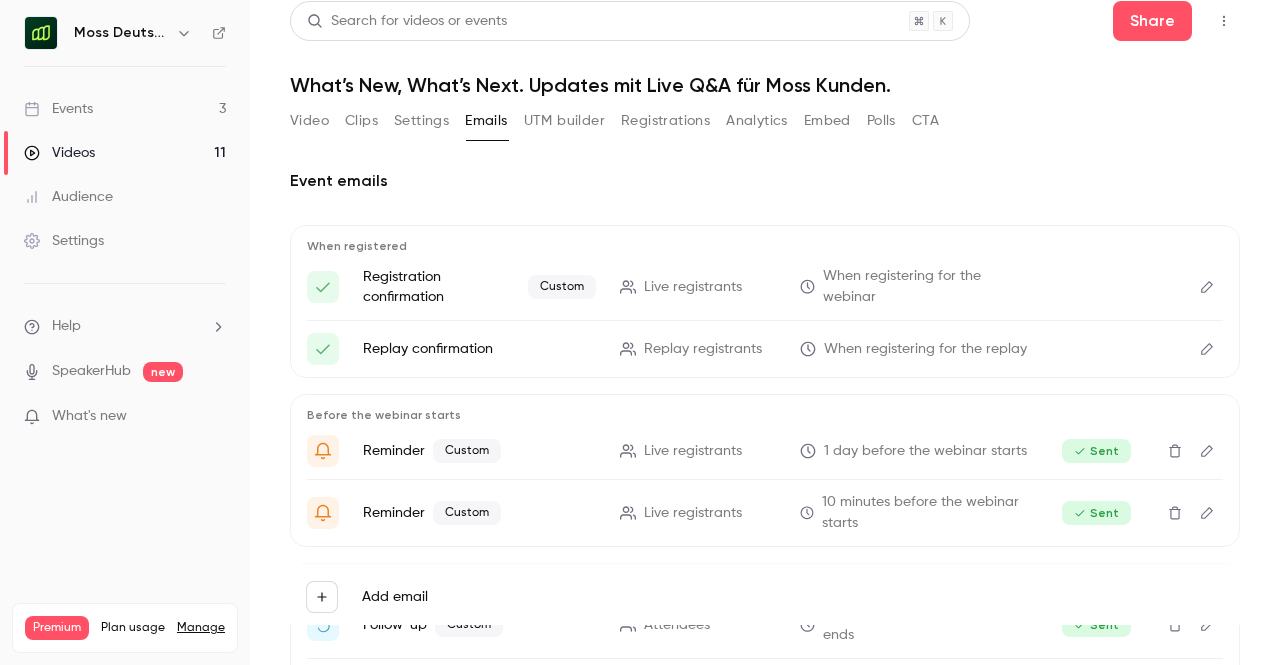 click at bounding box center (1207, 287) 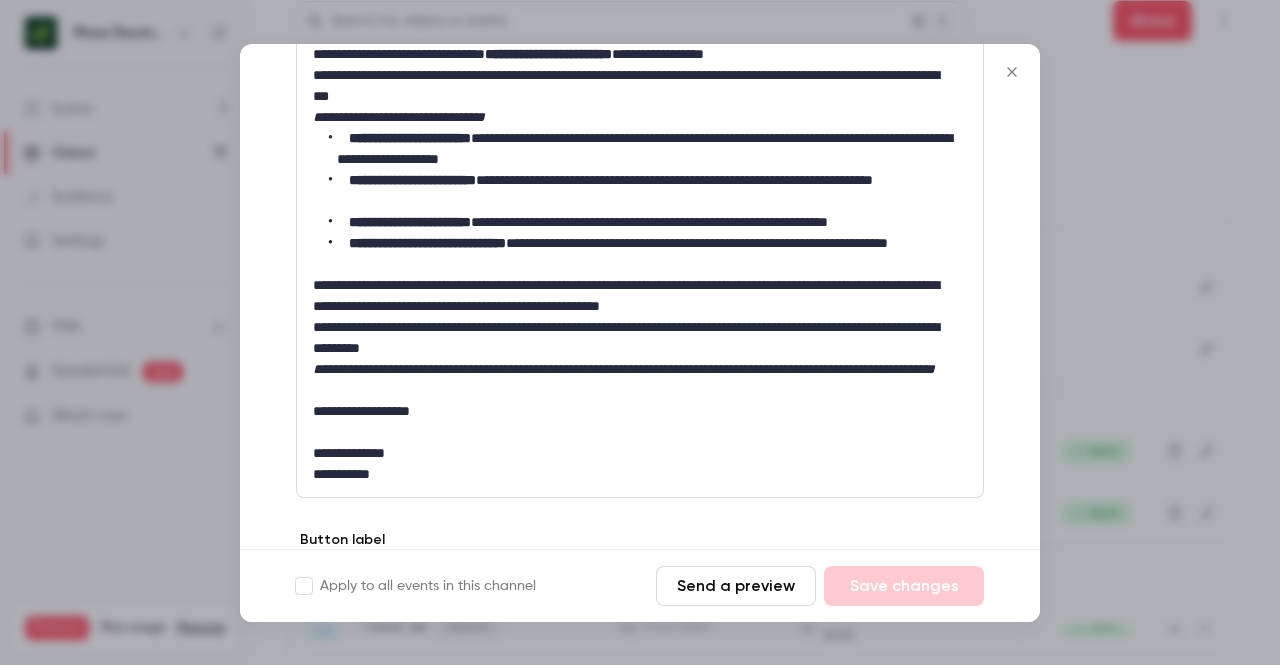 scroll, scrollTop: 476, scrollLeft: 0, axis: vertical 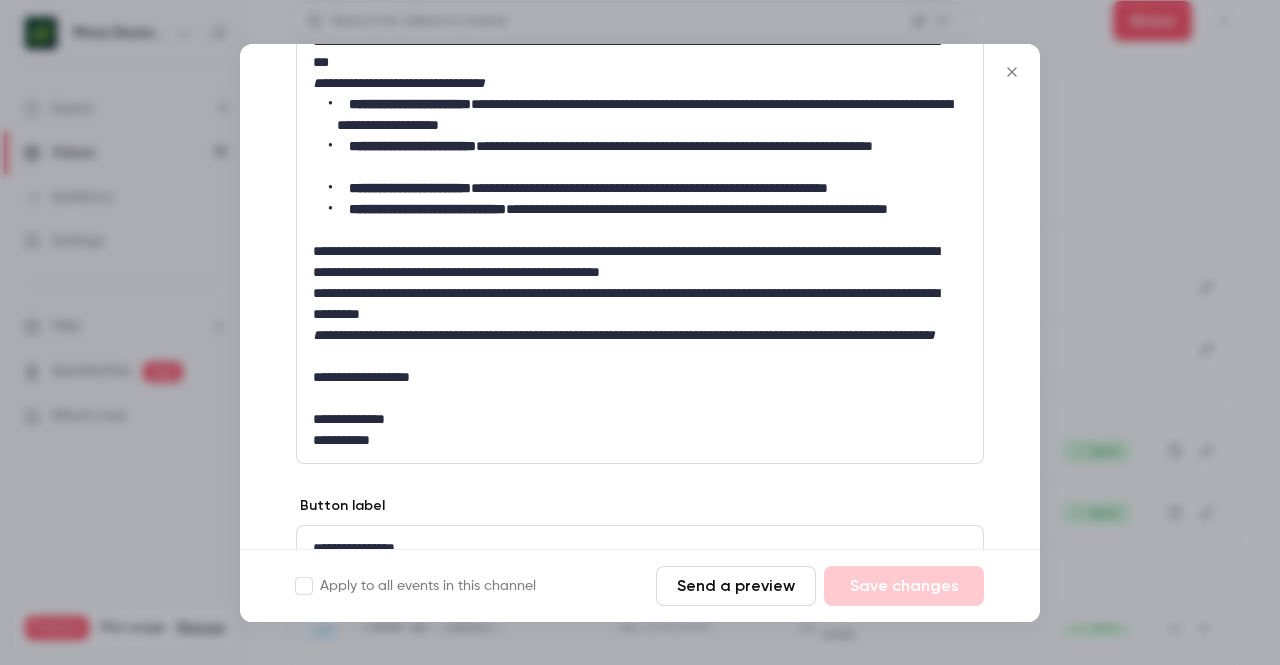 click at bounding box center (1012, 72) 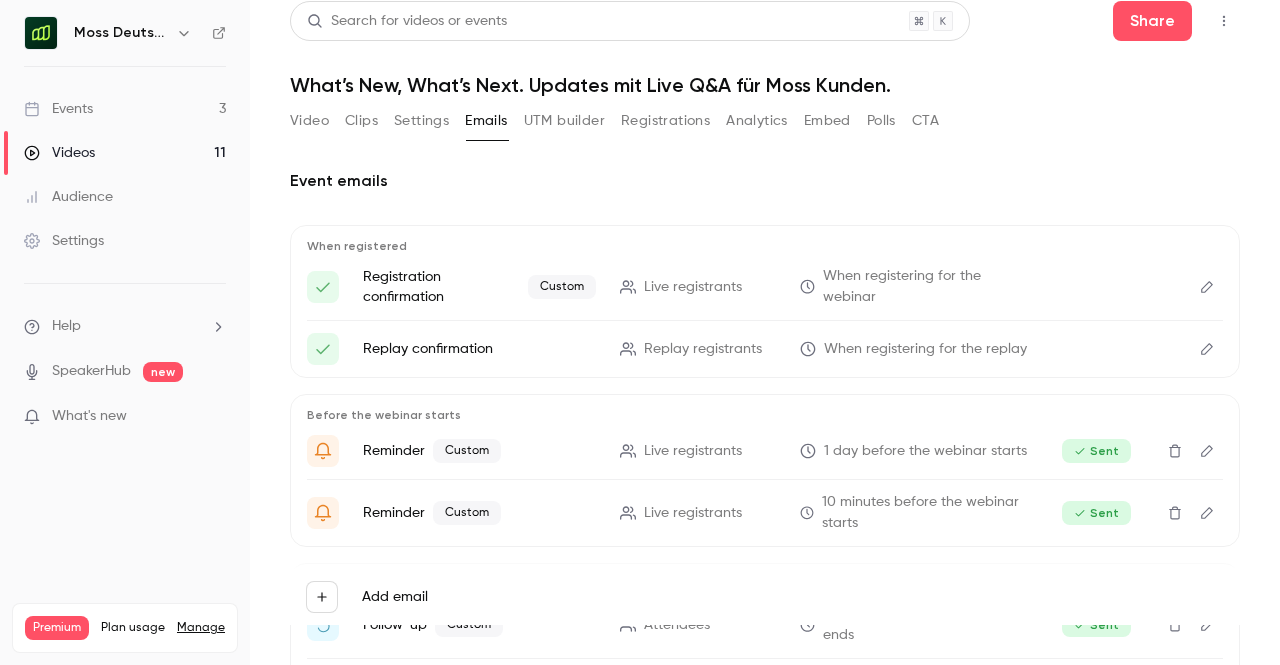 click on "Registrations" at bounding box center (665, 121) 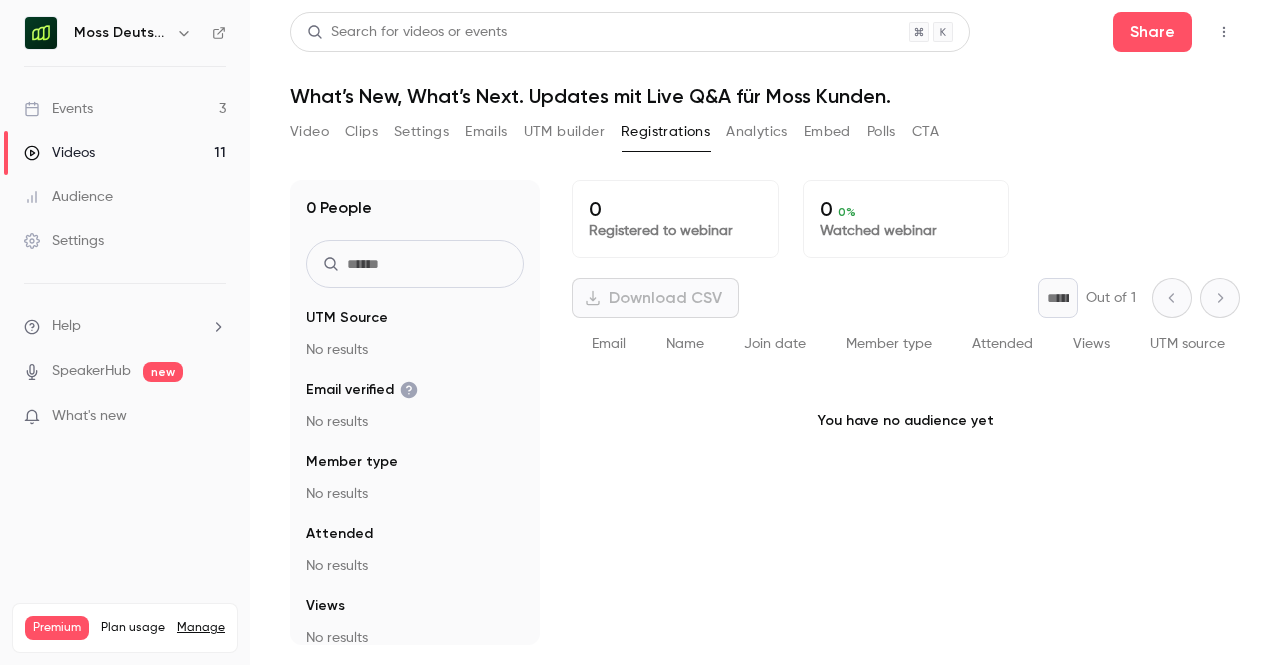 scroll, scrollTop: 0, scrollLeft: 0, axis: both 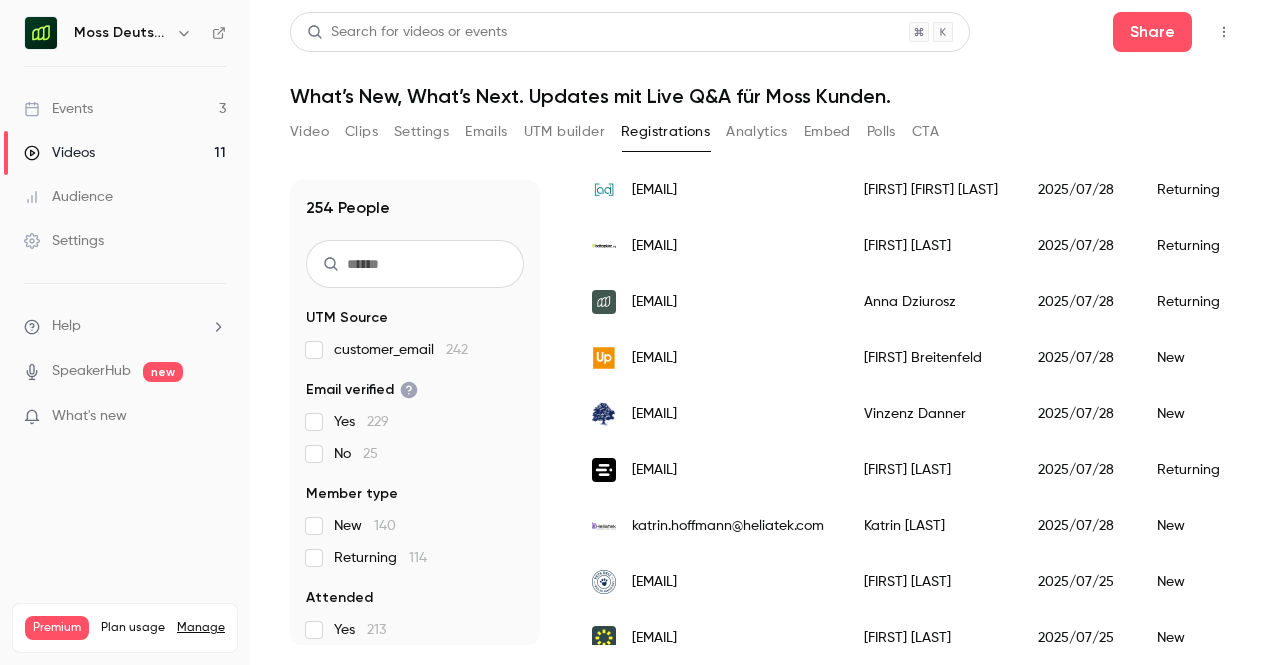 click on "Video Clips Settings Emails UTM builder Registrations Analytics Embed Polls CTA" at bounding box center (614, 132) 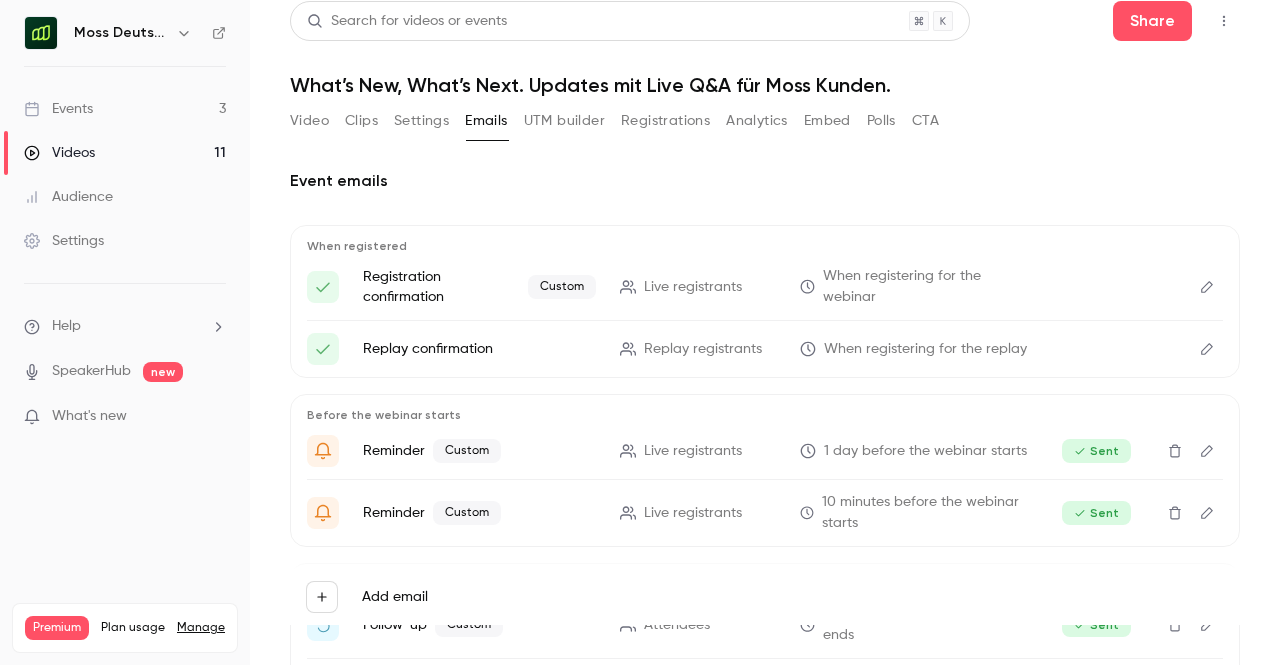 scroll, scrollTop: 0, scrollLeft: 0, axis: both 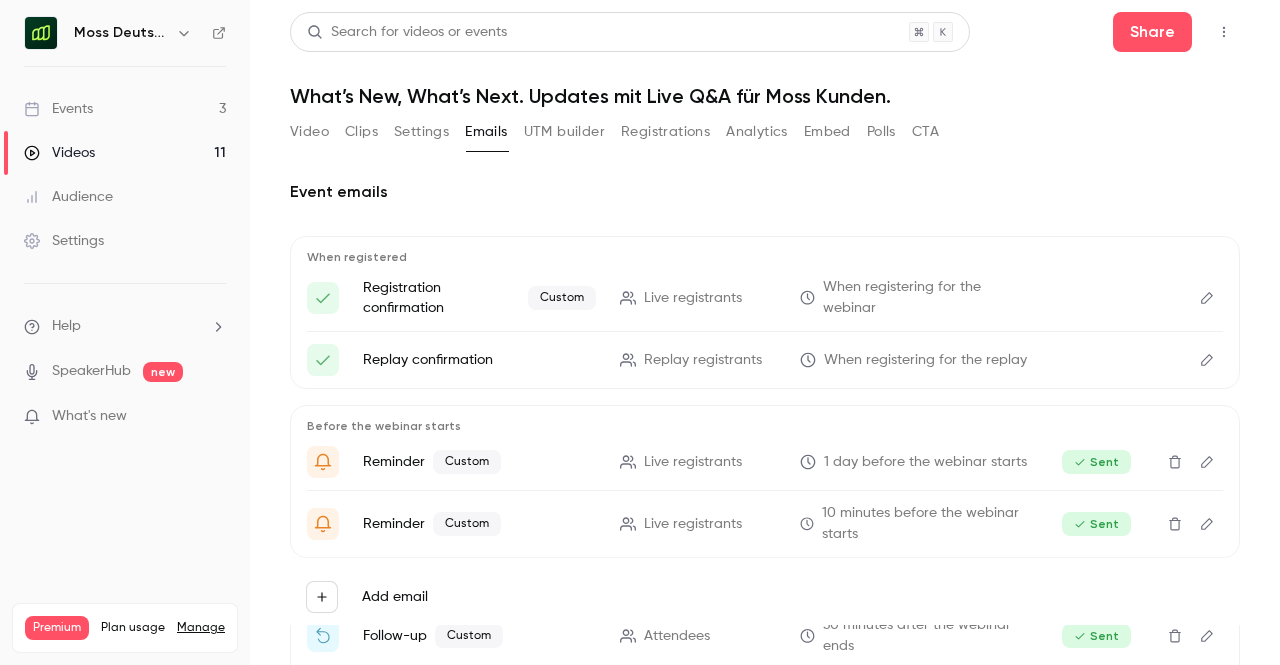 click on "Embed" at bounding box center [827, 132] 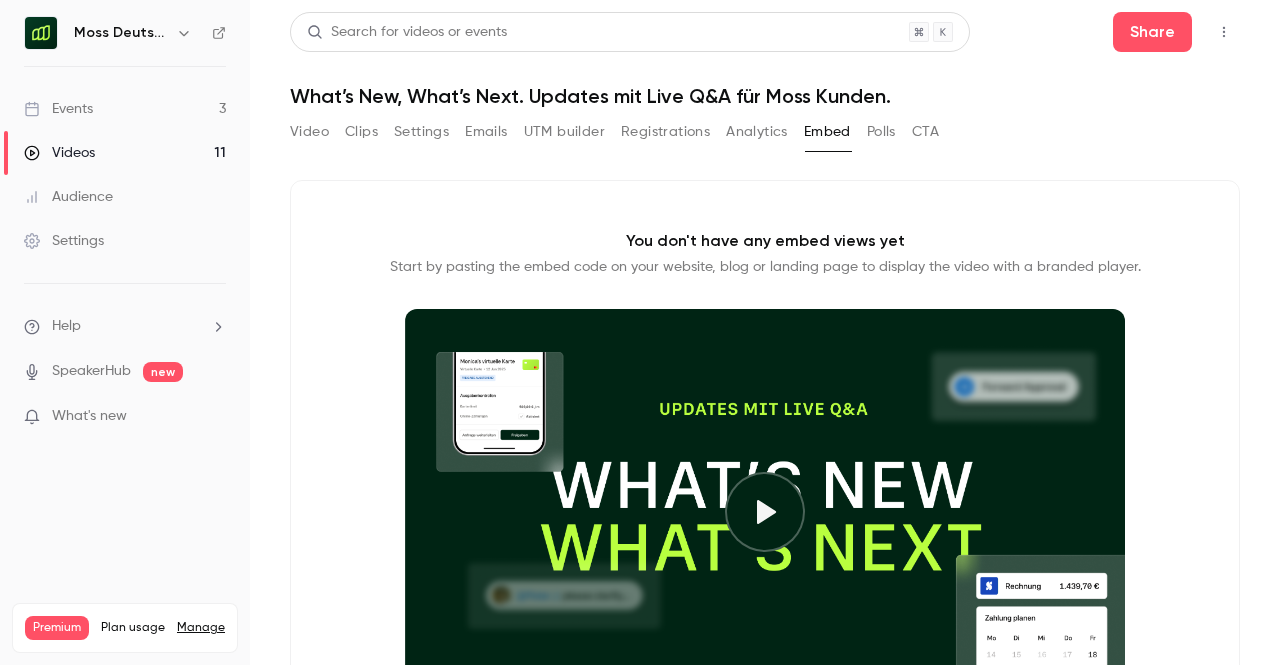 click on "Polls" at bounding box center (881, 132) 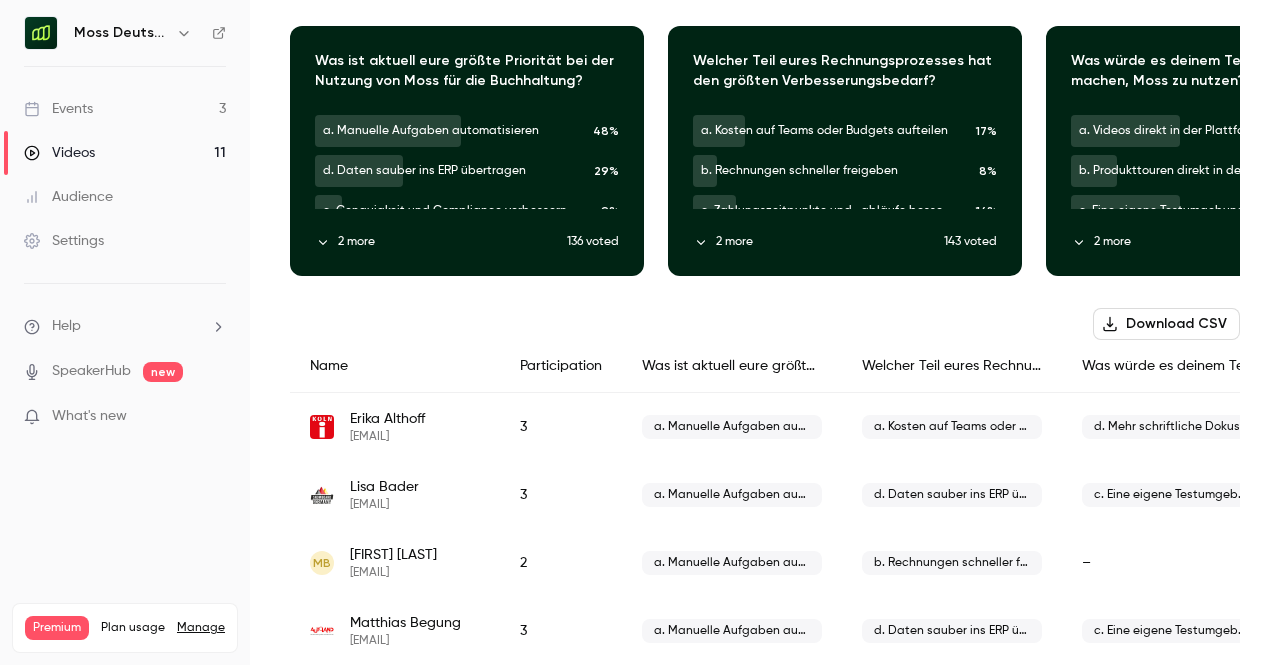 scroll, scrollTop: 0, scrollLeft: 0, axis: both 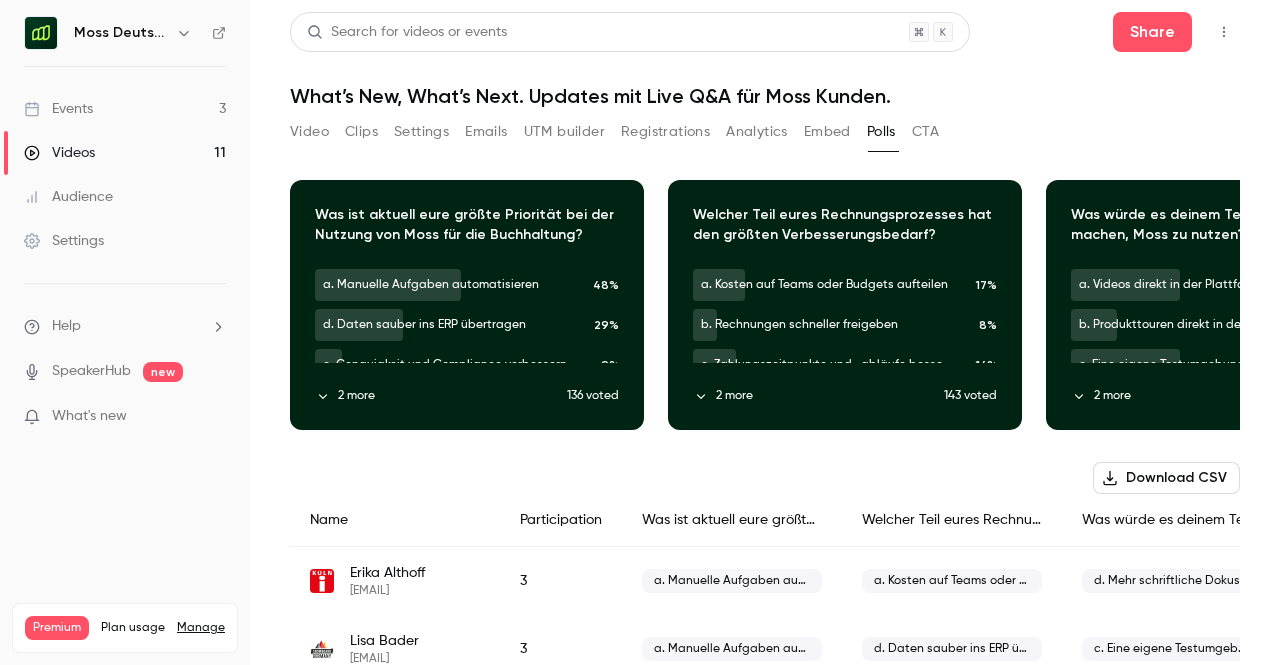 click on "Video" at bounding box center (309, 132) 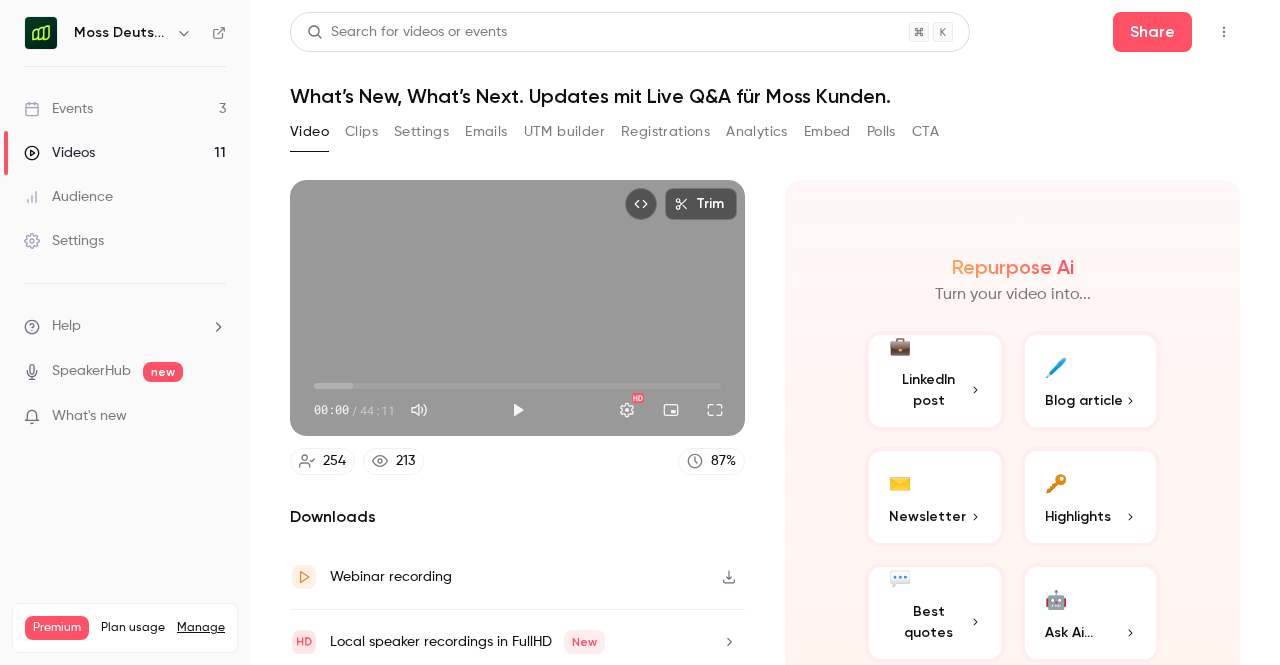 click on "Clips" at bounding box center (361, 132) 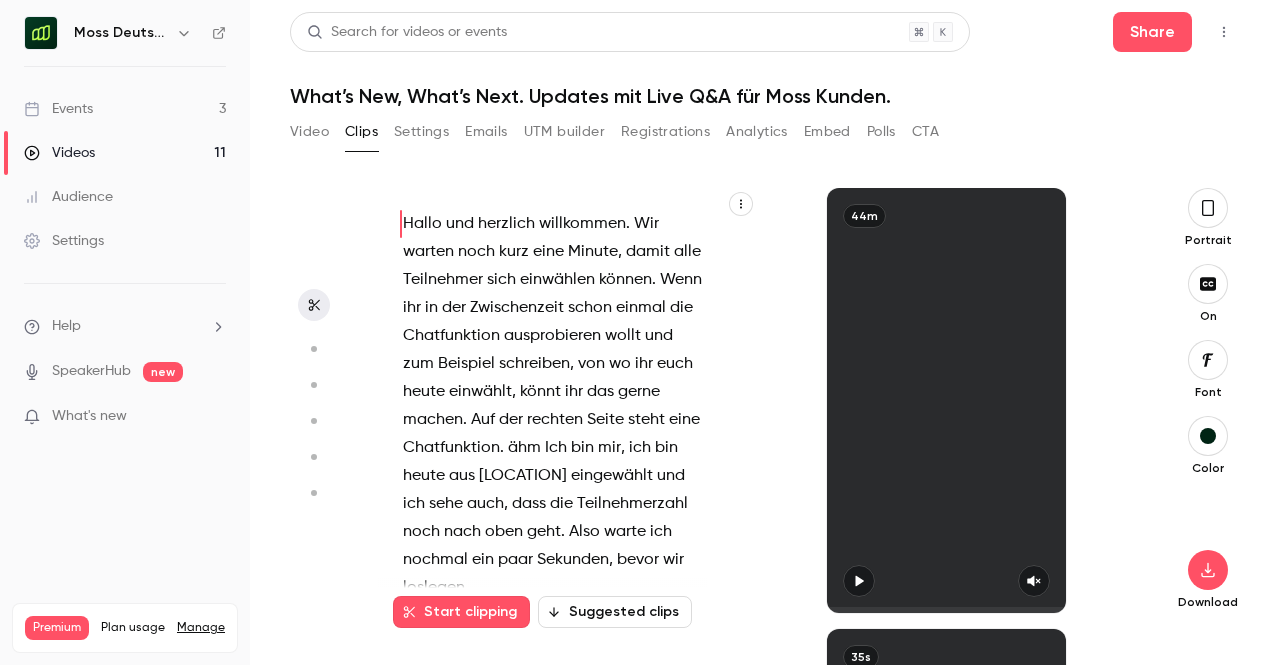 click on "Settings" at bounding box center (421, 132) 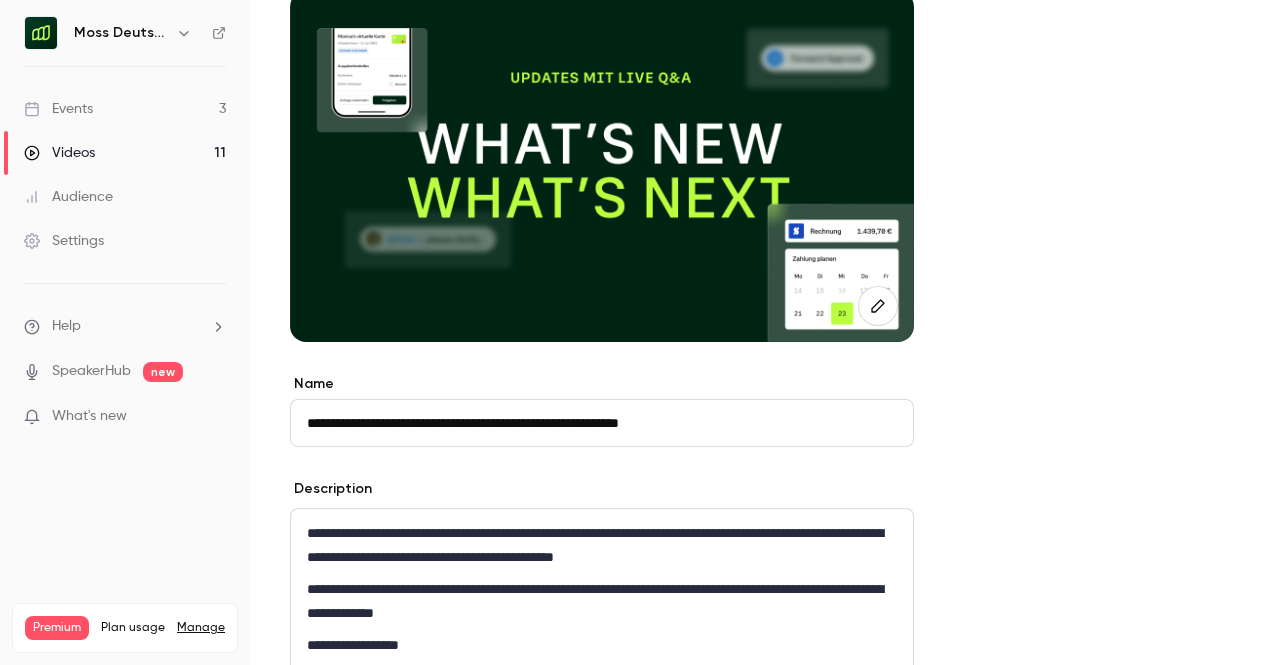 scroll, scrollTop: 0, scrollLeft: 0, axis: both 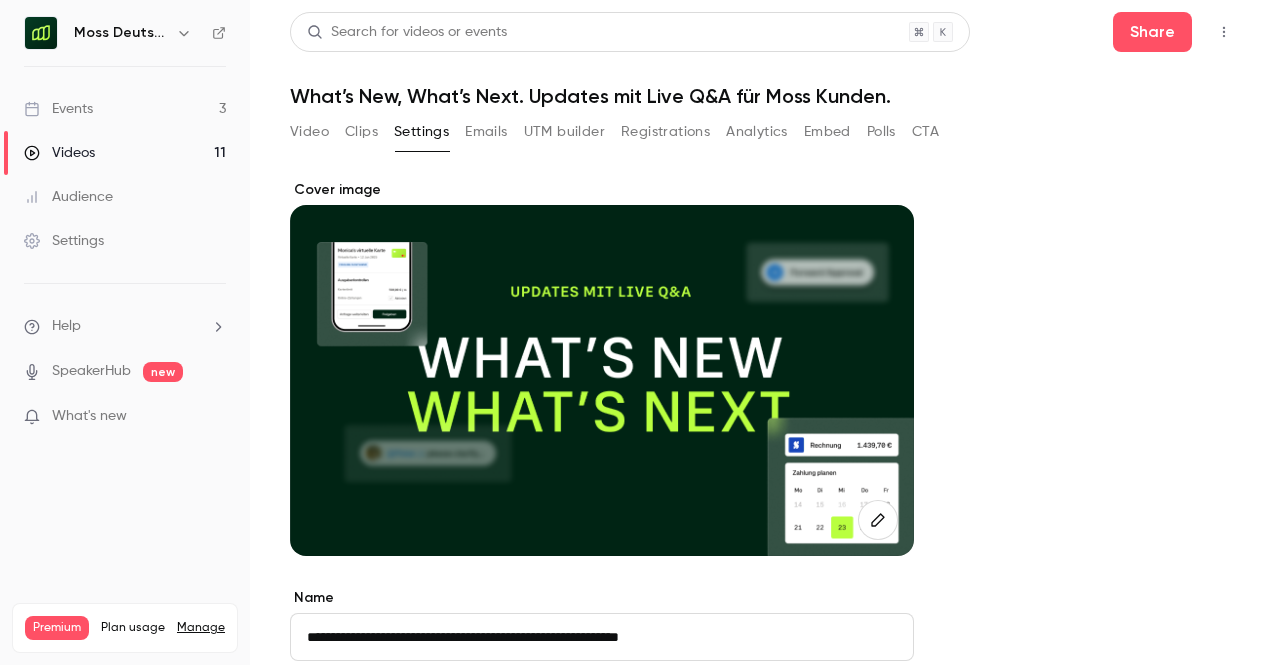 click on "Moss Deutschland" at bounding box center [121, 33] 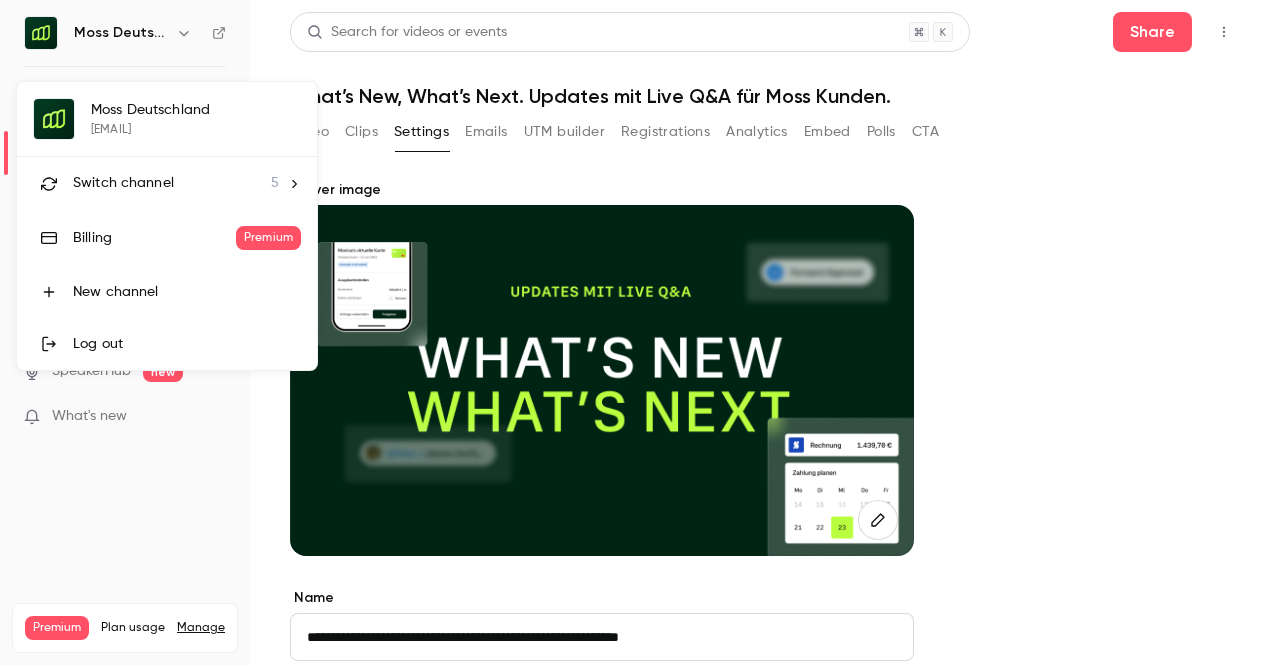 click on "Switch channel 5" at bounding box center [167, 183] 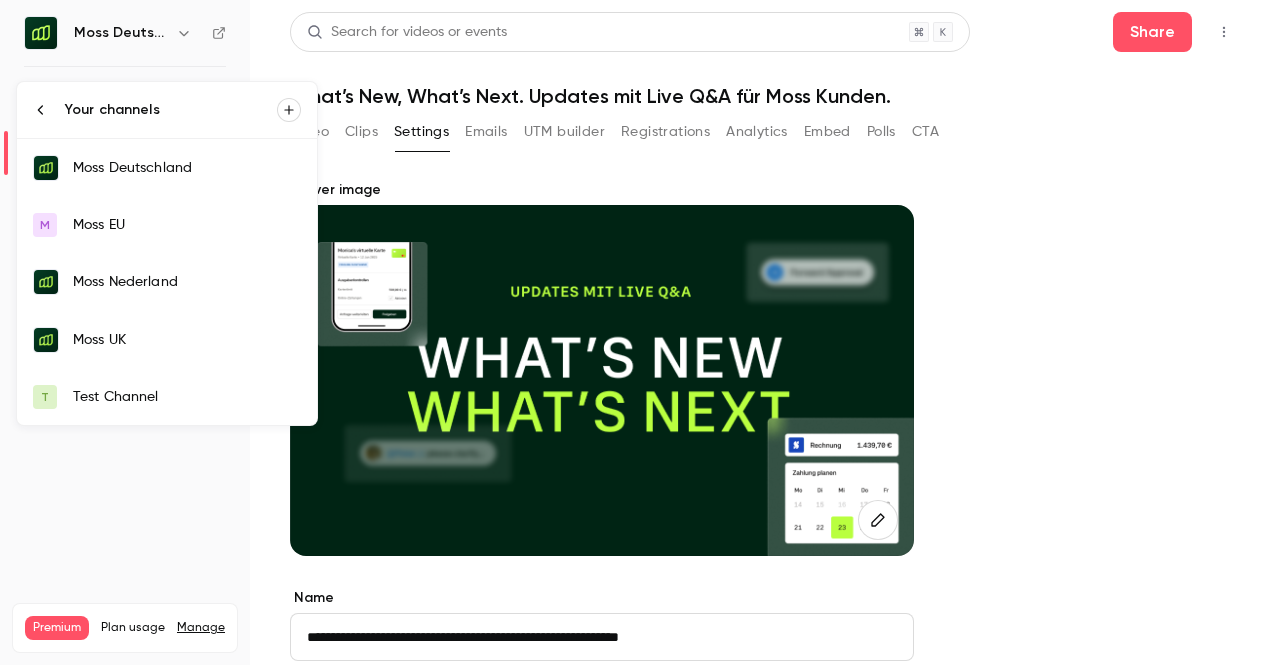 click on "Test Channel" at bounding box center [187, 397] 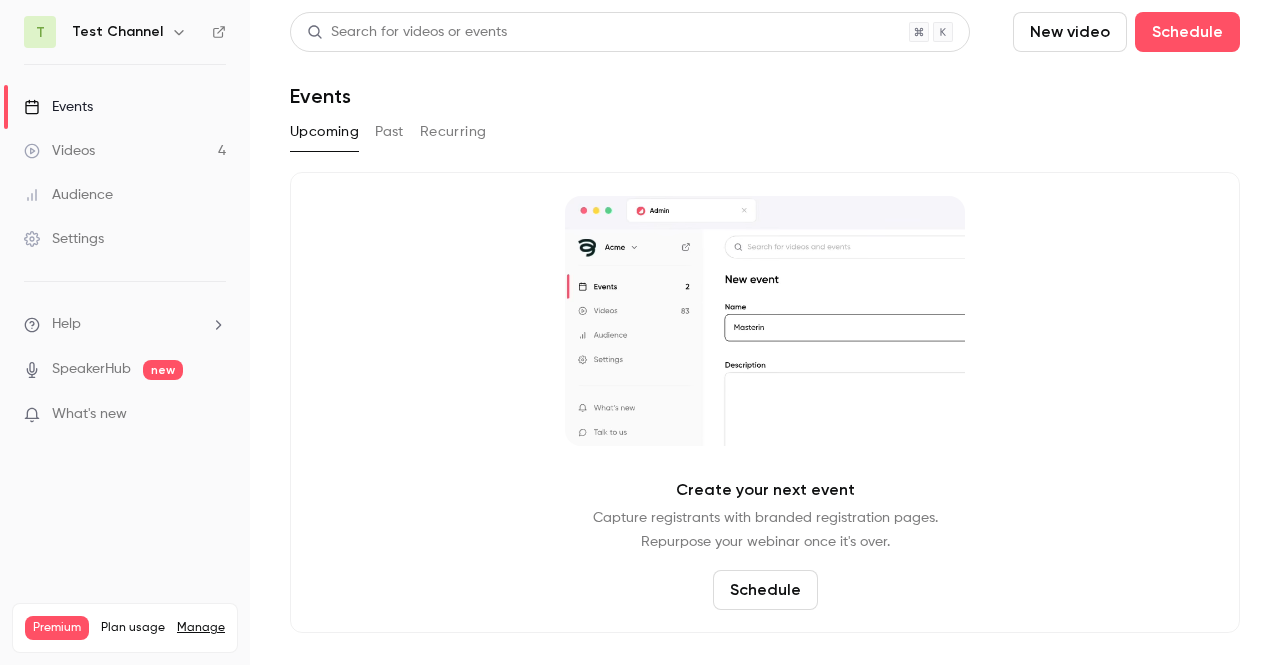 click on "Past" at bounding box center (389, 132) 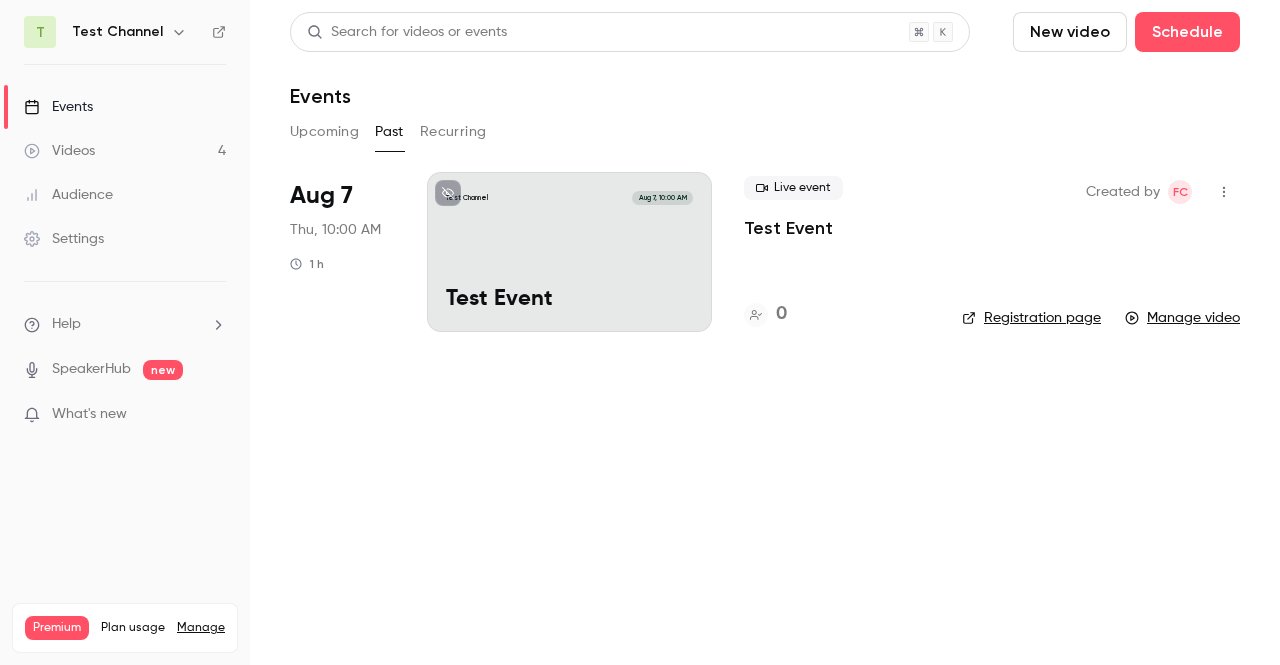 click on "Test Event" at bounding box center (788, 228) 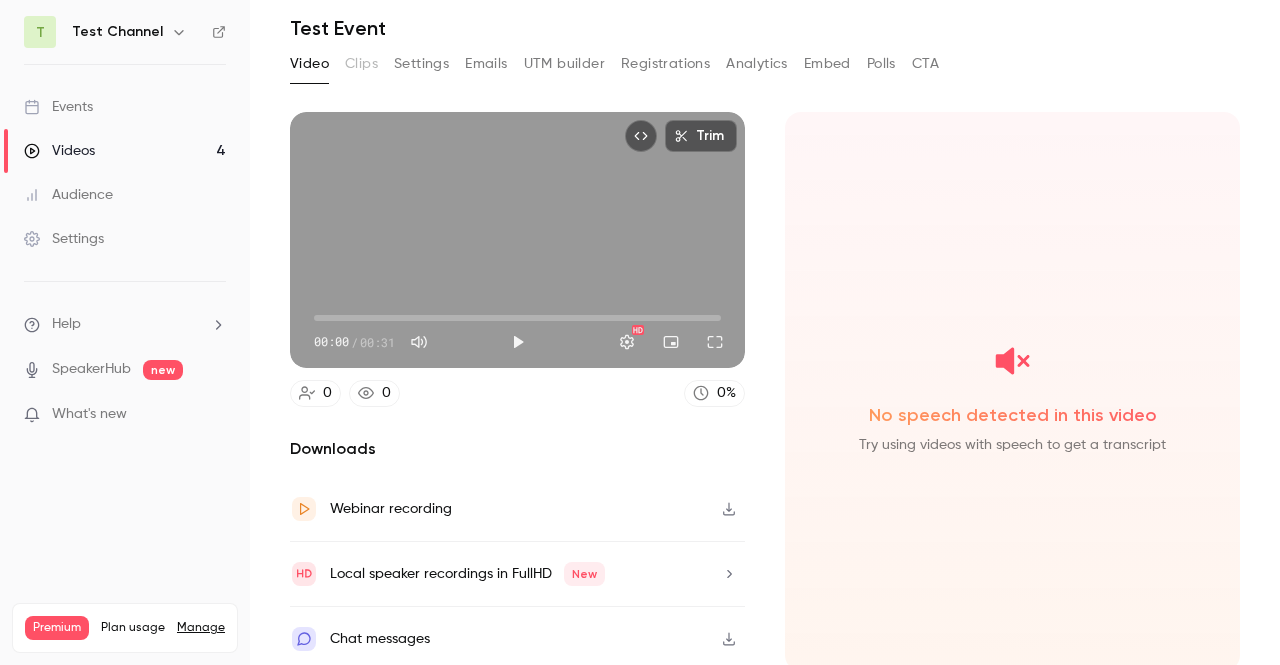 scroll, scrollTop: 0, scrollLeft: 0, axis: both 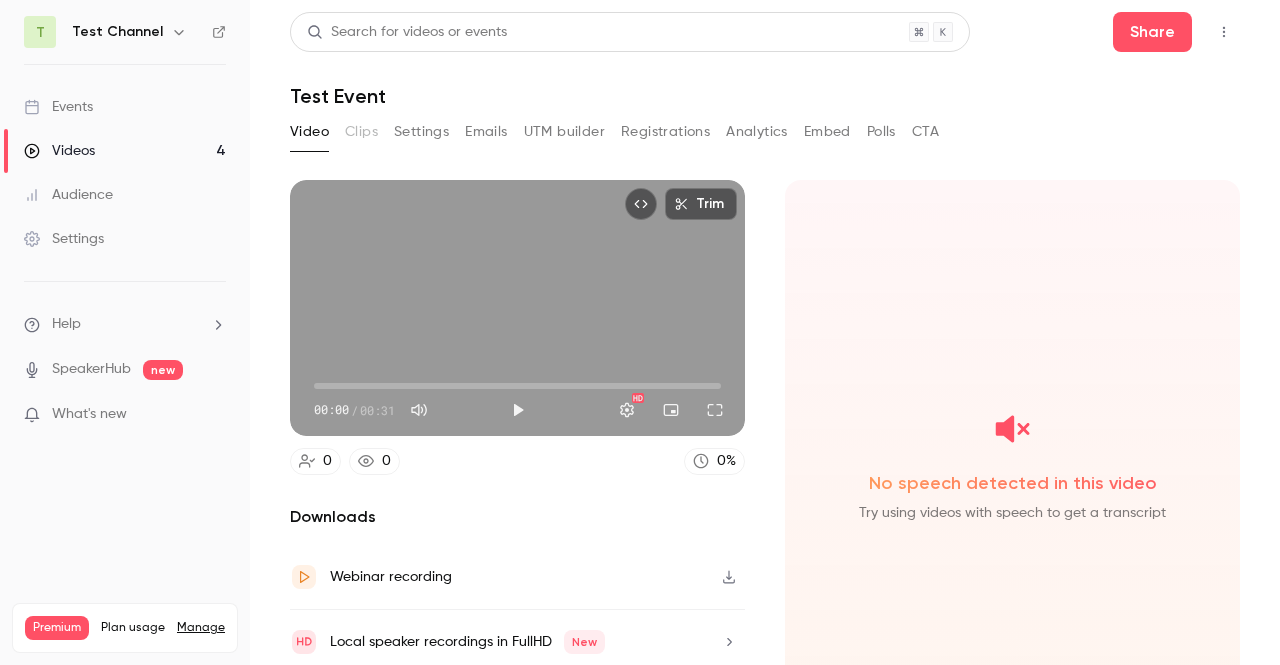 click on "Settings" at bounding box center (421, 132) 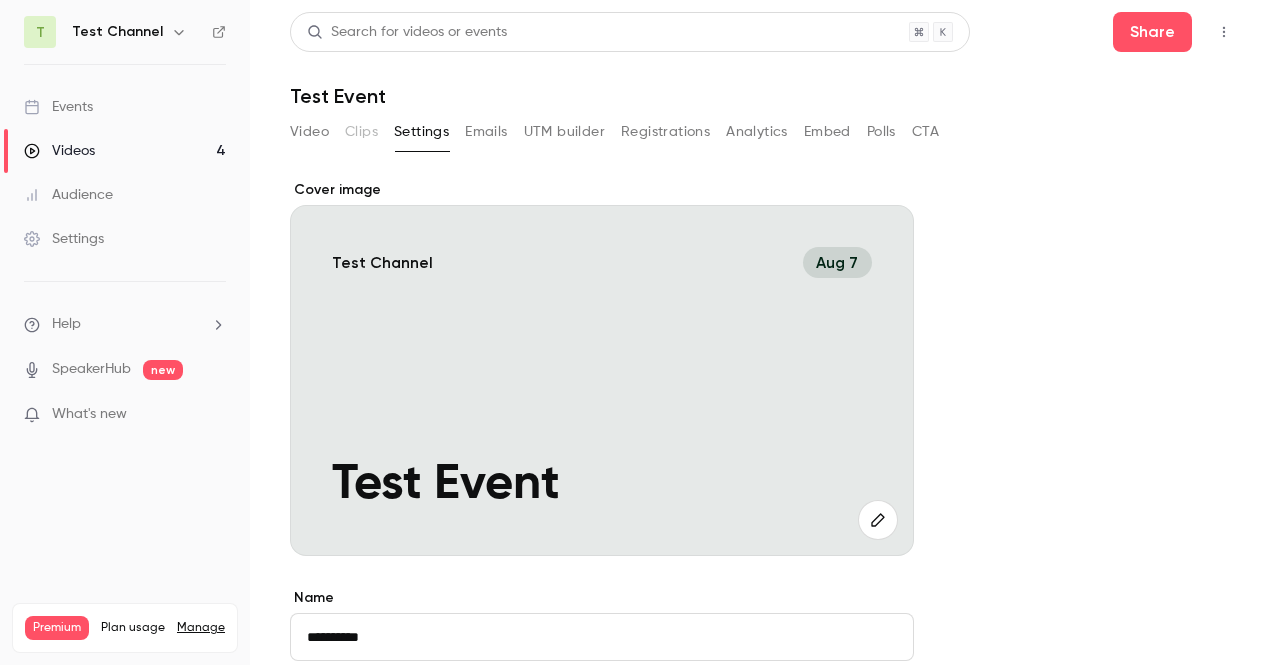 click on "Emails" at bounding box center (486, 132) 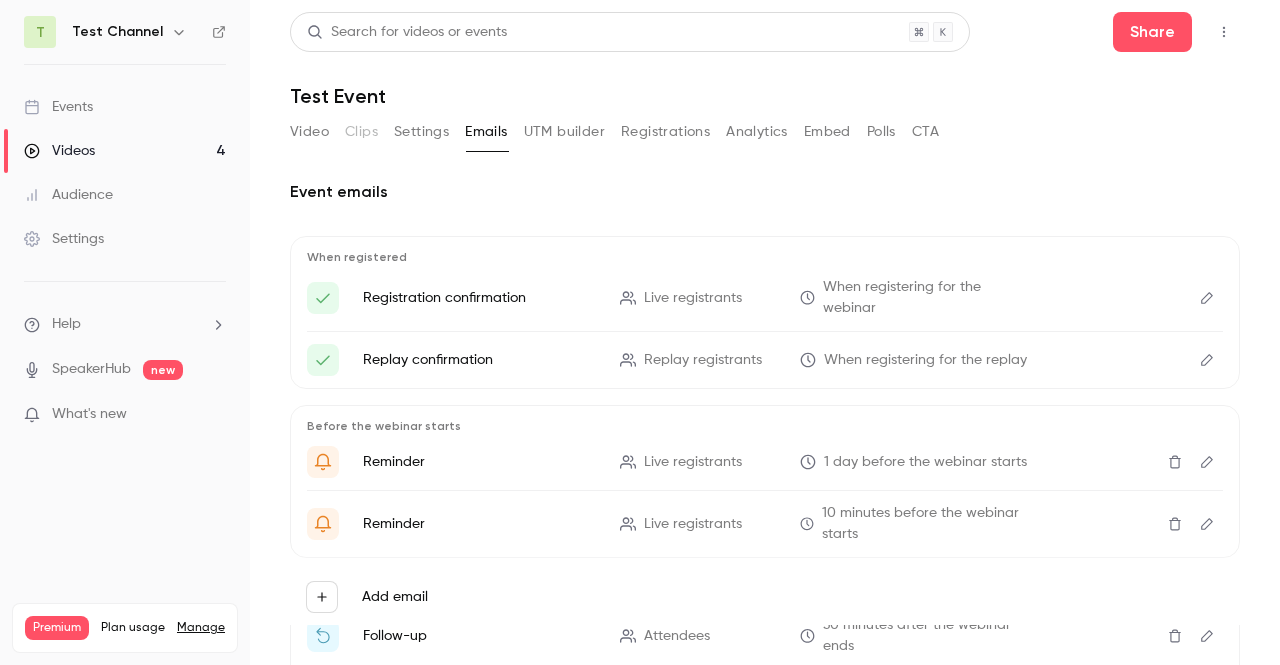 scroll, scrollTop: 14, scrollLeft: 0, axis: vertical 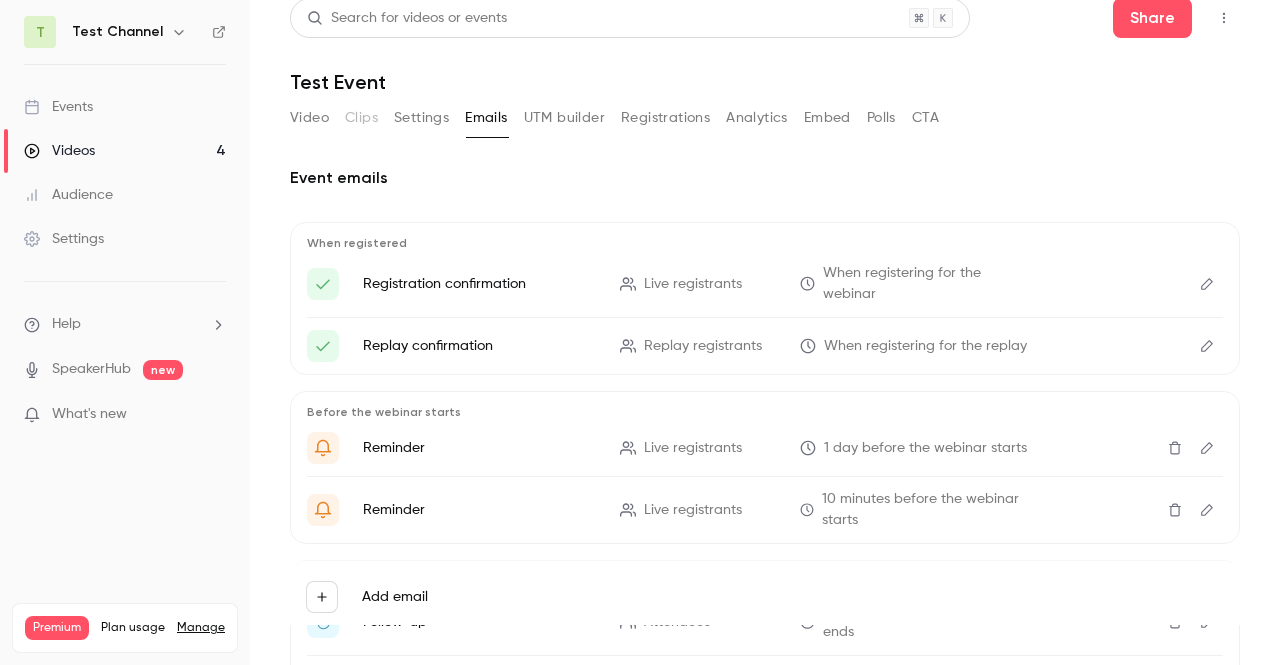 click on "Registrations" at bounding box center [665, 118] 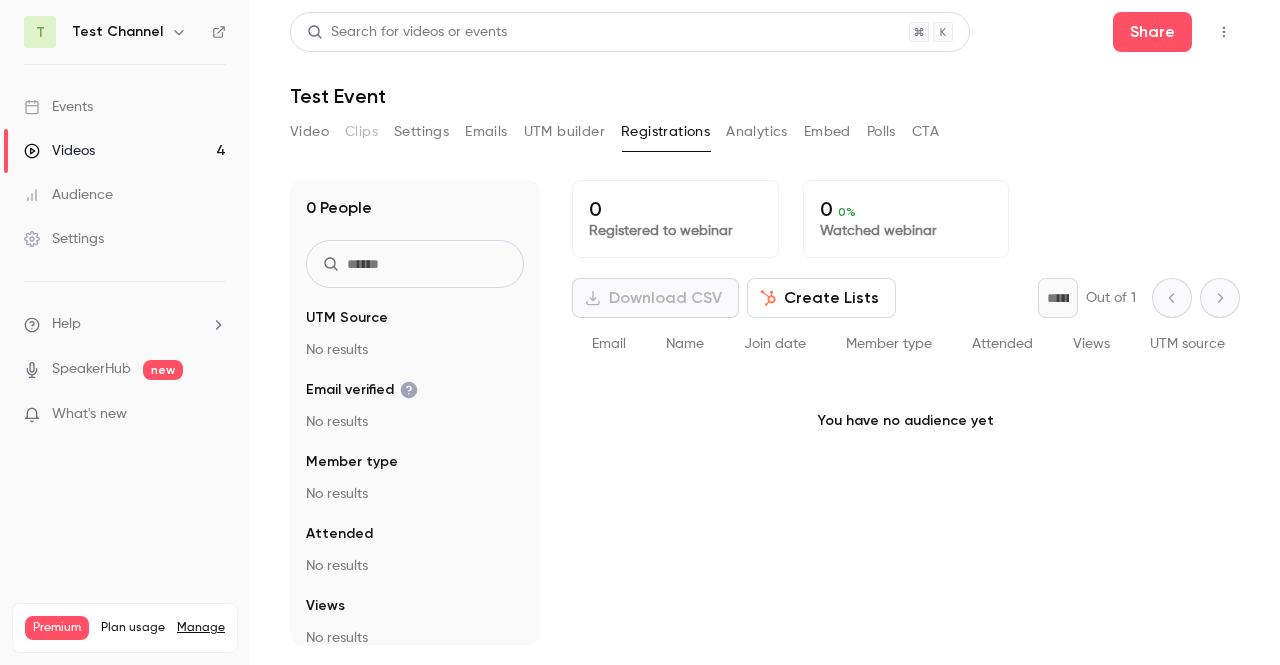 scroll, scrollTop: 0, scrollLeft: 0, axis: both 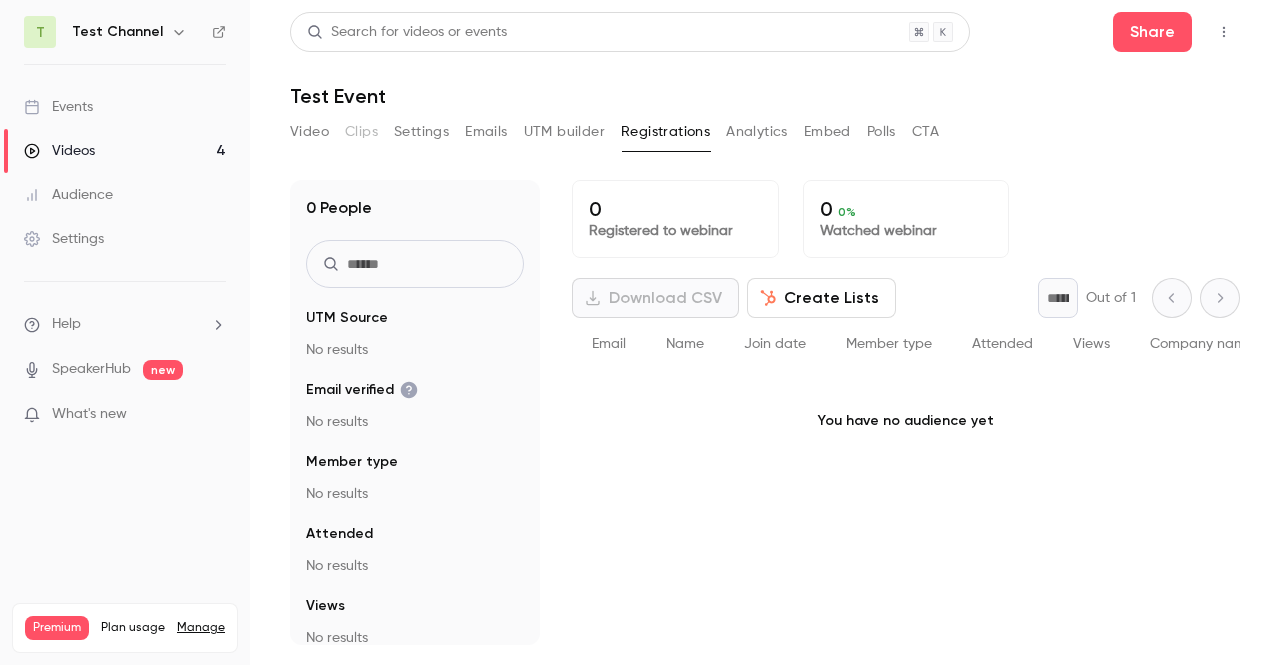 click on "Analytics" at bounding box center (757, 132) 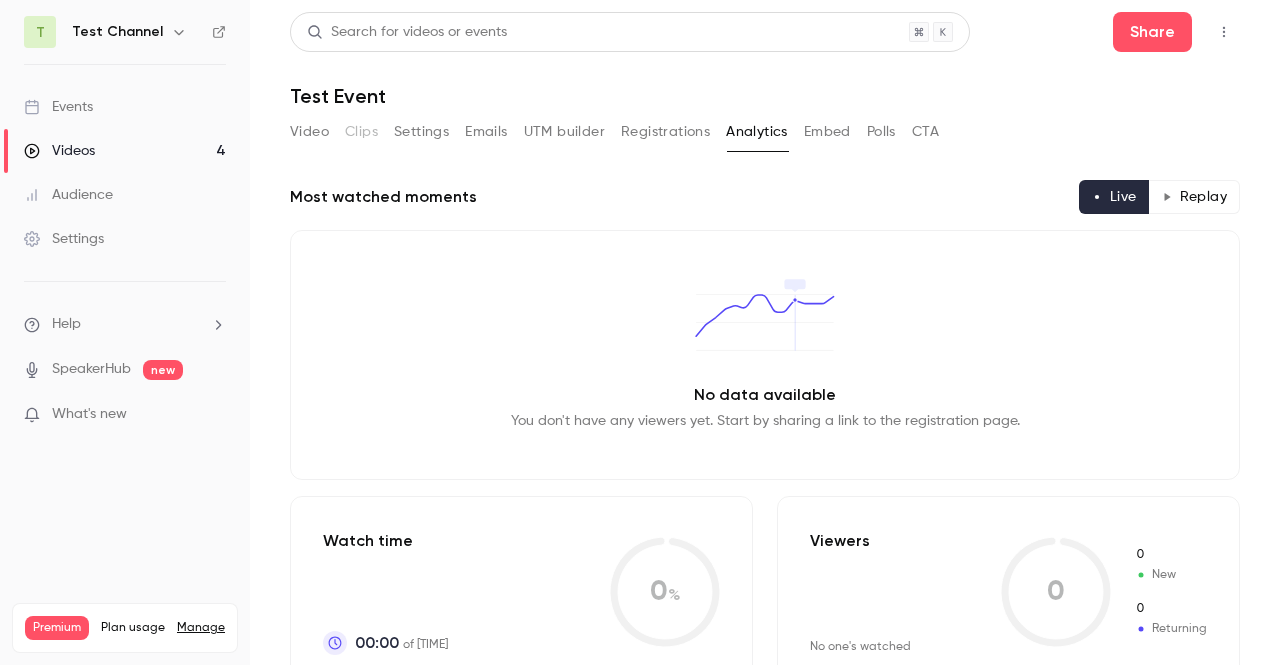 click on "Video" at bounding box center [309, 132] 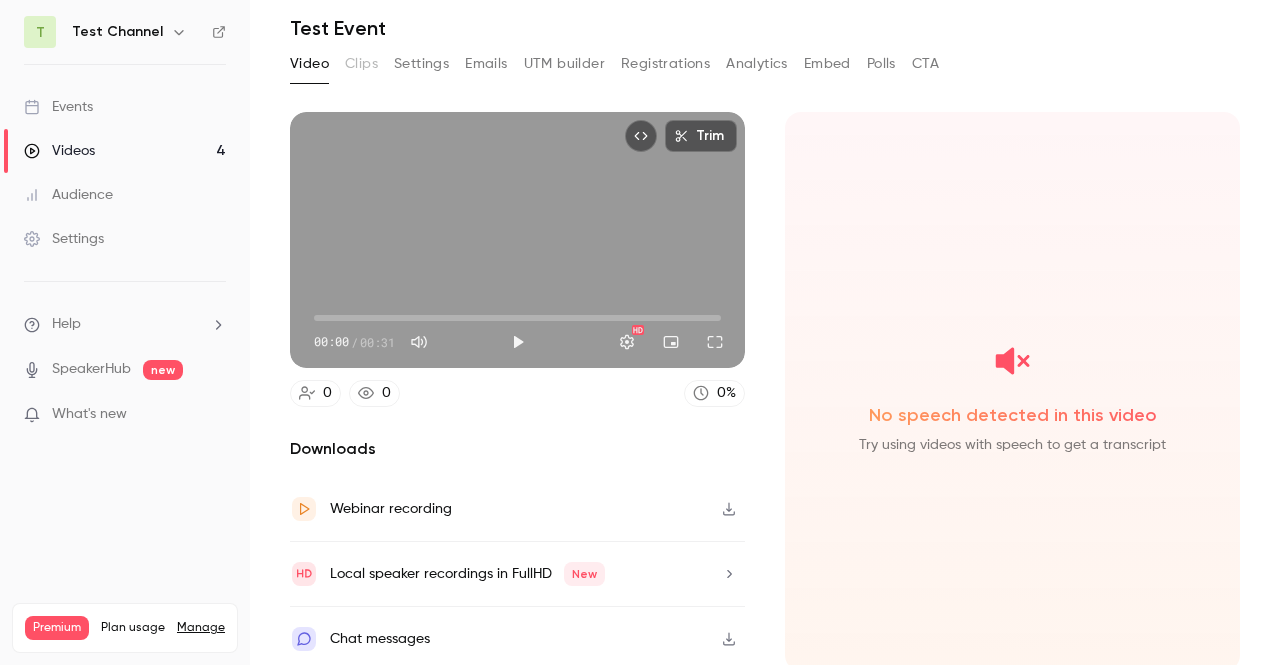 scroll, scrollTop: 0, scrollLeft: 0, axis: both 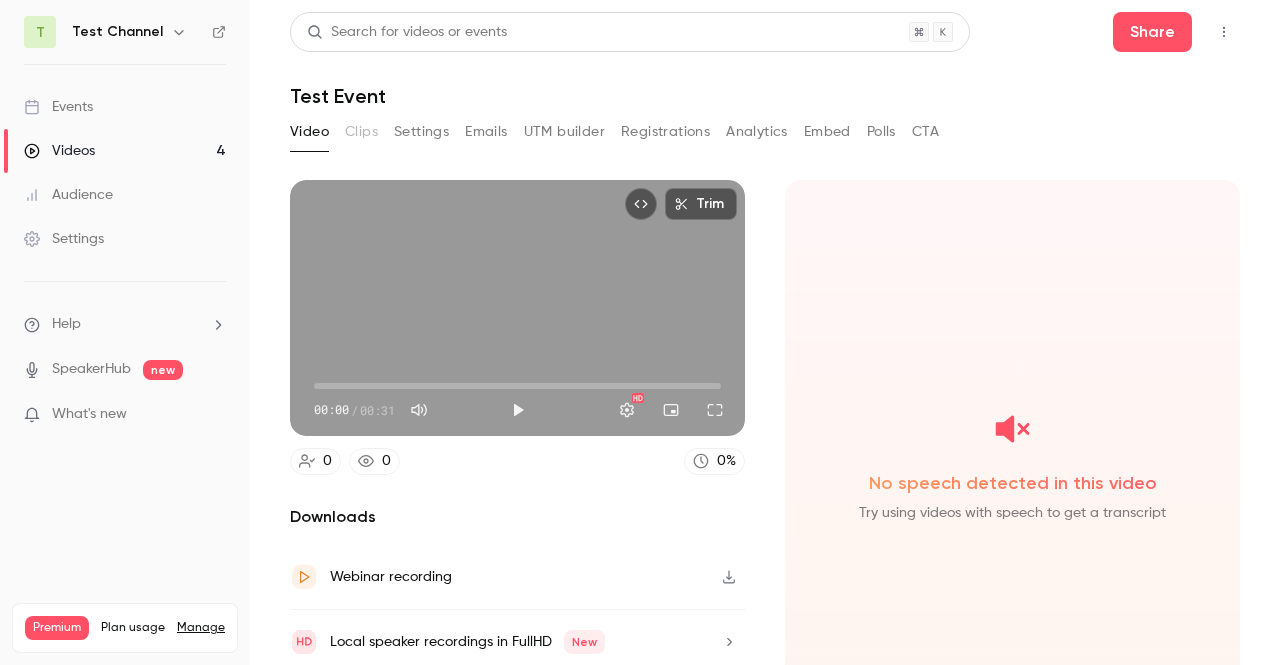 click on "Videos 4" at bounding box center [125, 151] 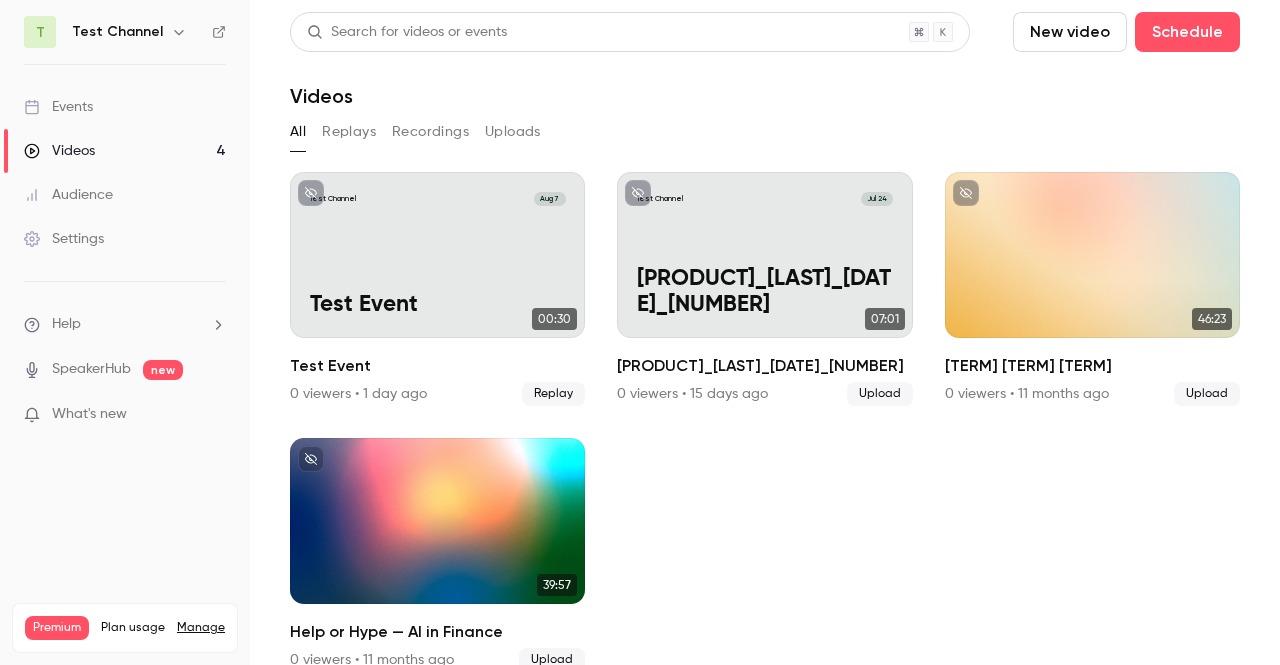 click on "Events" at bounding box center (125, 107) 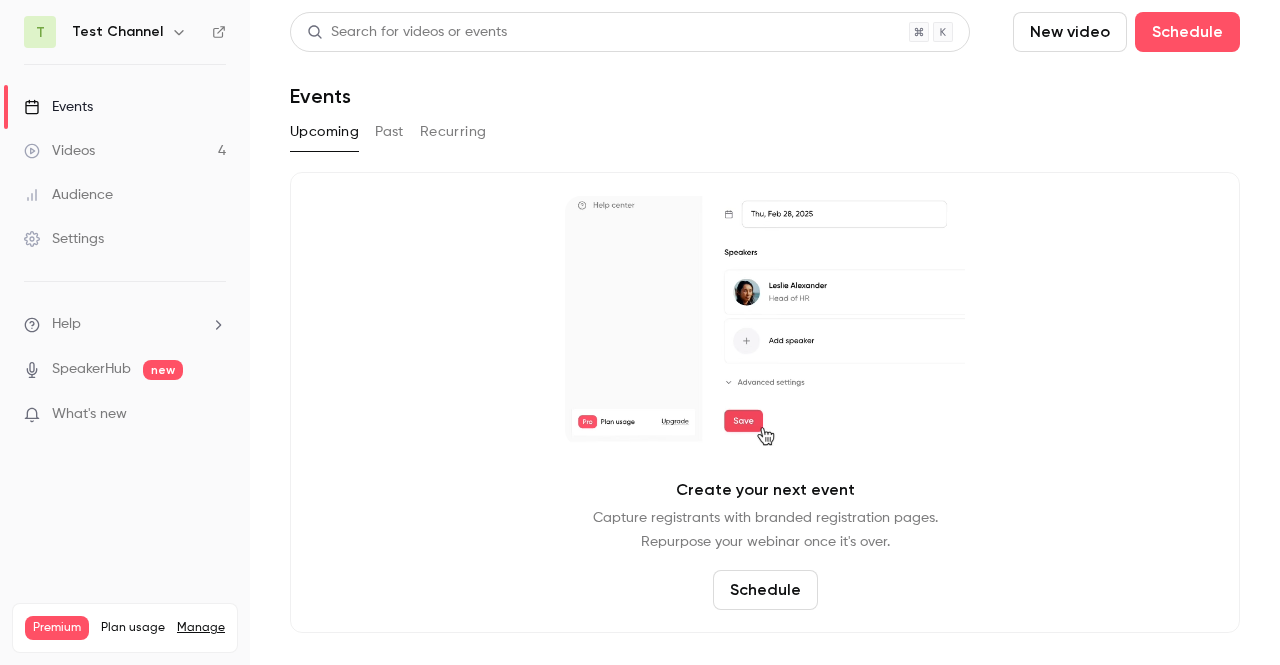 click on "Test Channel" at bounding box center [117, 32] 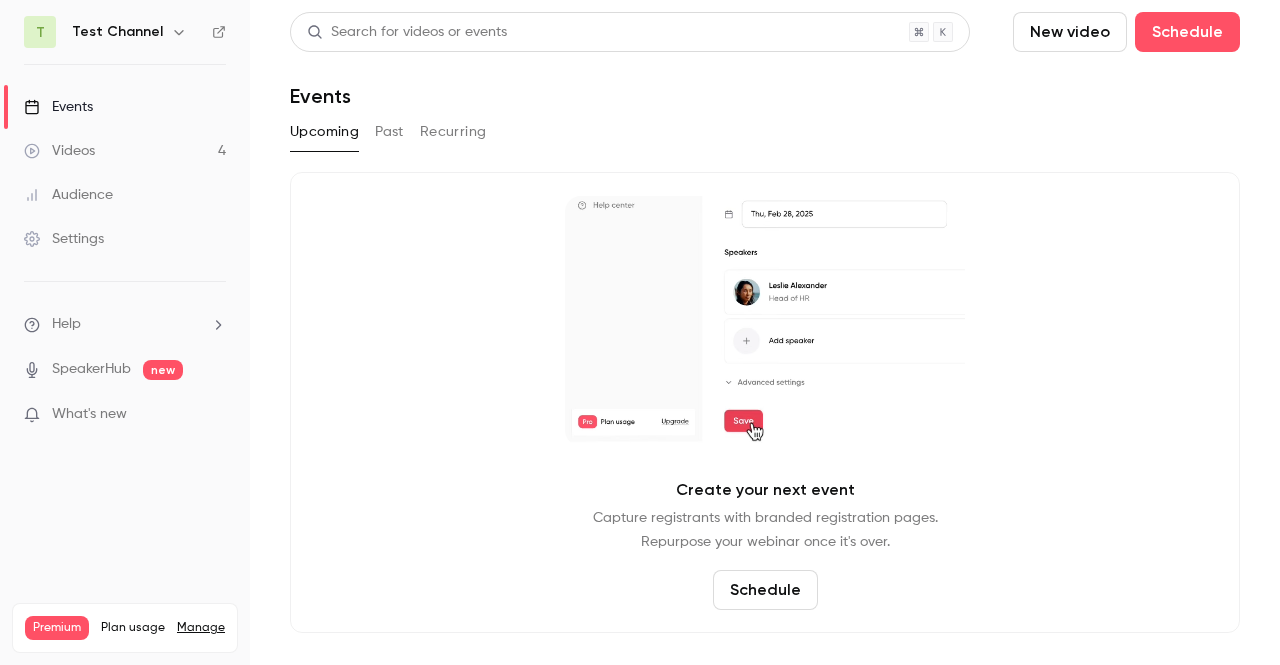 click on "Events" at bounding box center [125, 107] 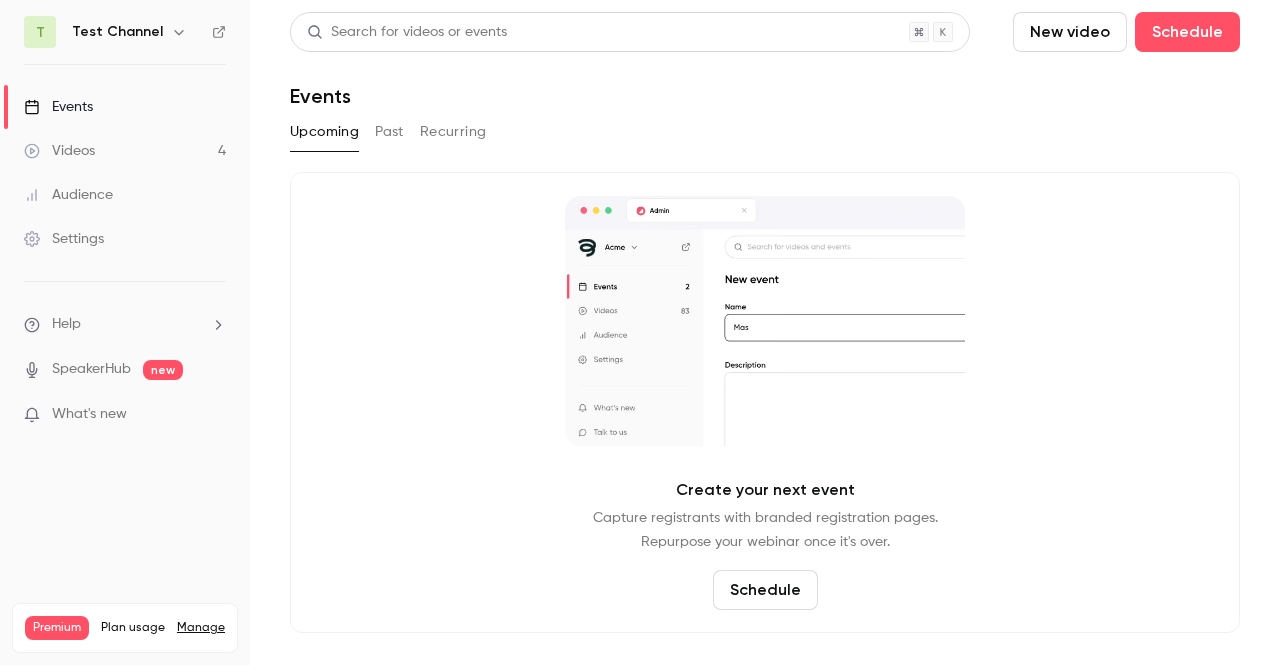click on "Recurring" at bounding box center (453, 132) 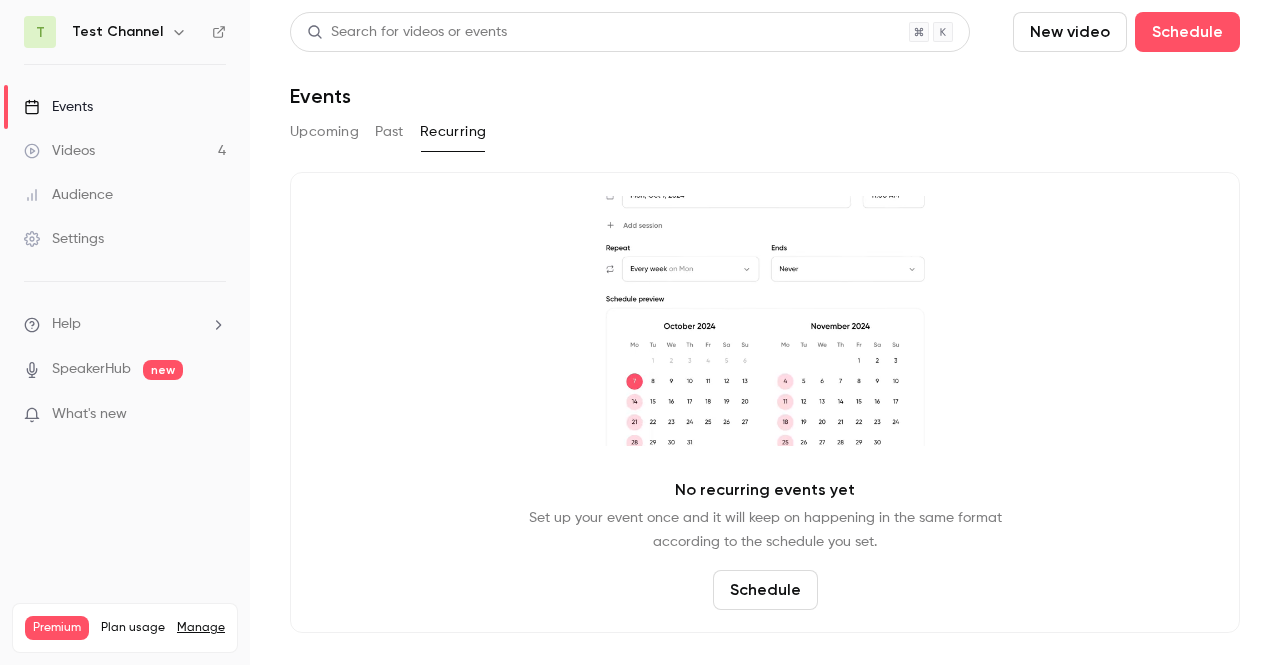 click on "Past" at bounding box center (389, 132) 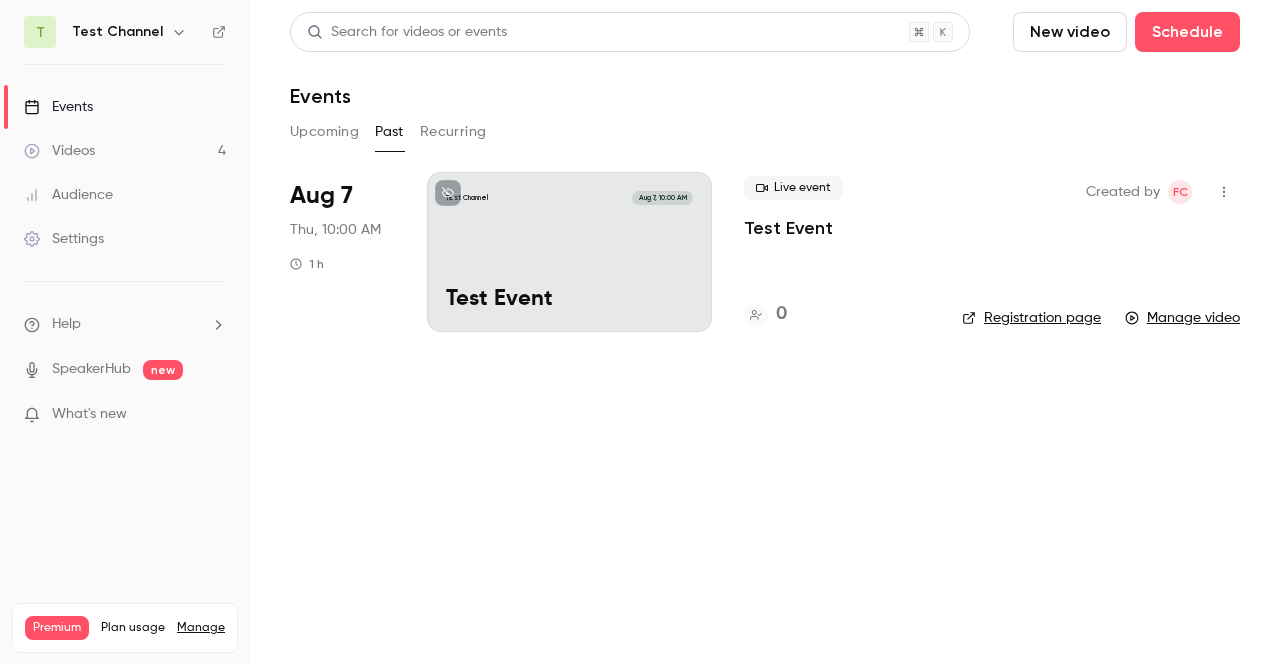 click on "Settings" at bounding box center [125, 239] 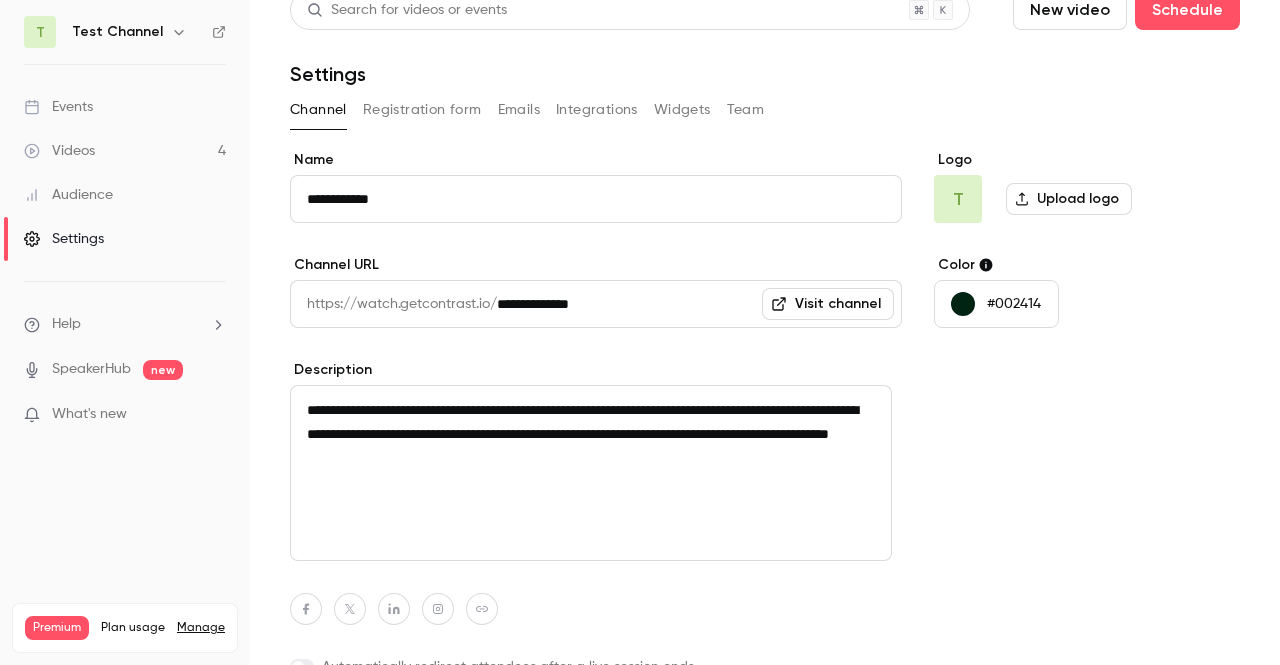 scroll, scrollTop: 25, scrollLeft: 0, axis: vertical 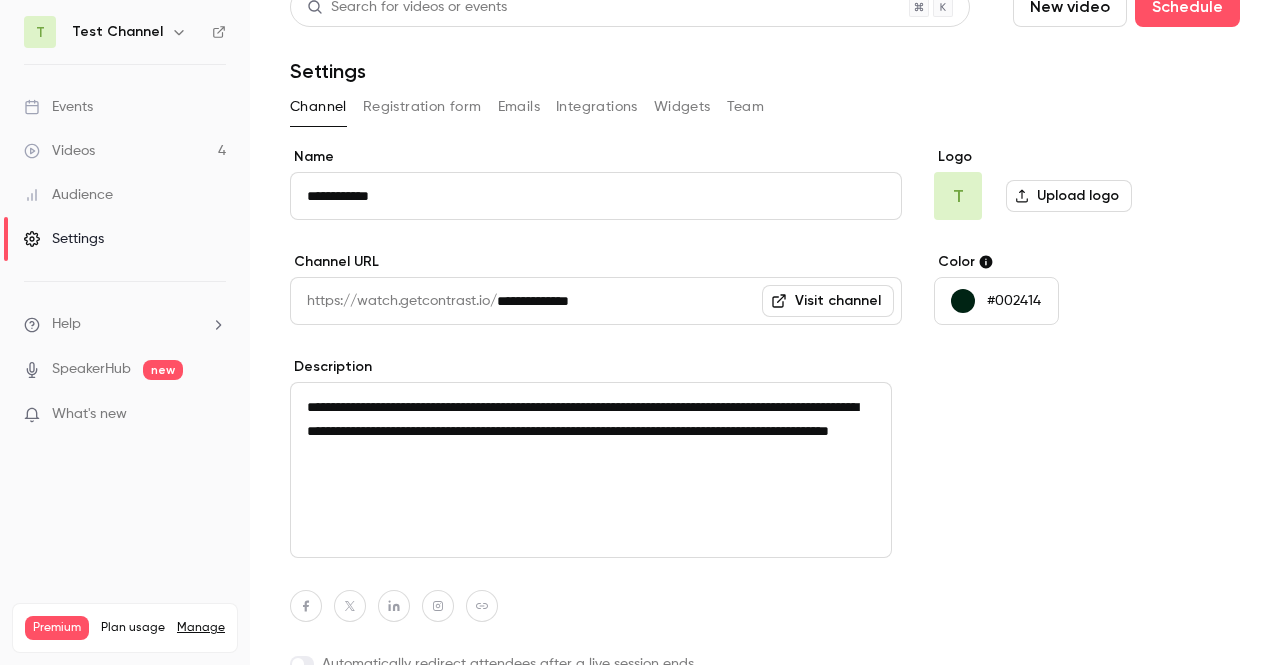 click on "Integrations" at bounding box center [597, 107] 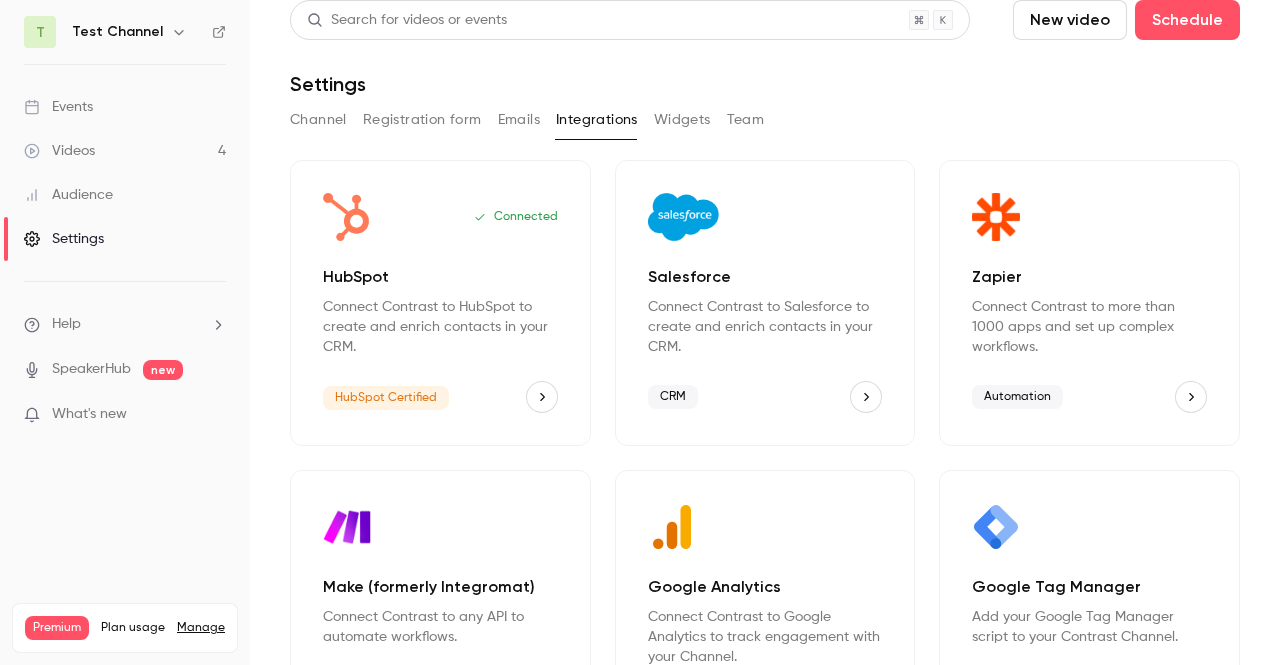 scroll, scrollTop: 13, scrollLeft: 0, axis: vertical 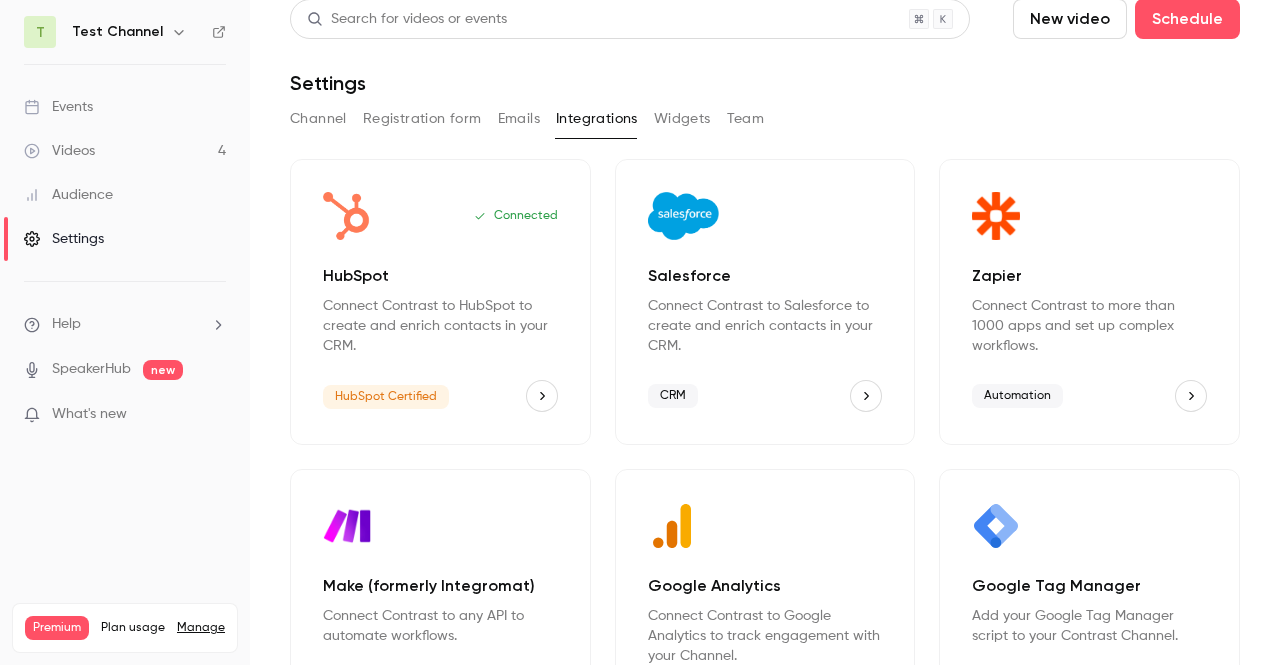 click on "Team" at bounding box center (746, 119) 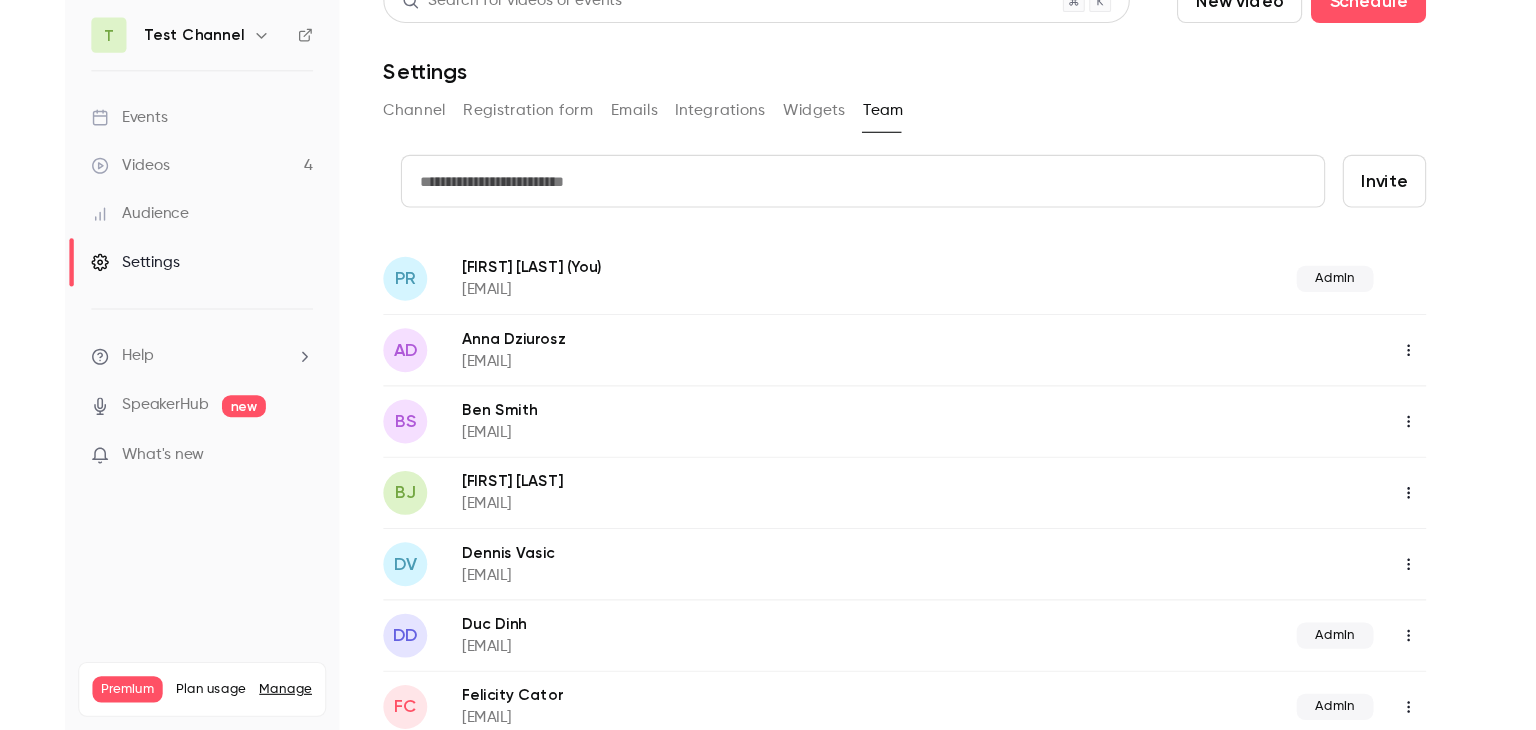 scroll, scrollTop: 0, scrollLeft: 0, axis: both 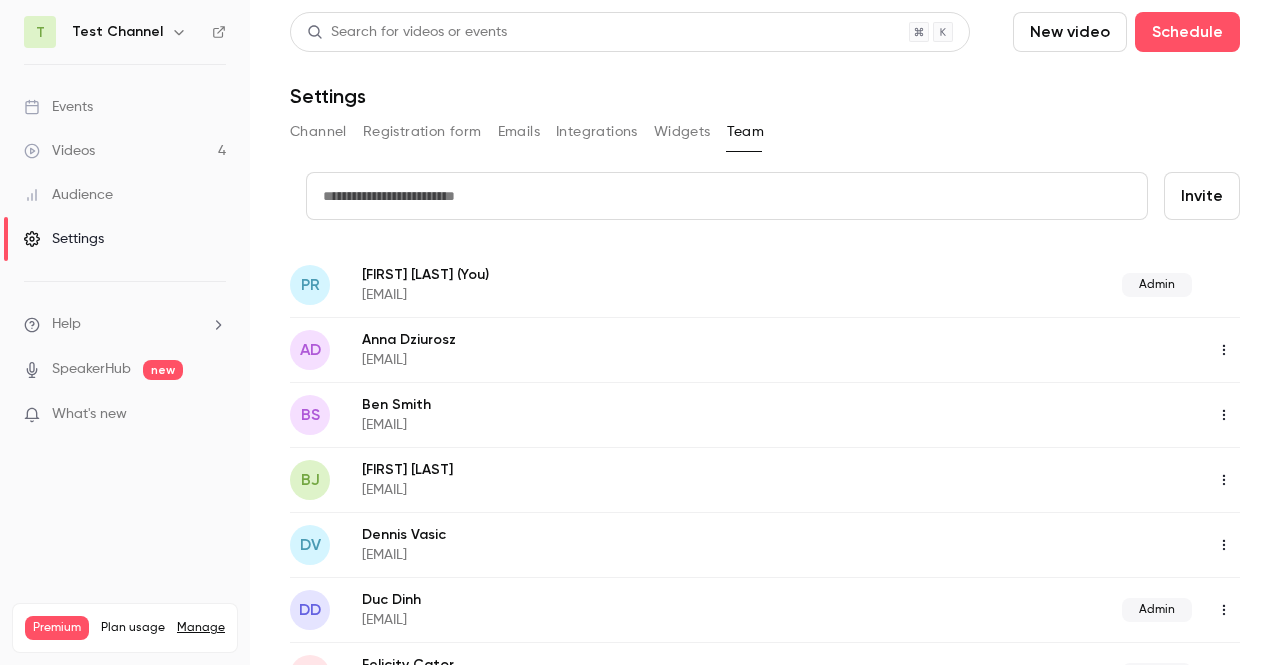 click on "Widgets" at bounding box center (682, 132) 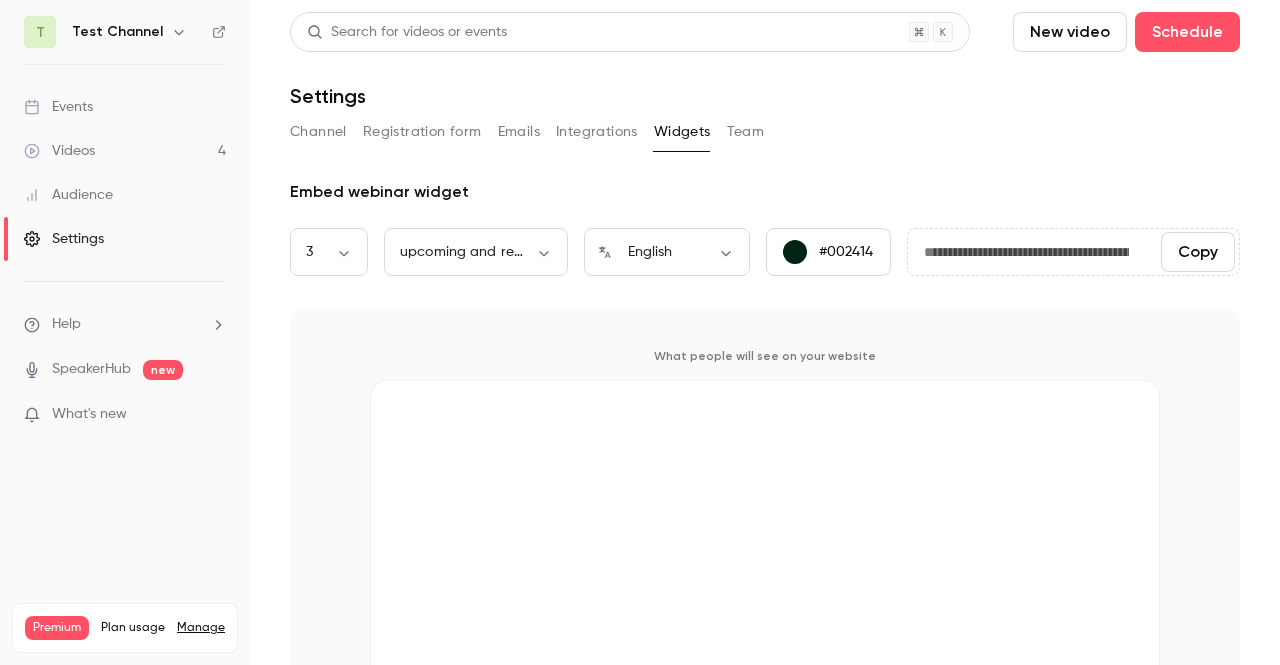 click on "Integrations" at bounding box center [597, 132] 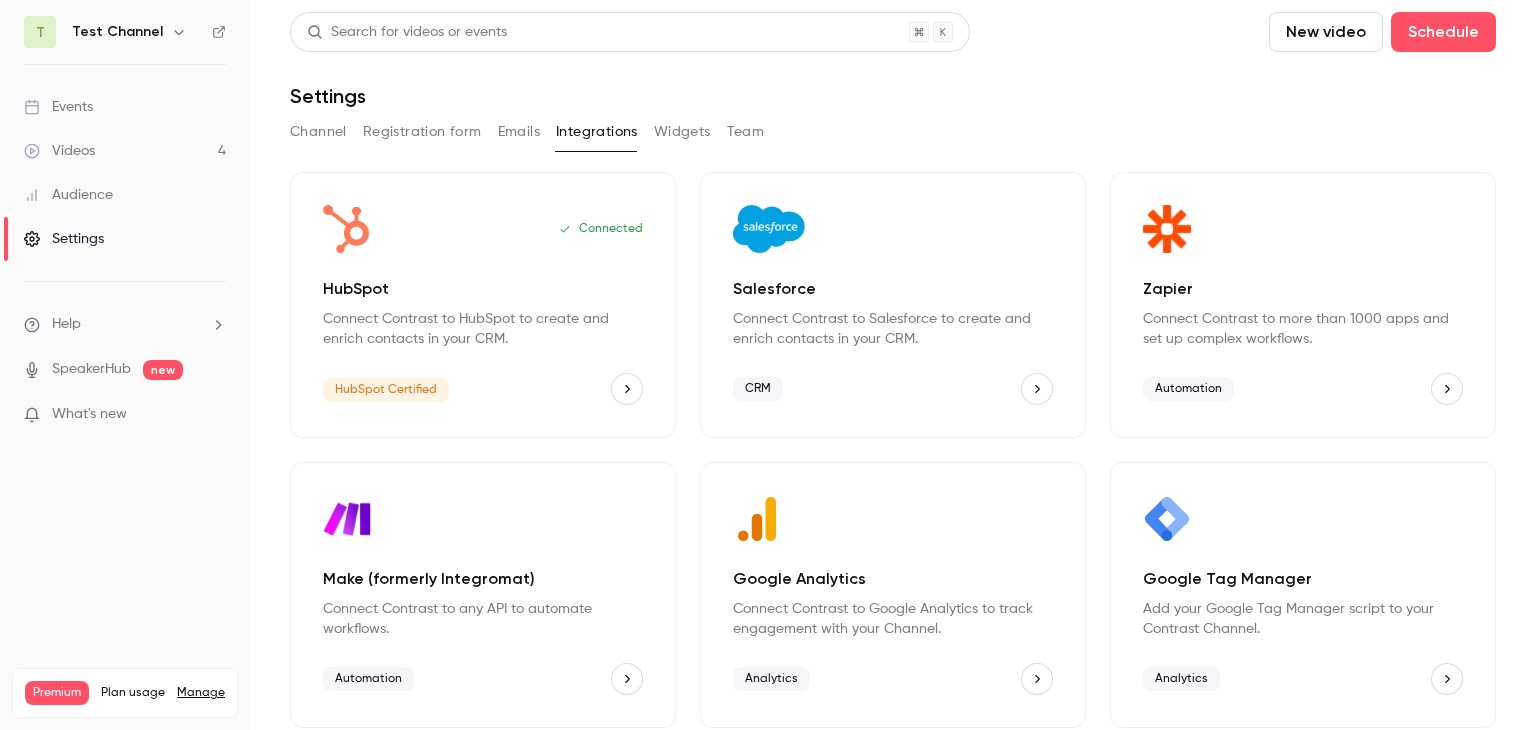 click on "Events" at bounding box center (125, 107) 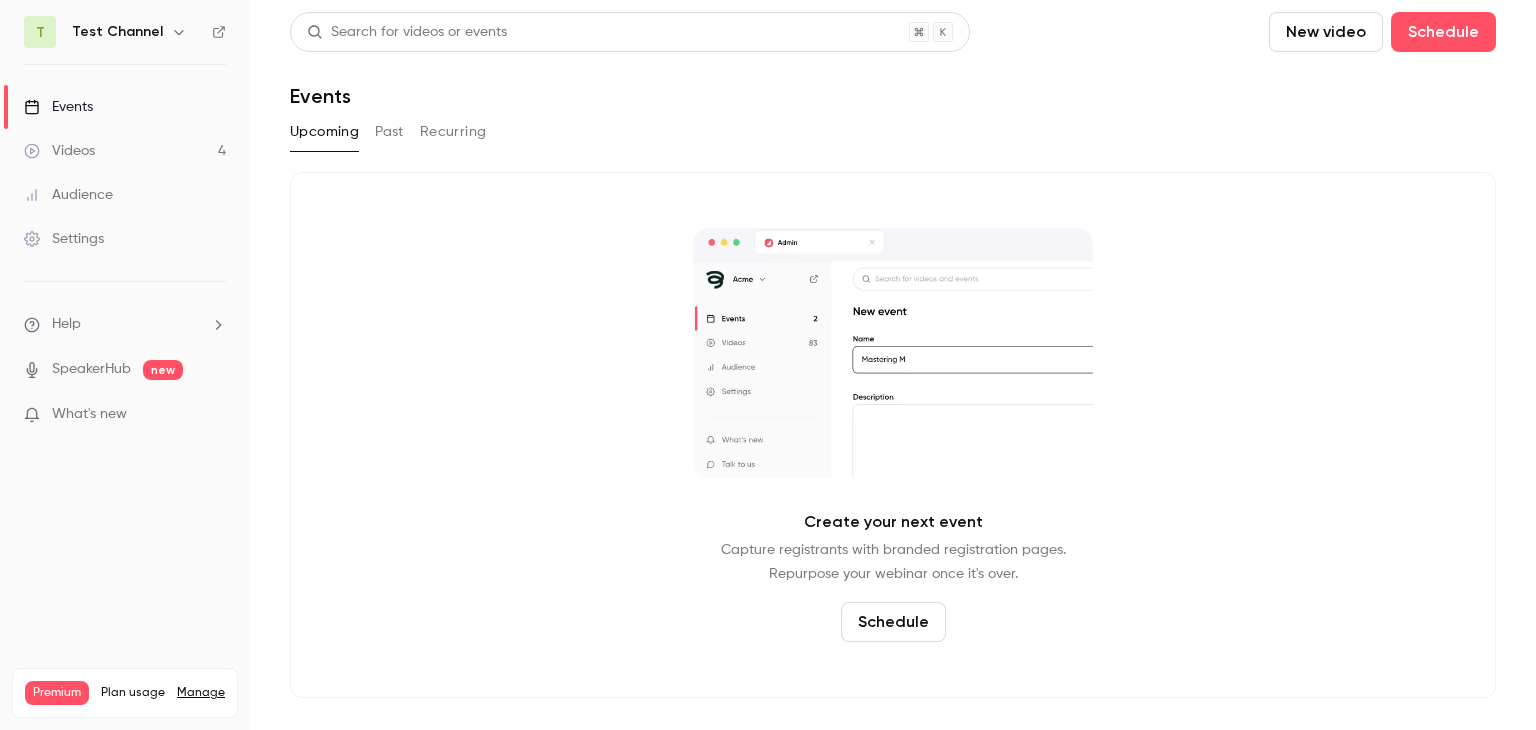 click on "Videos 4" at bounding box center [125, 151] 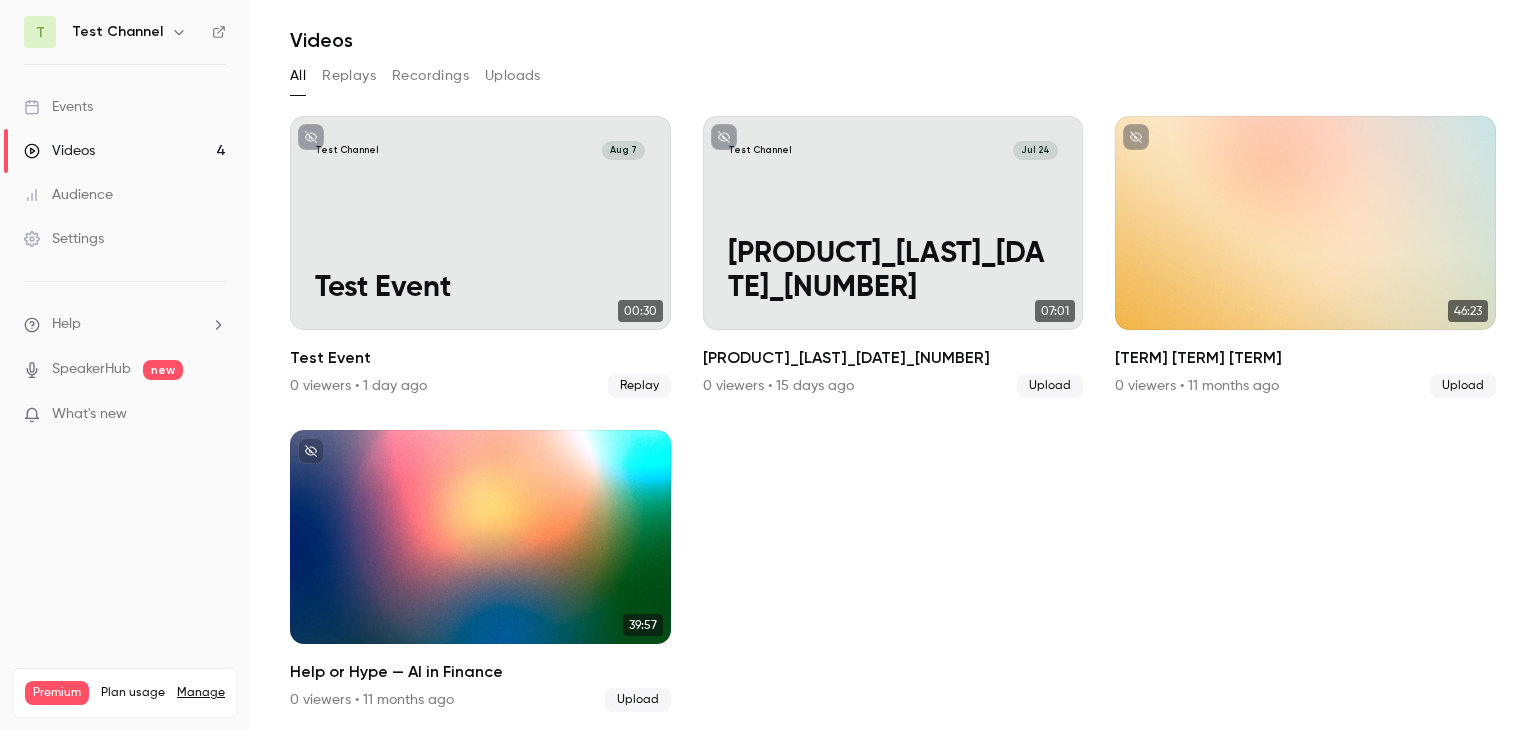 scroll, scrollTop: 0, scrollLeft: 0, axis: both 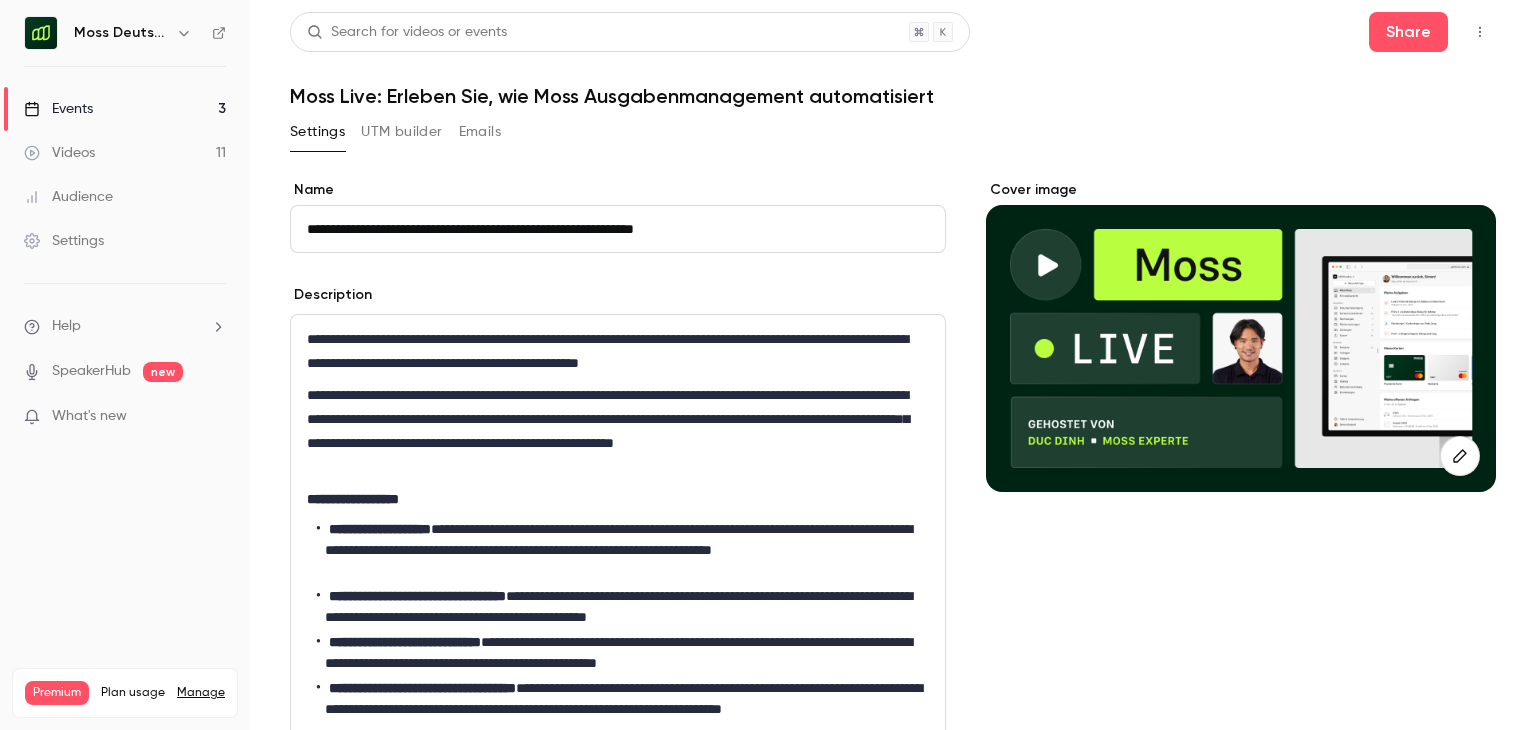 click on "UTM builder" at bounding box center [401, 132] 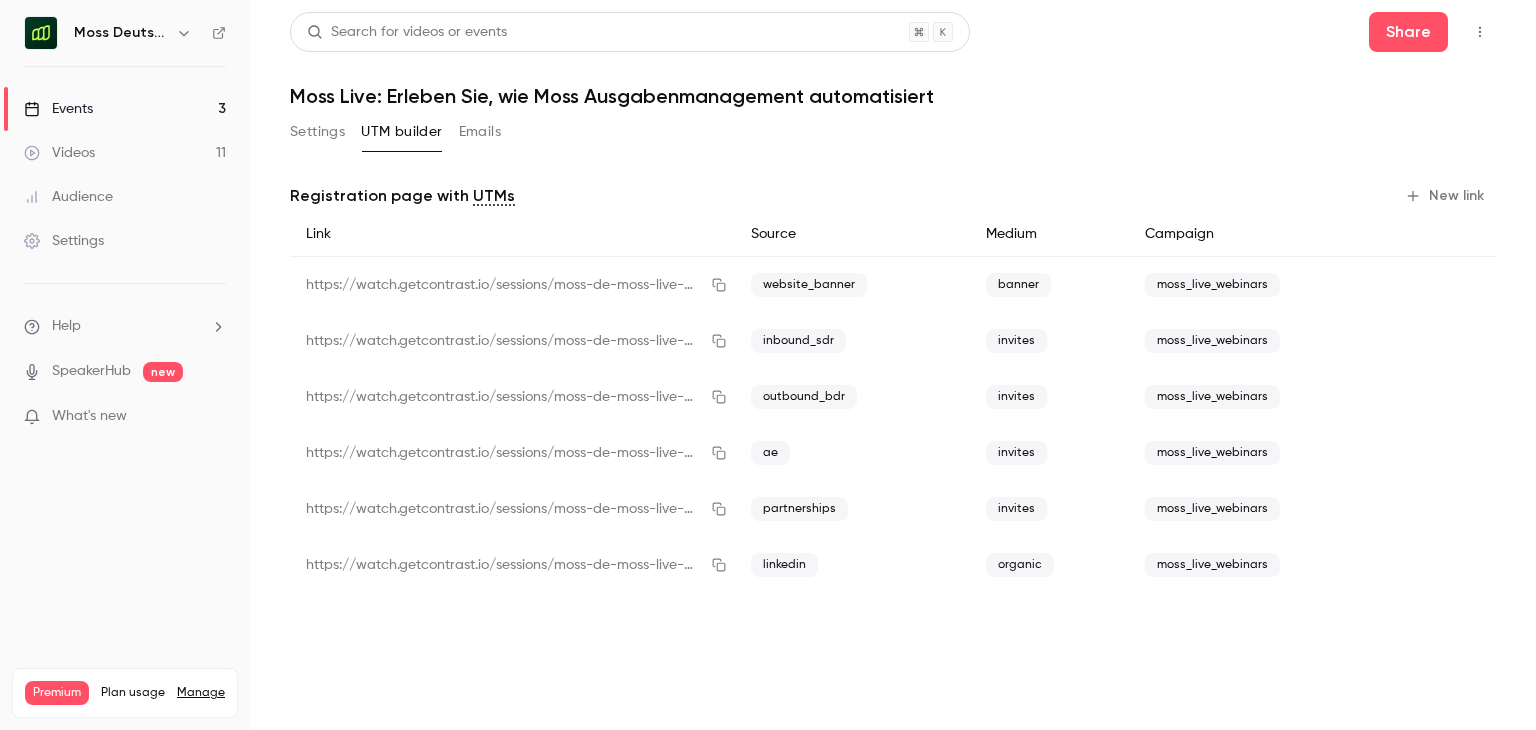 click on "Emails" at bounding box center [480, 132] 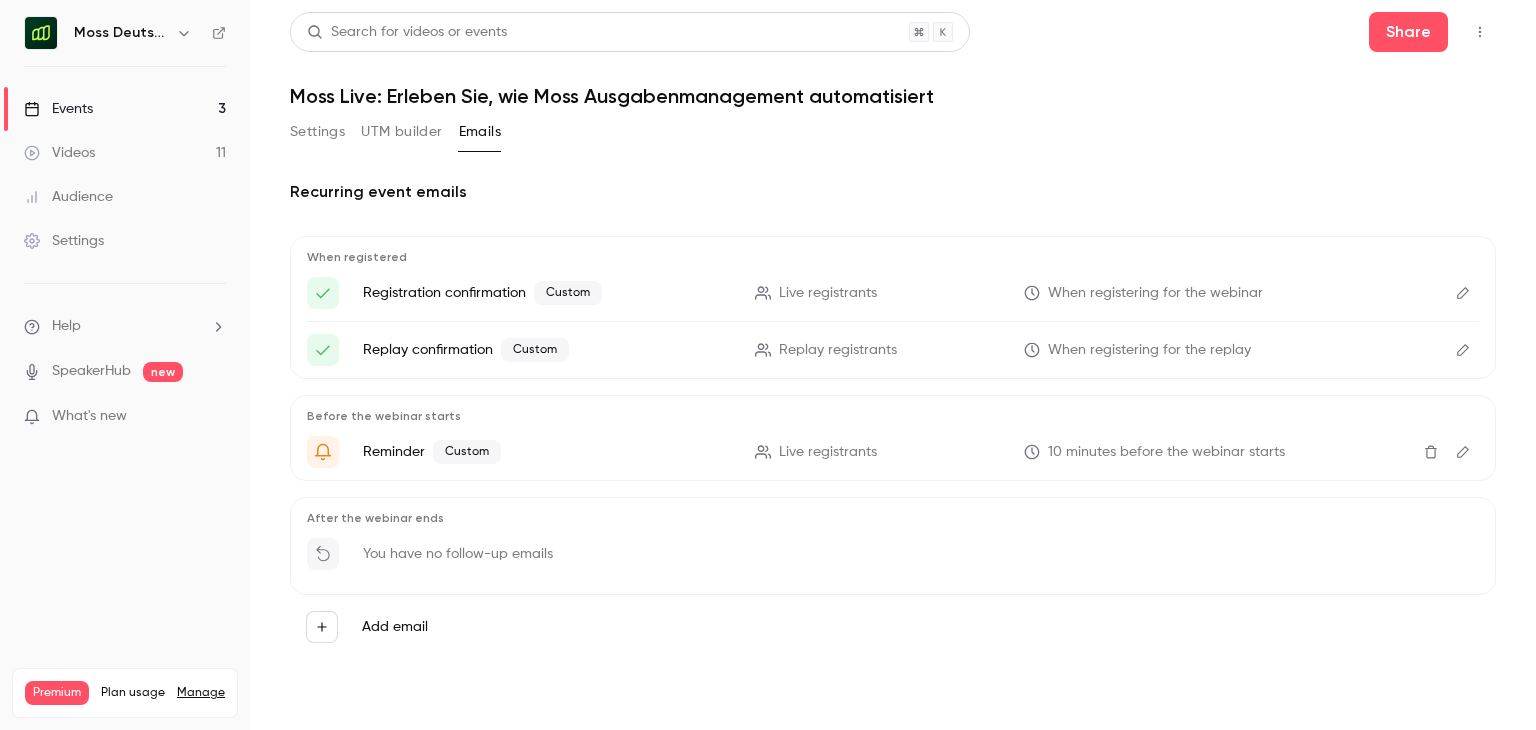 click on "Settings" at bounding box center (317, 132) 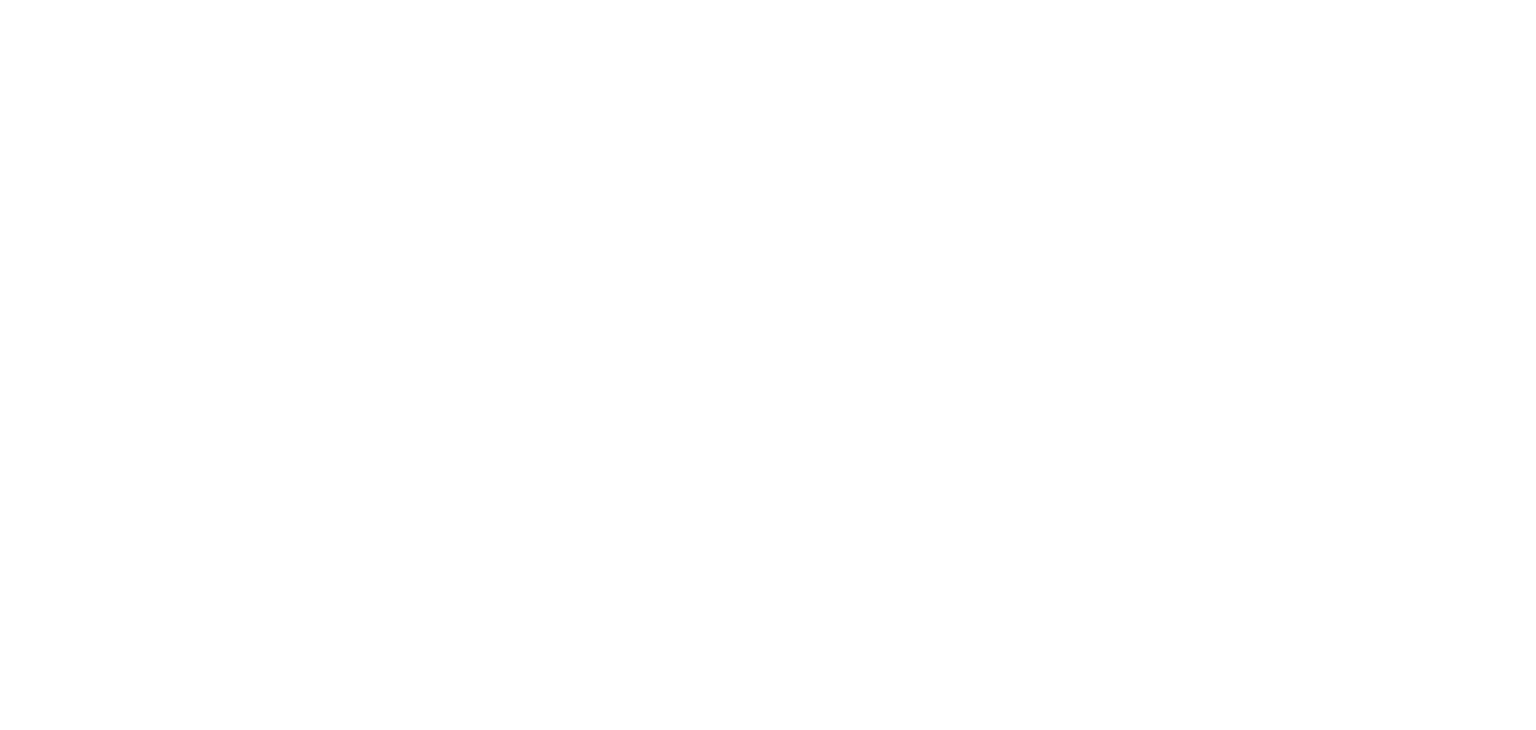 scroll, scrollTop: 0, scrollLeft: 0, axis: both 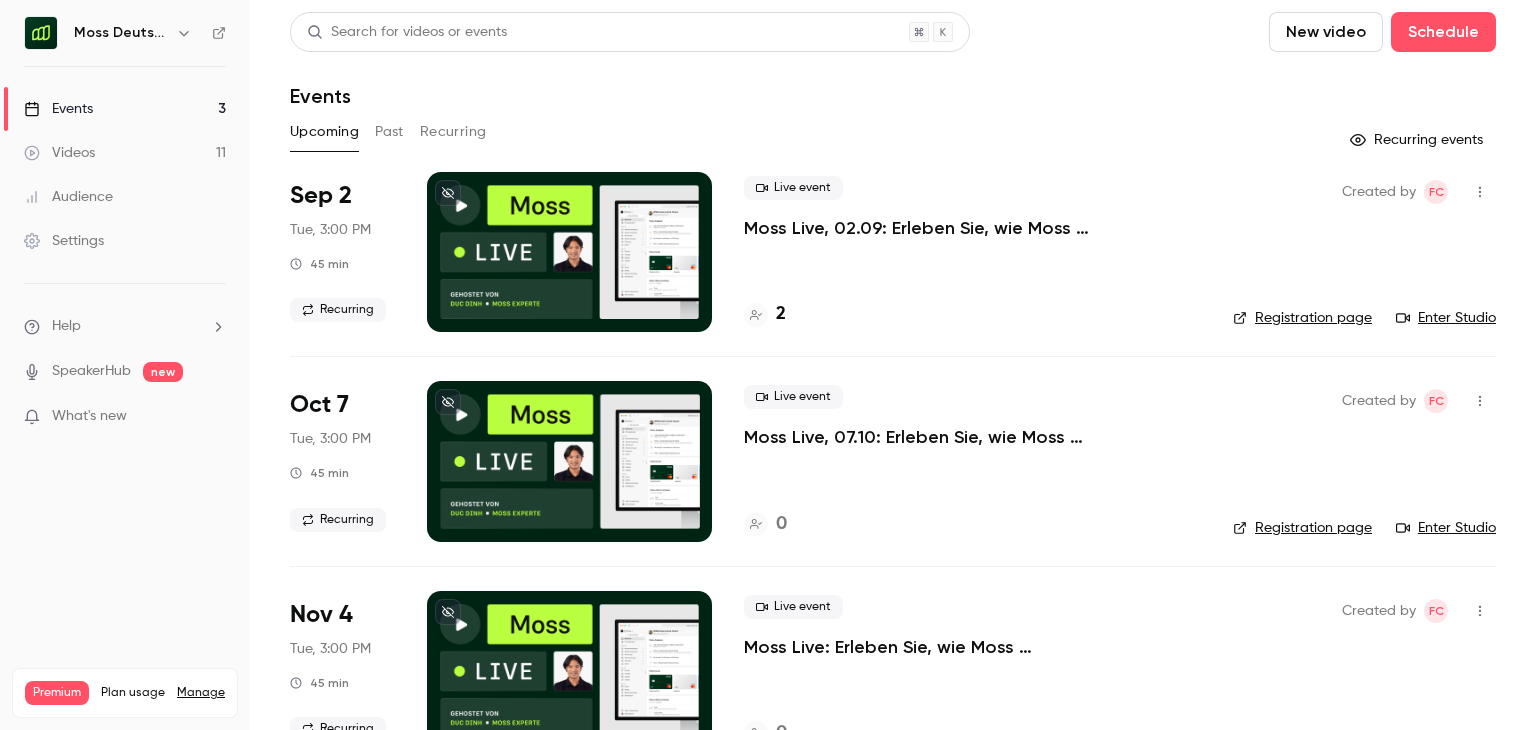 click 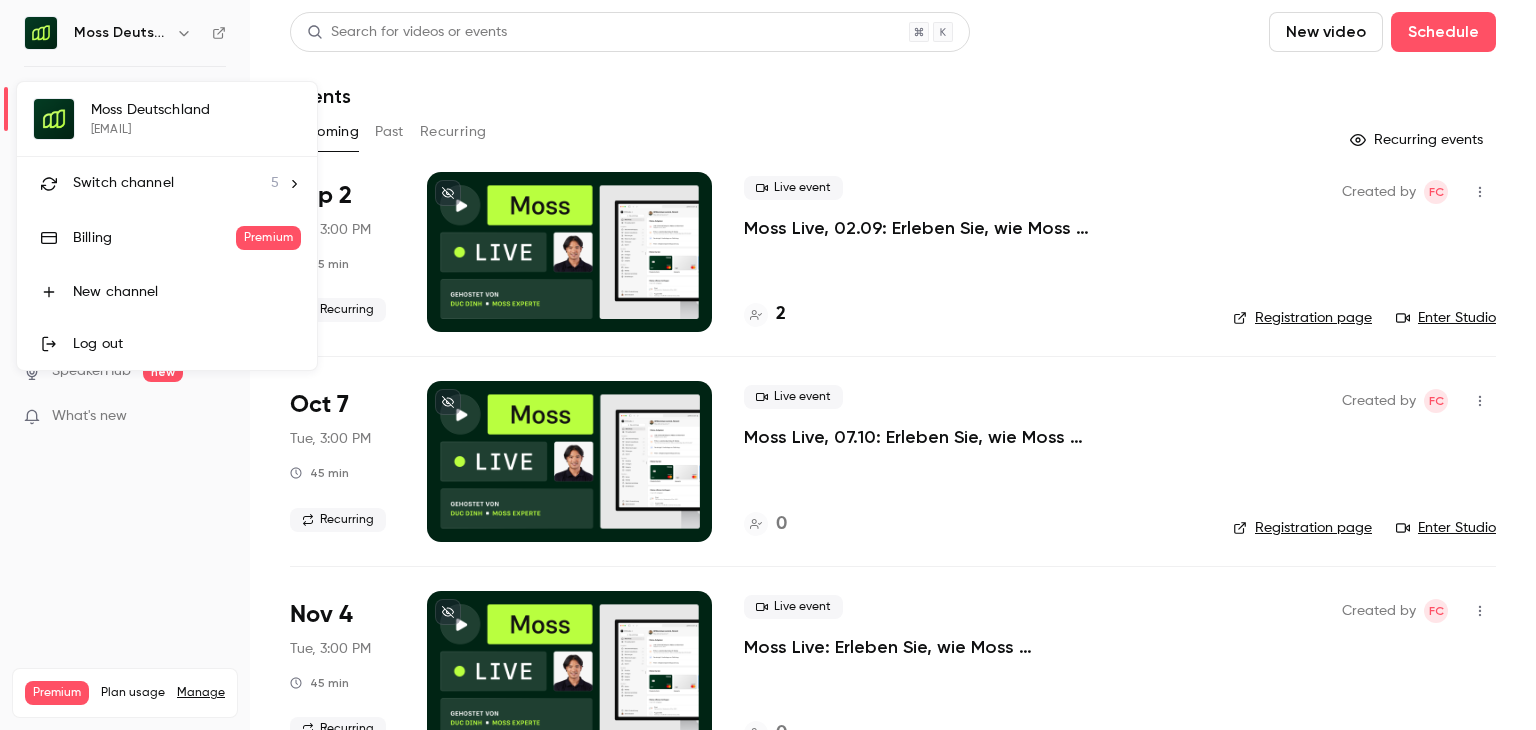 click on "Switch channel" at bounding box center (123, 183) 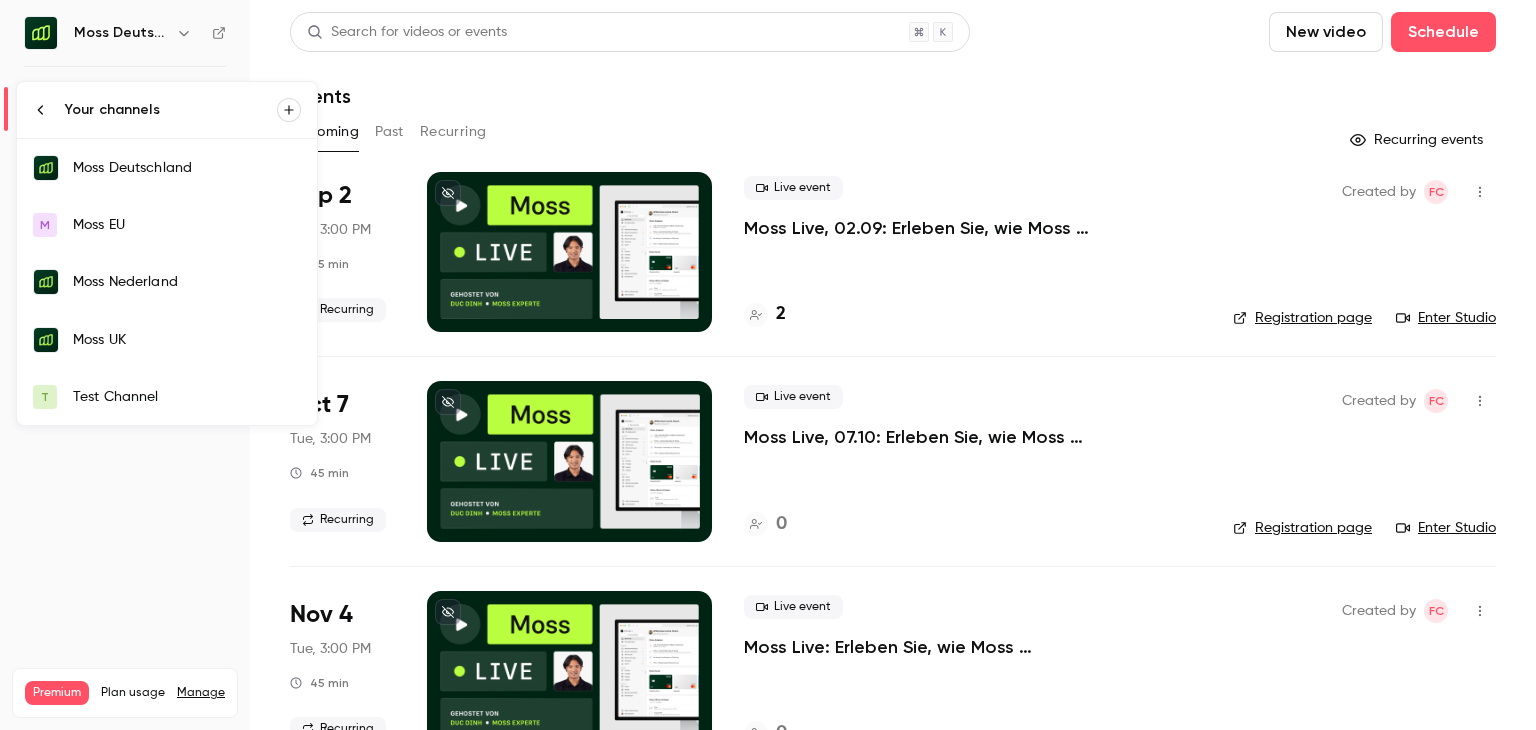 click on "Test Channel" at bounding box center (187, 397) 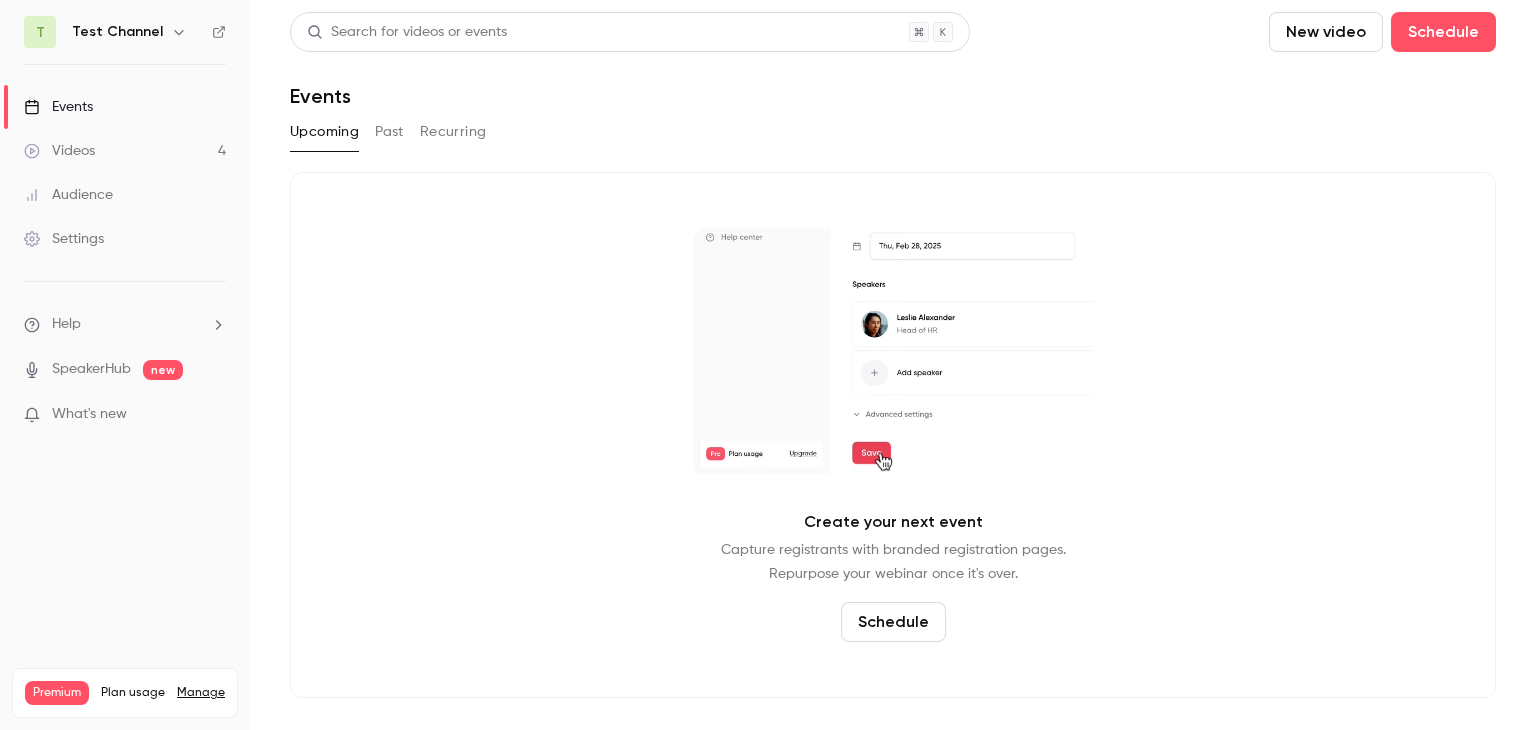 click on "Past" at bounding box center [389, 132] 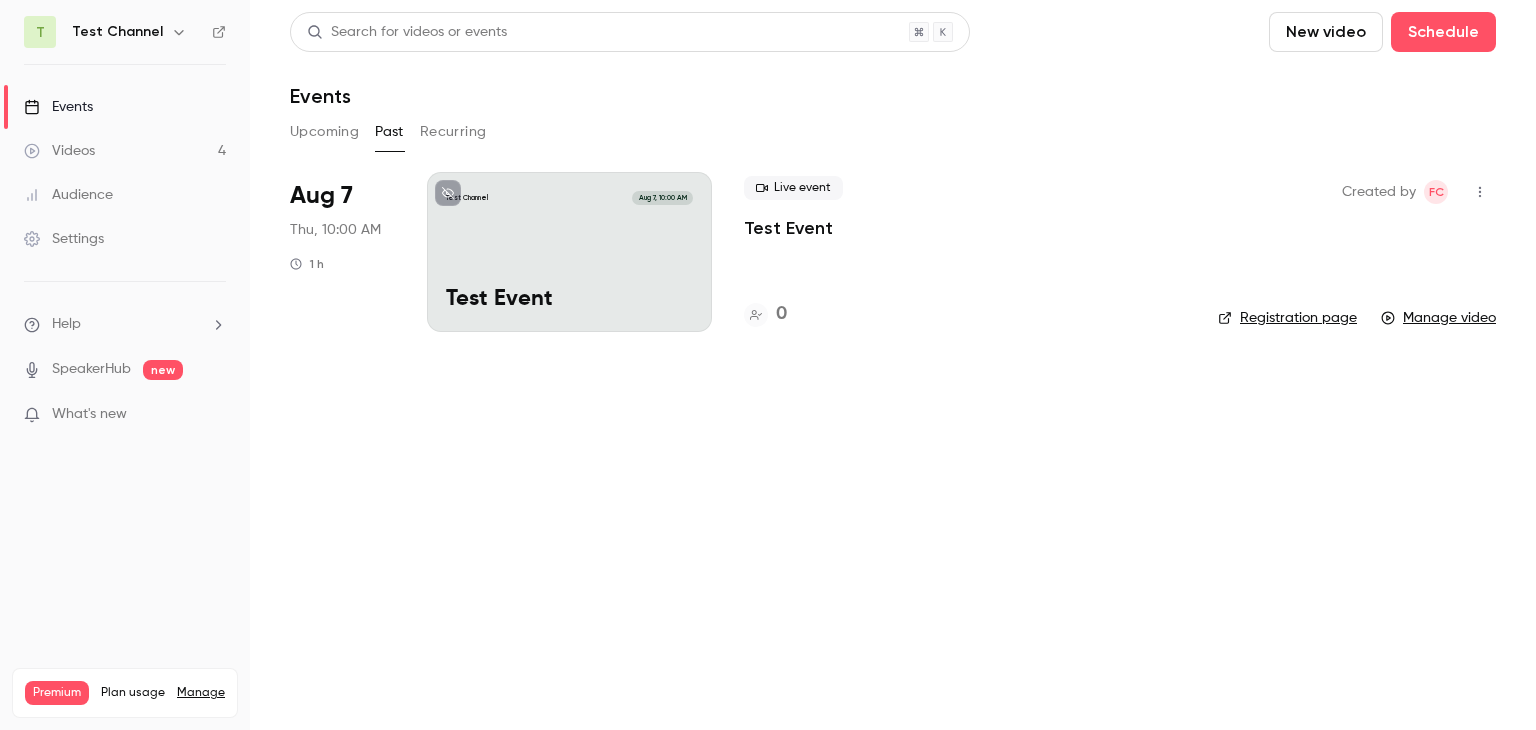 click on "Test Event" at bounding box center (788, 228) 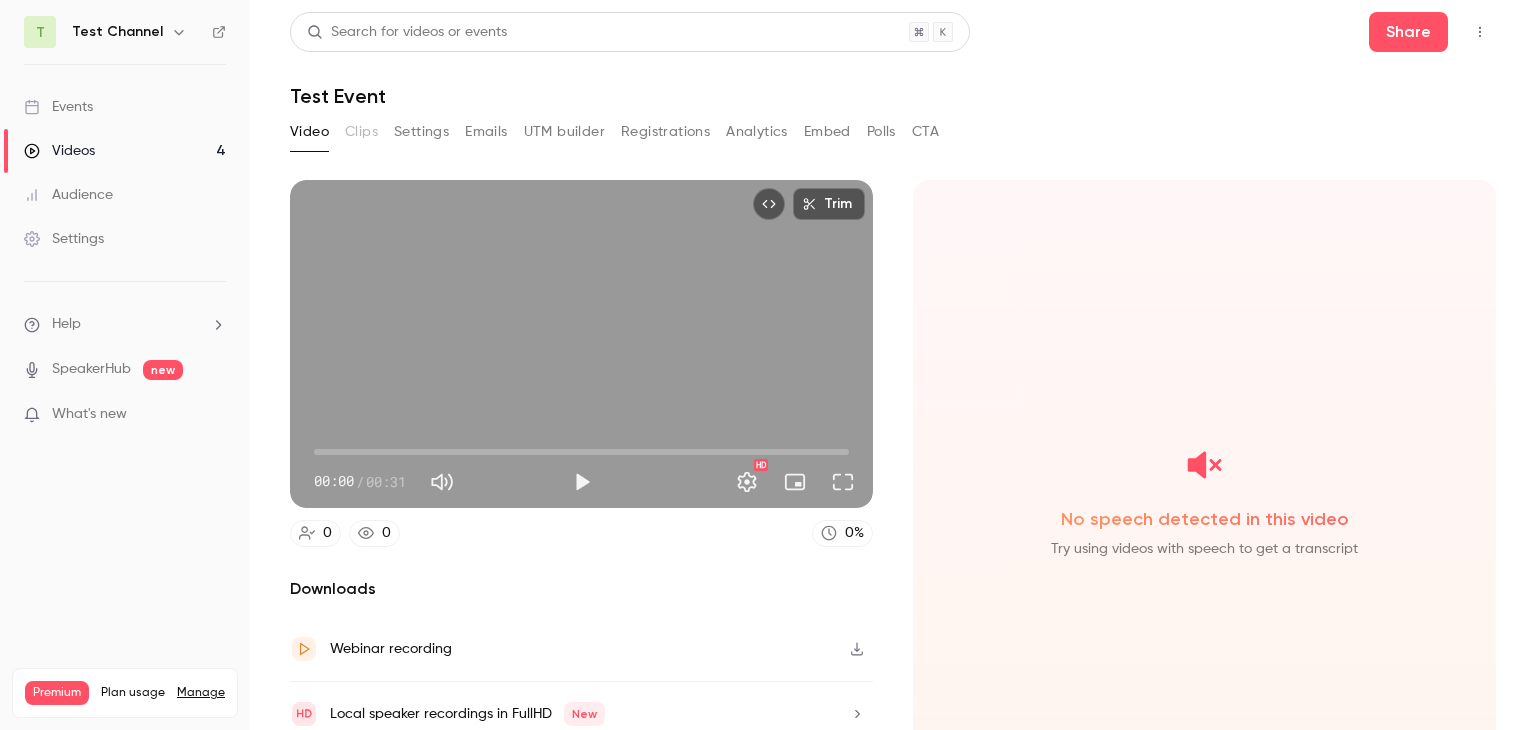 click on "Emails" at bounding box center [486, 132] 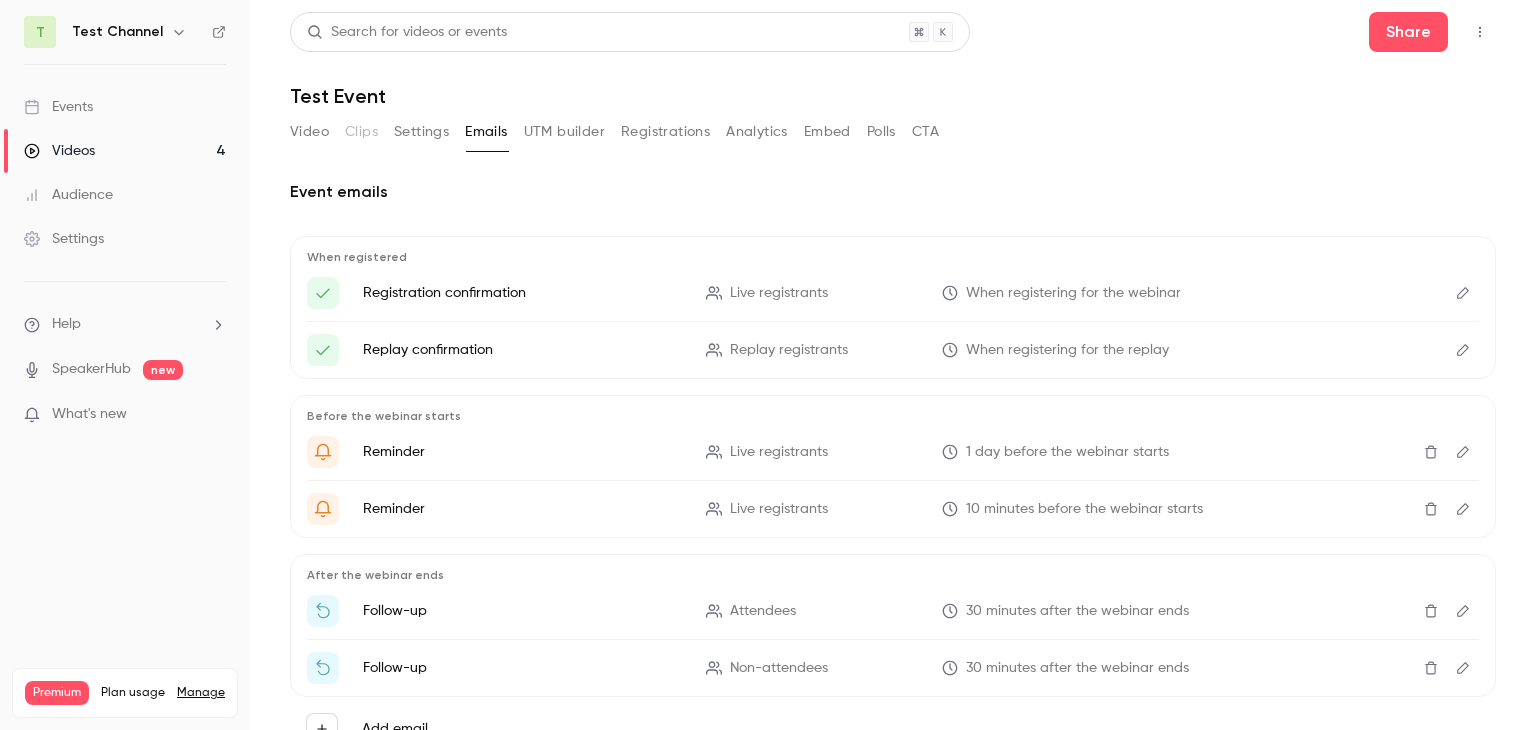 click 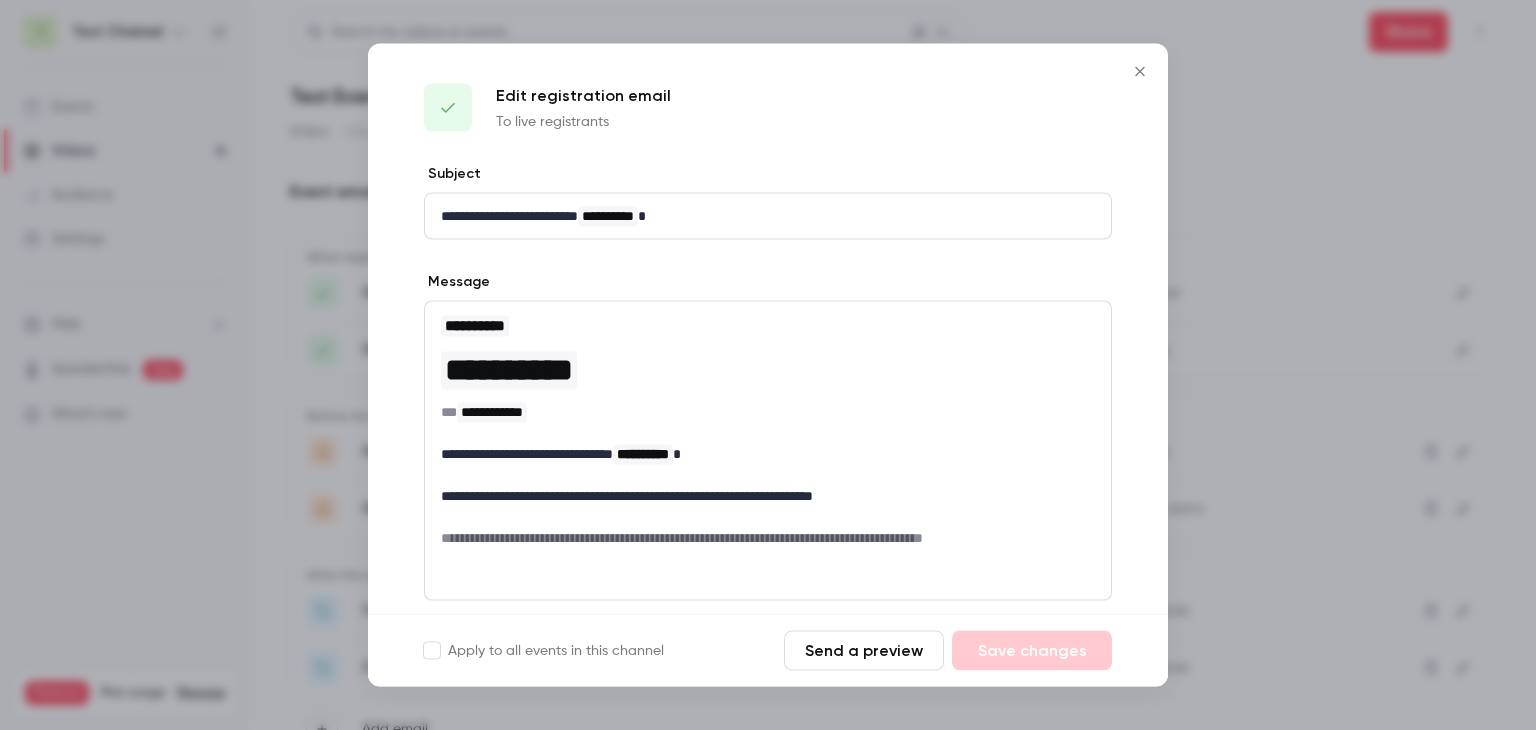 scroll, scrollTop: 166, scrollLeft: 0, axis: vertical 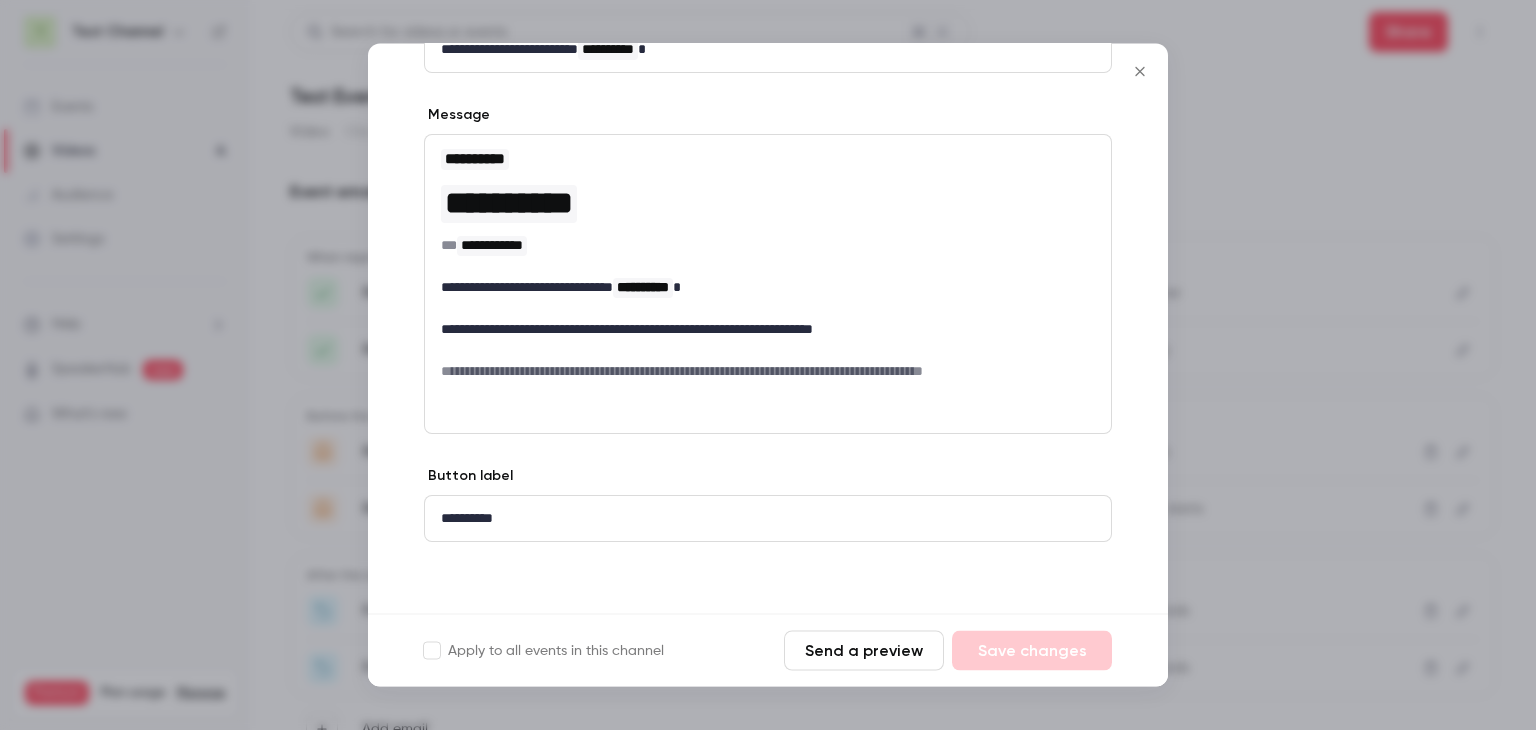 click 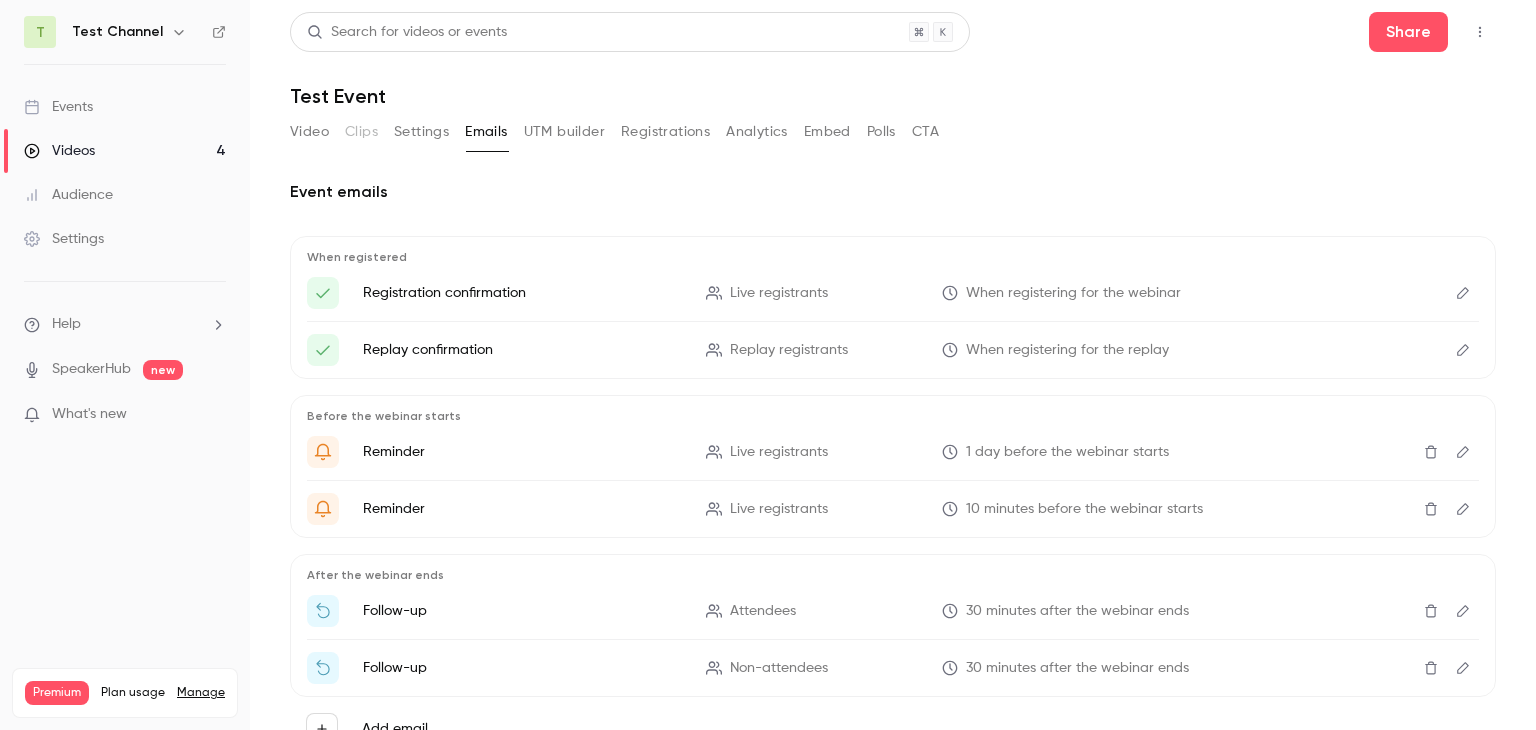 click on "Video" at bounding box center [309, 132] 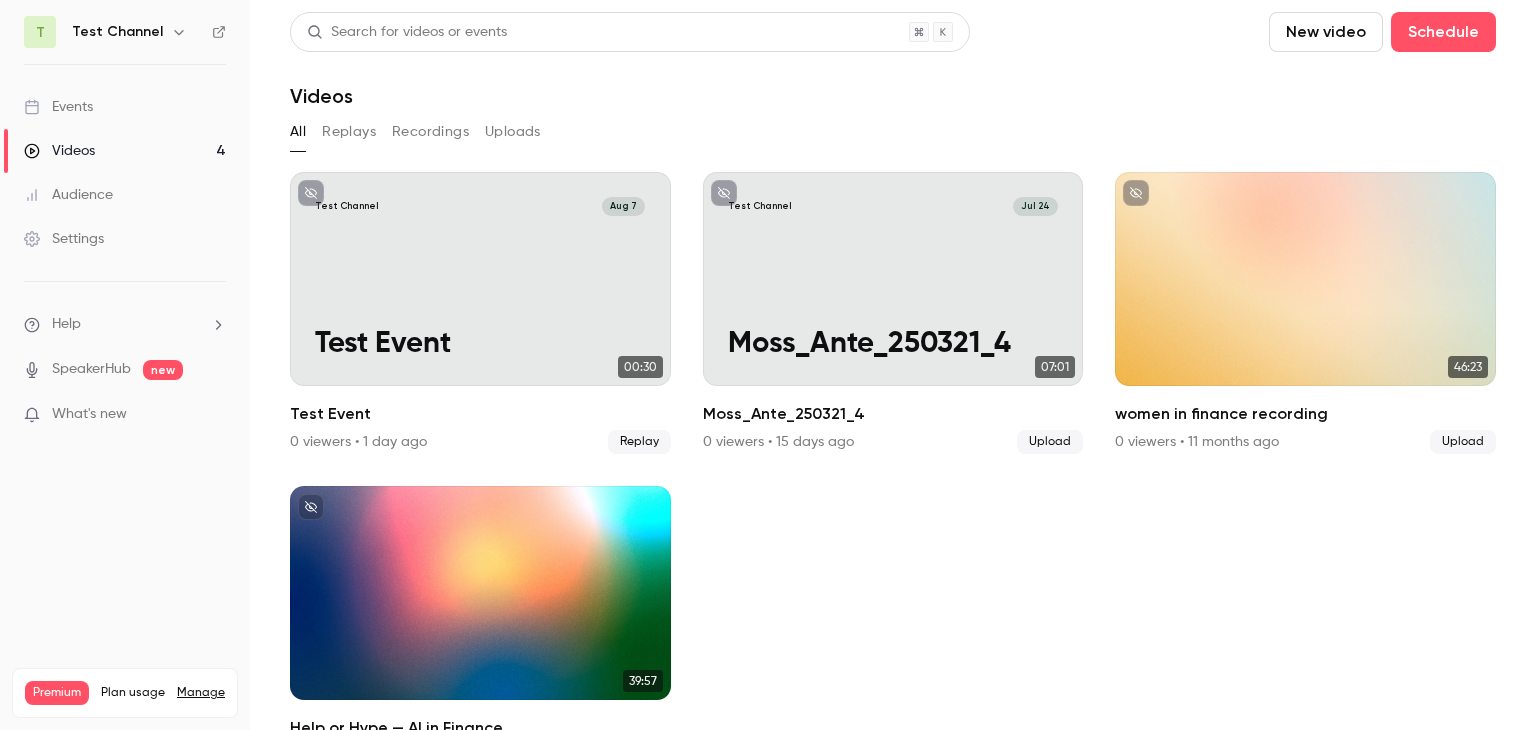 click on "Events" at bounding box center [125, 107] 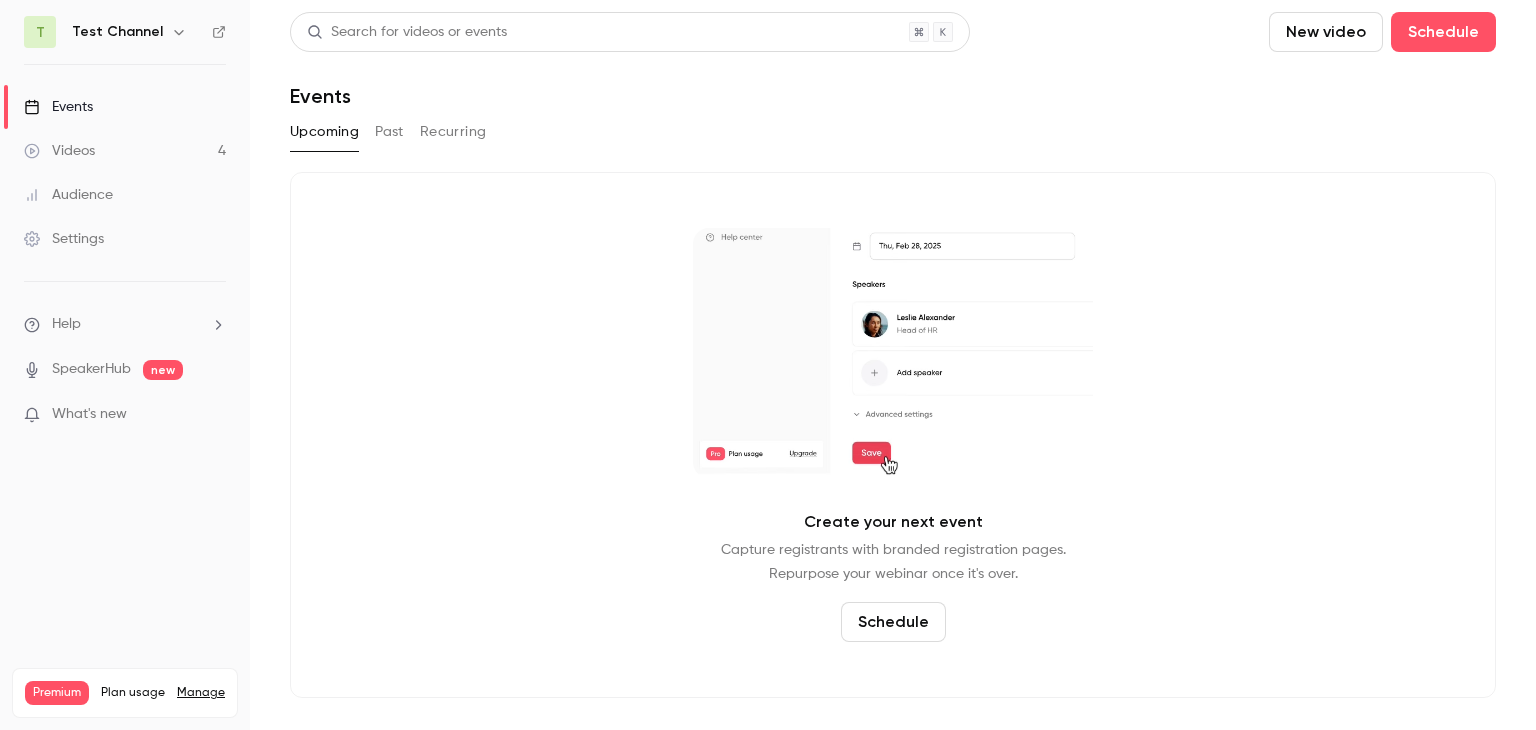 click on "Past" at bounding box center [389, 132] 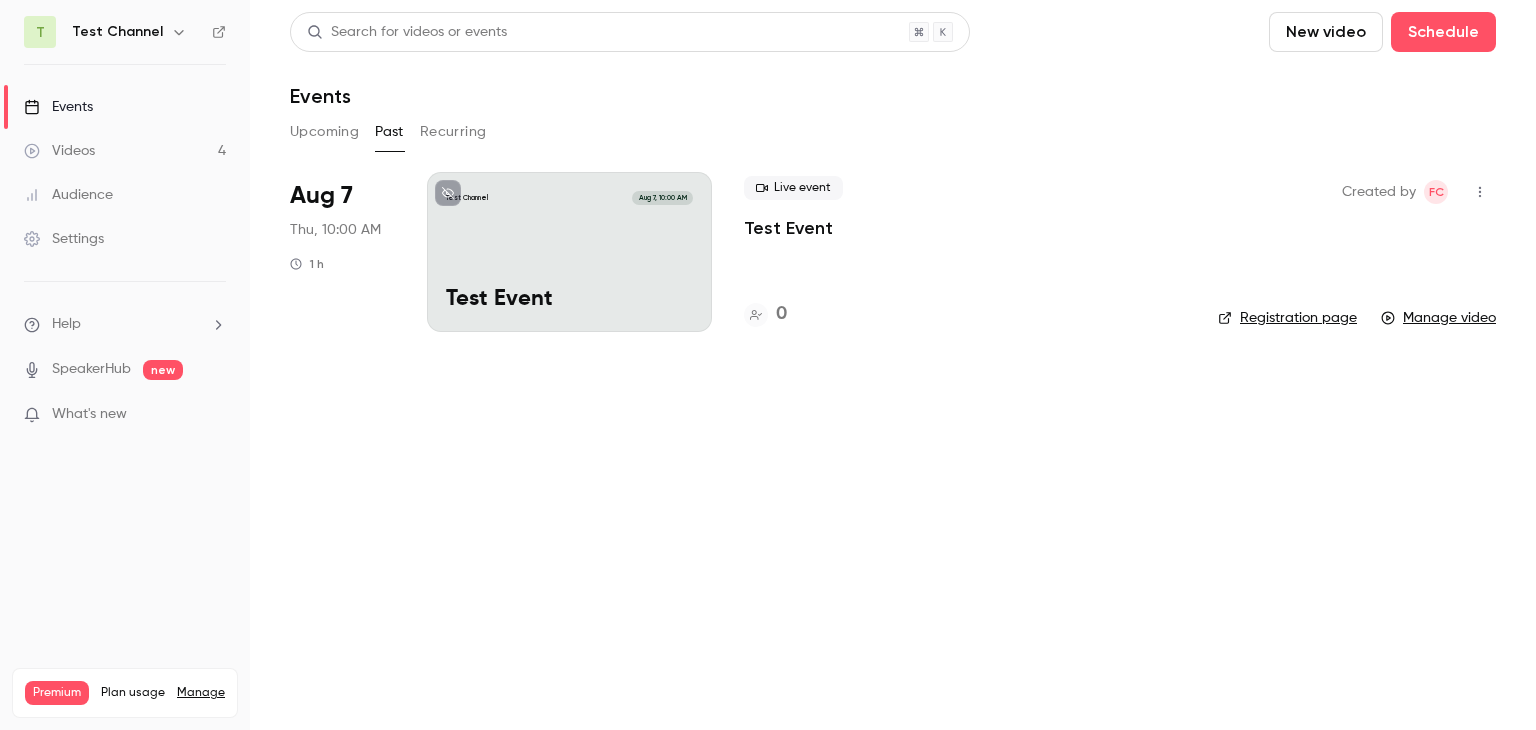 click on "Upcoming" at bounding box center [324, 132] 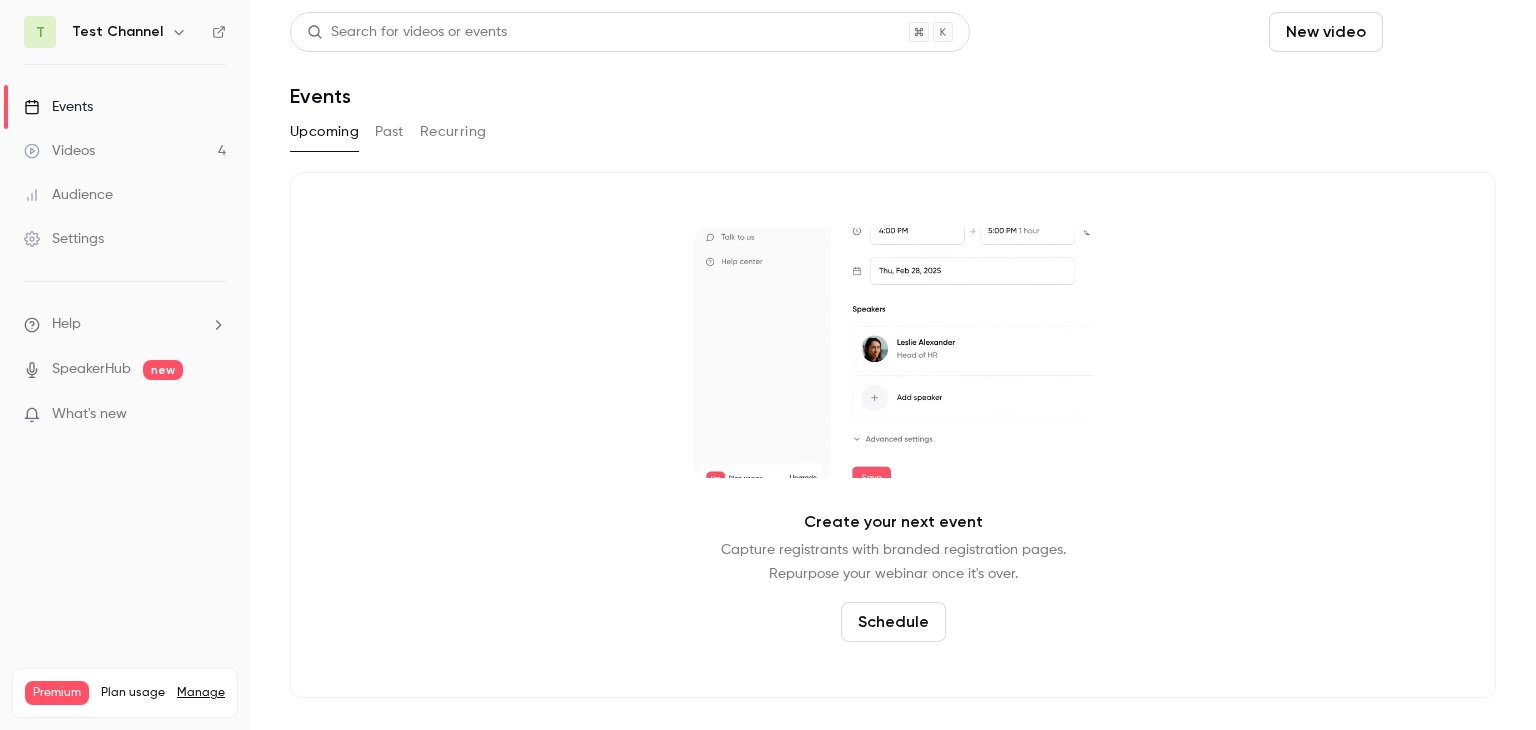 click on "Schedule" at bounding box center (1443, 32) 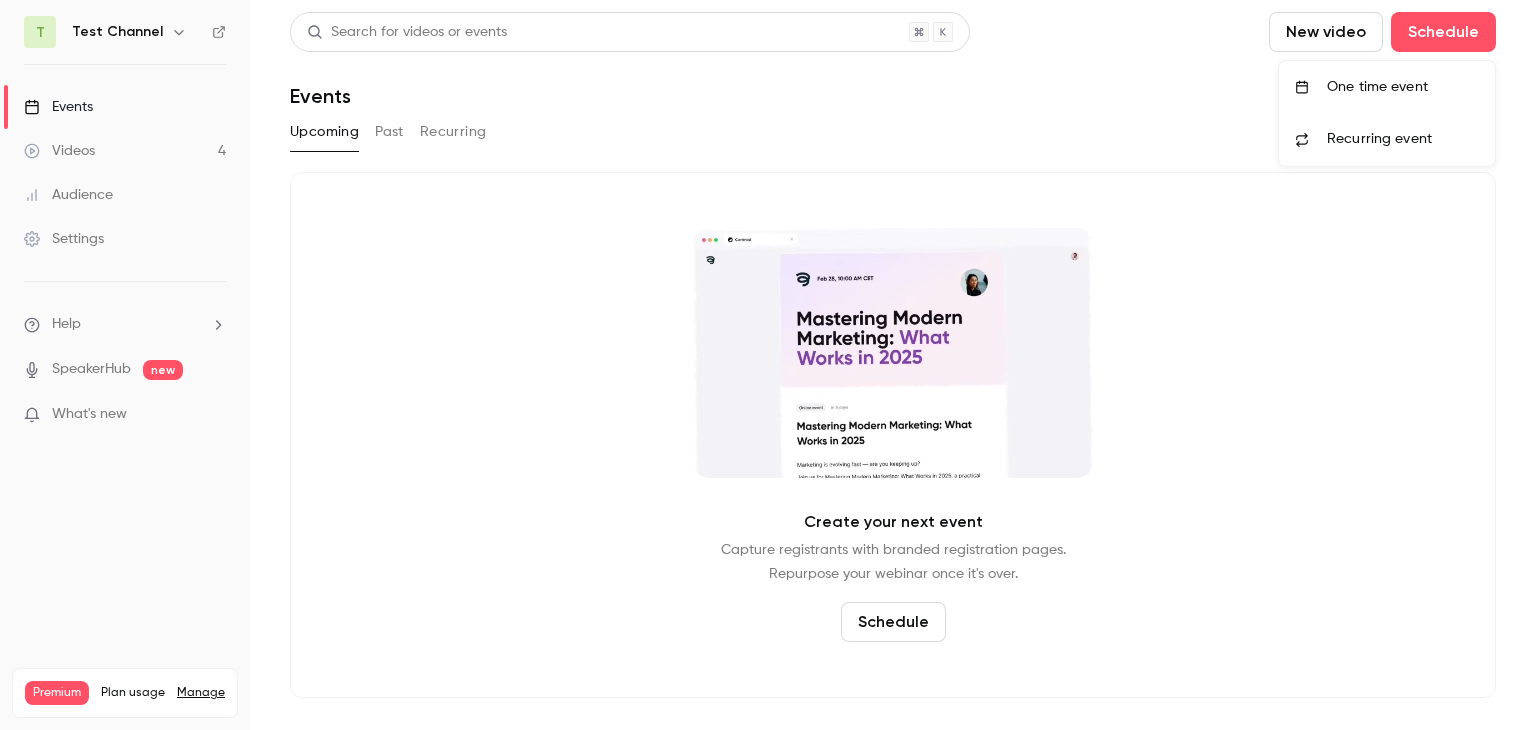 click on "One time event" at bounding box center [1403, 87] 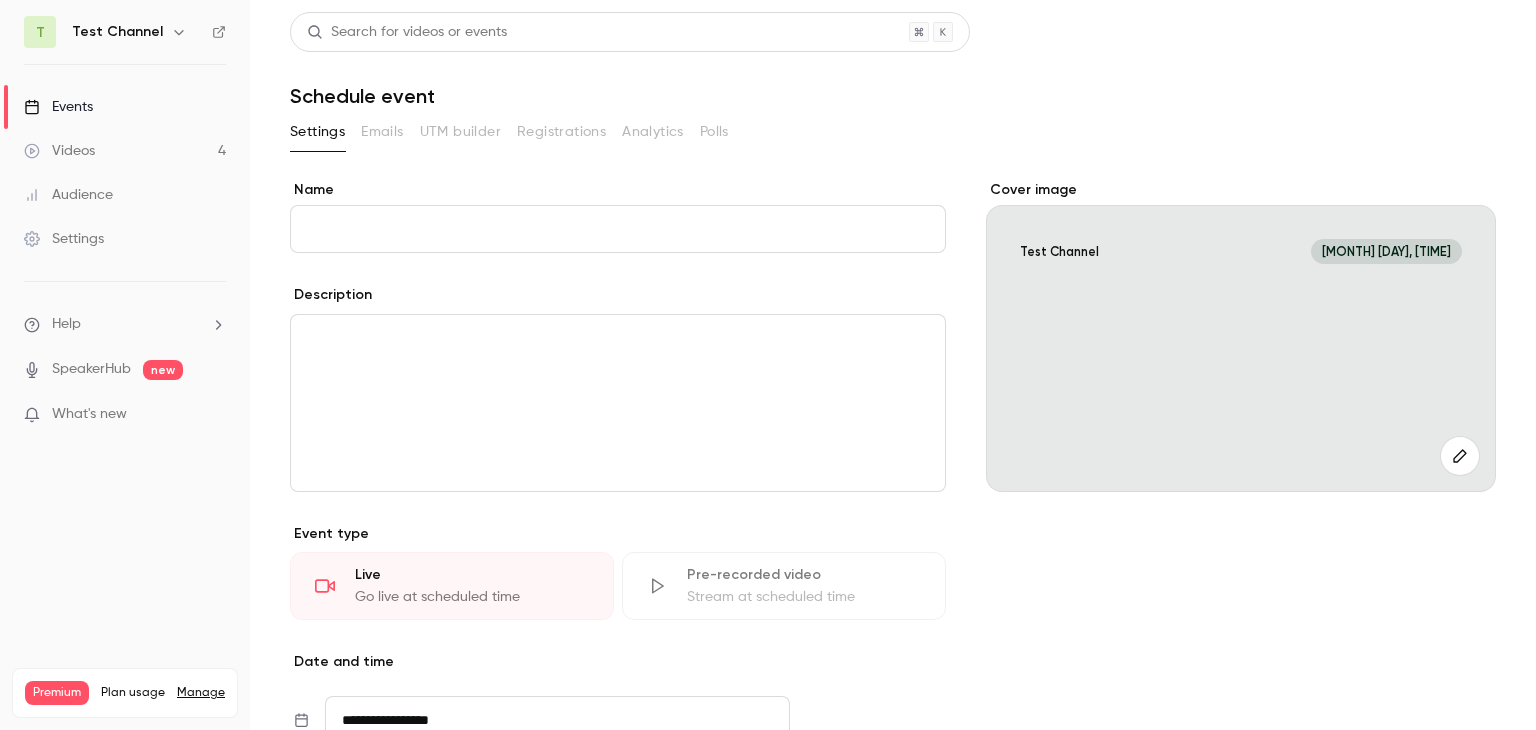 scroll, scrollTop: 387, scrollLeft: 0, axis: vertical 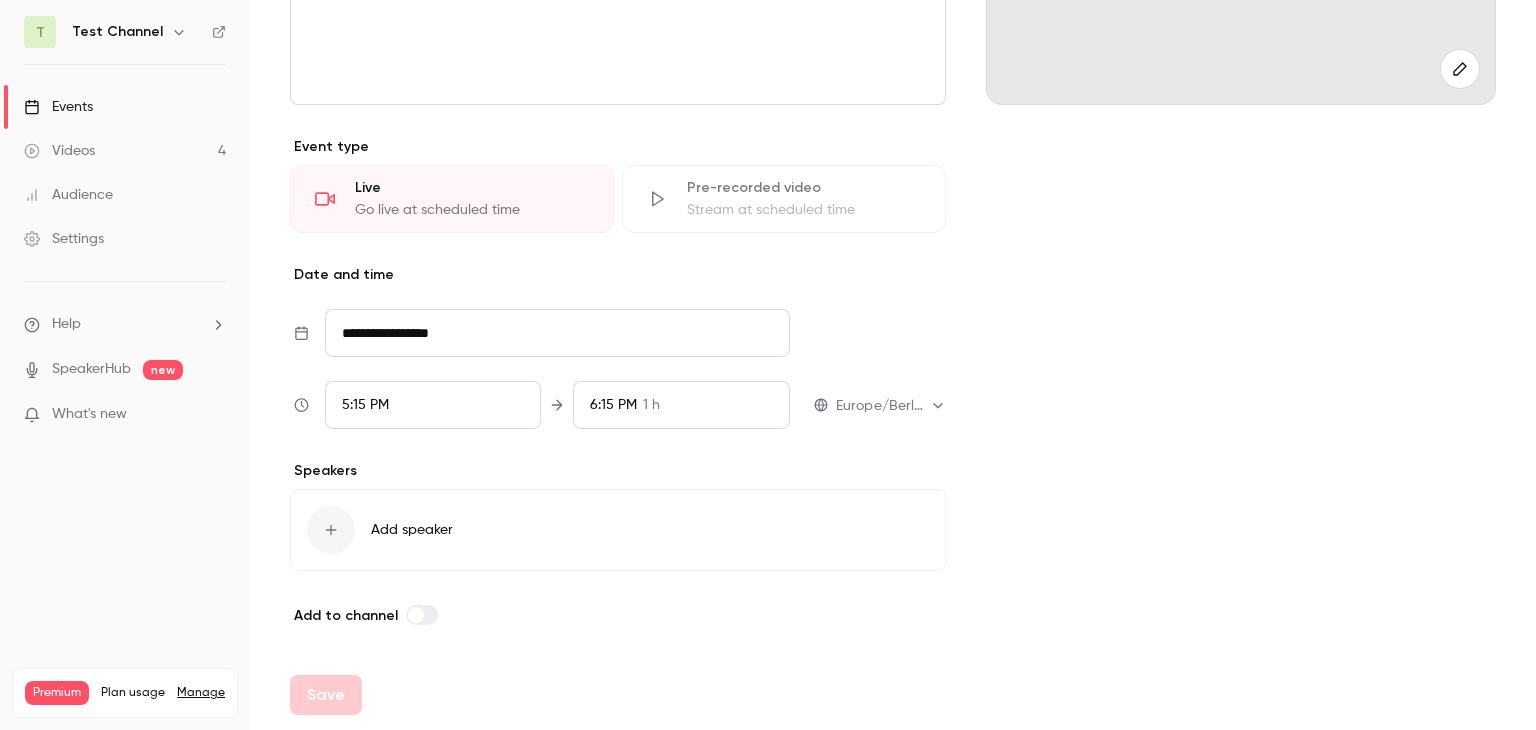 click on "Save" at bounding box center (326, 695) 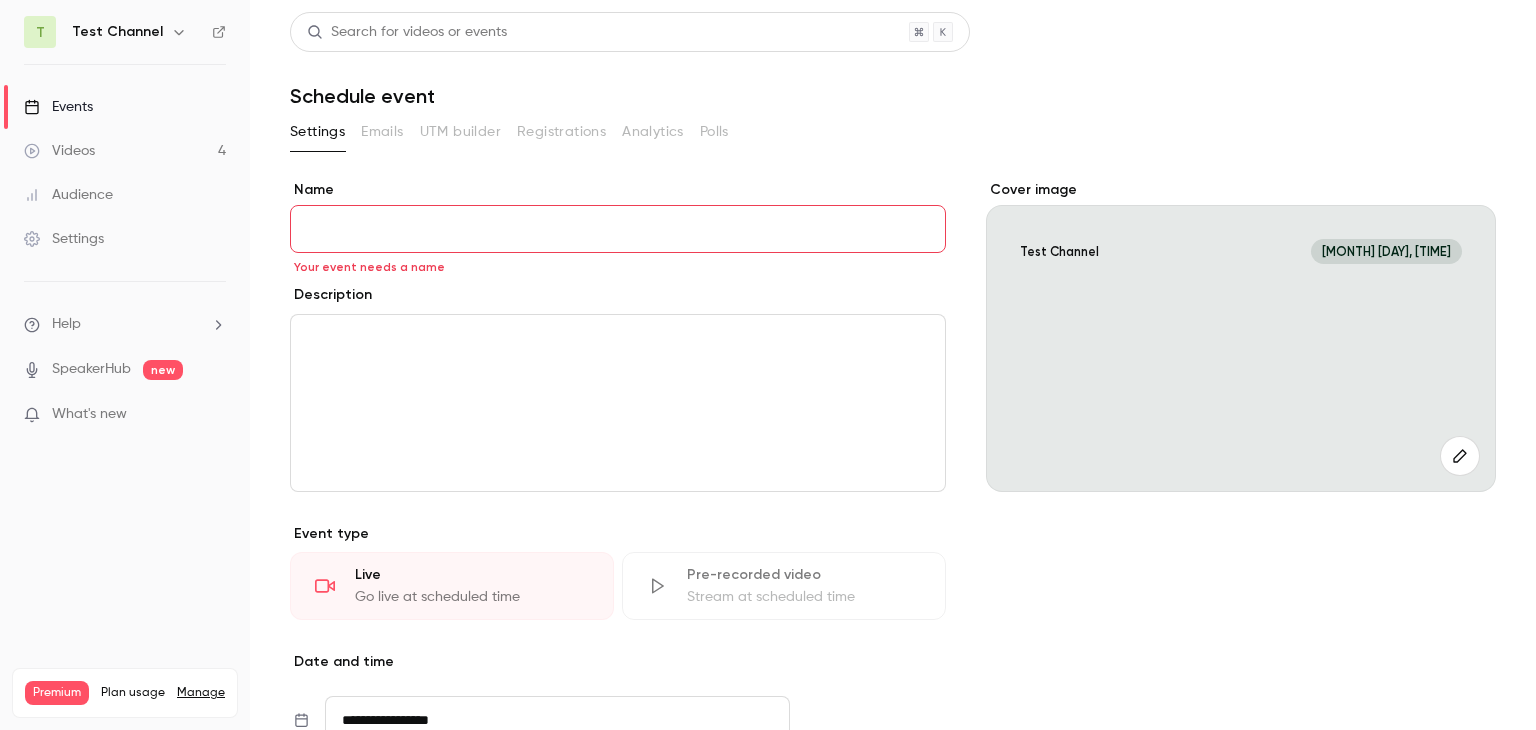 scroll, scrollTop: 0, scrollLeft: 0, axis: both 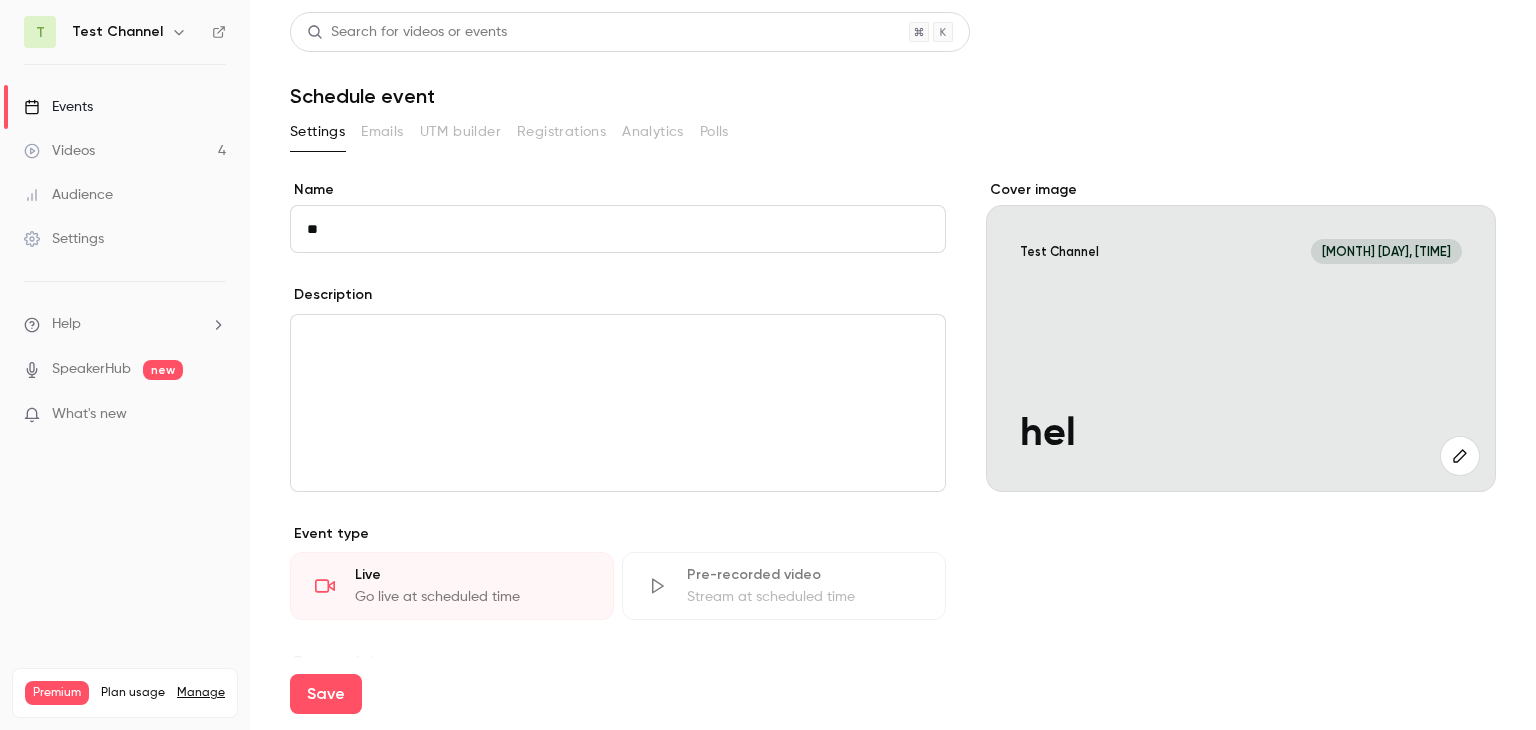 type on "*" 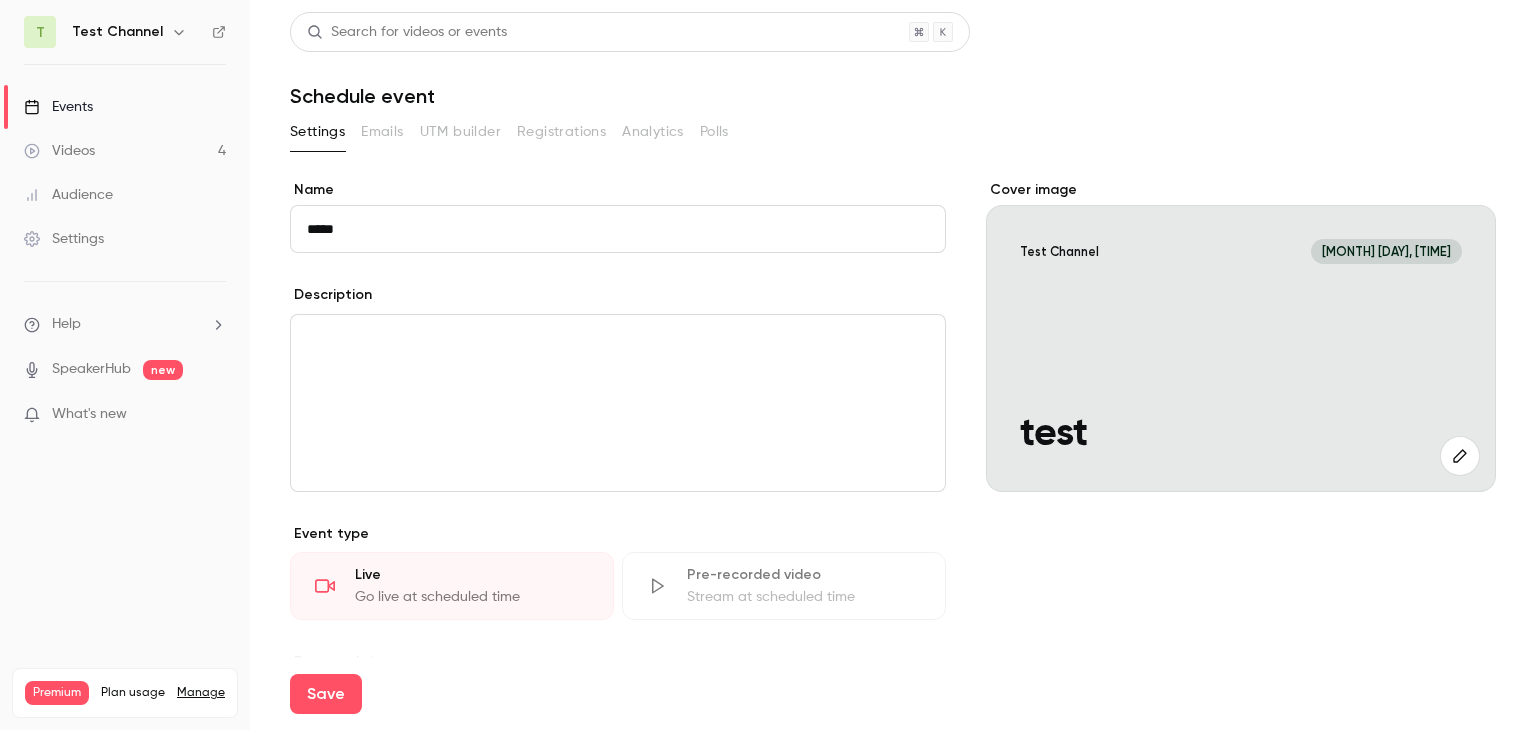 scroll, scrollTop: 387, scrollLeft: 0, axis: vertical 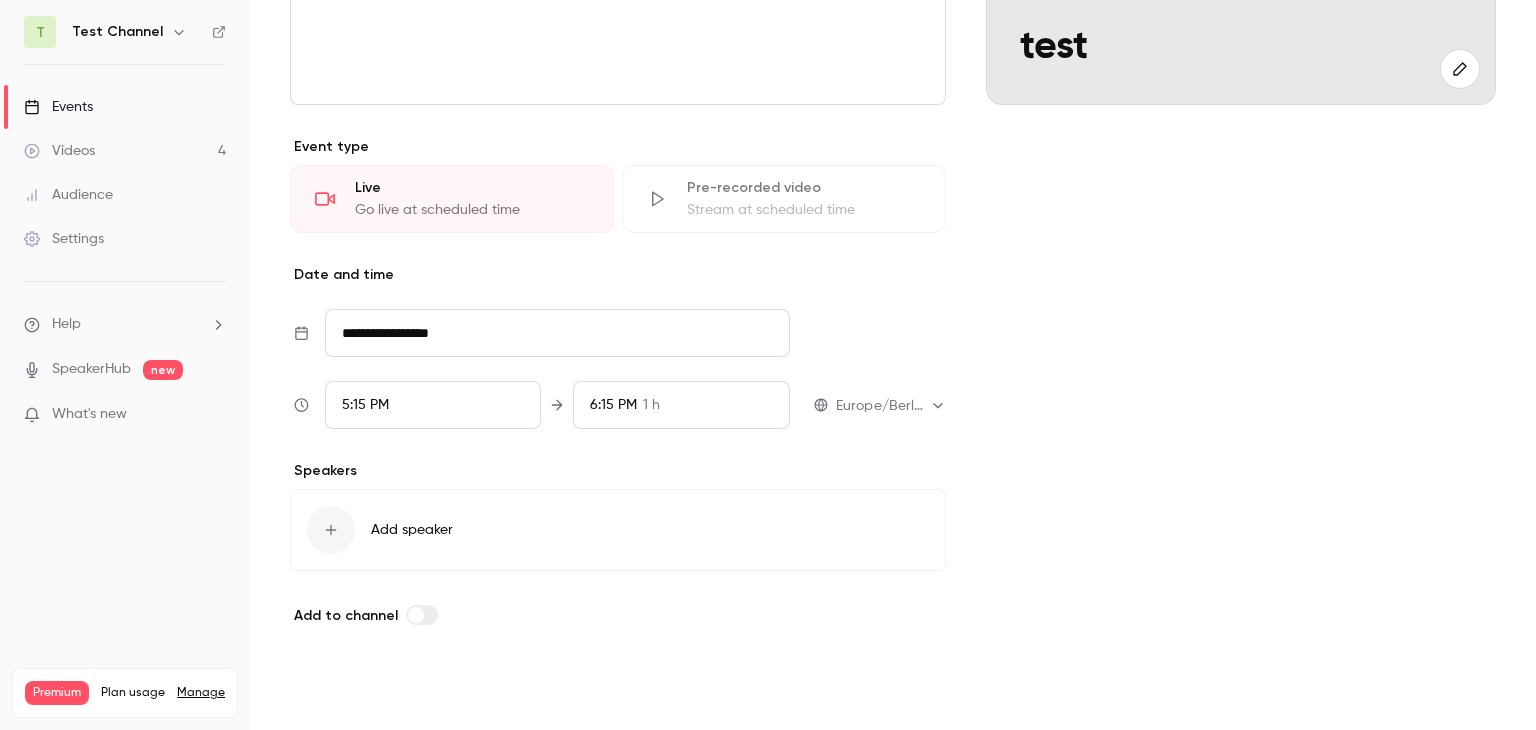 type on "****" 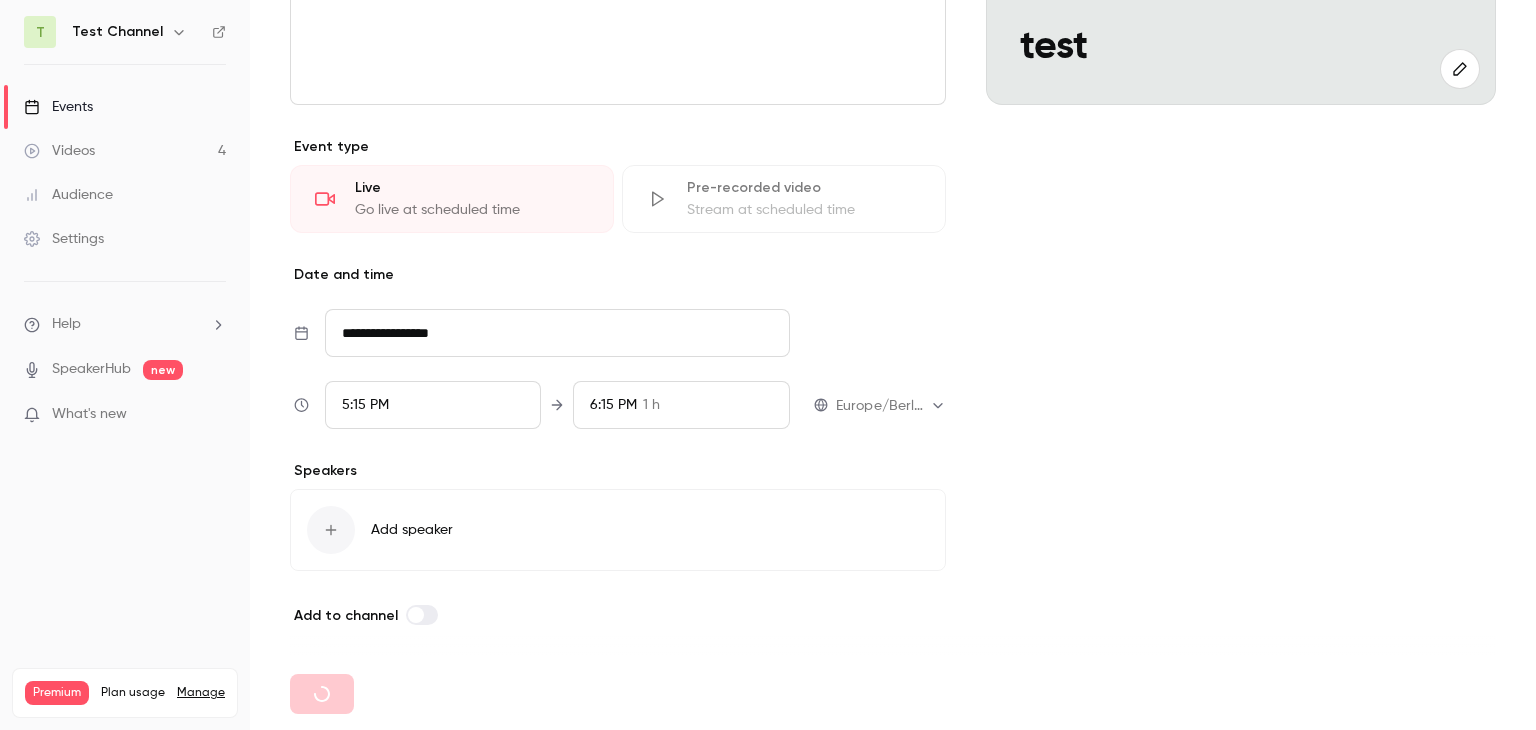 type 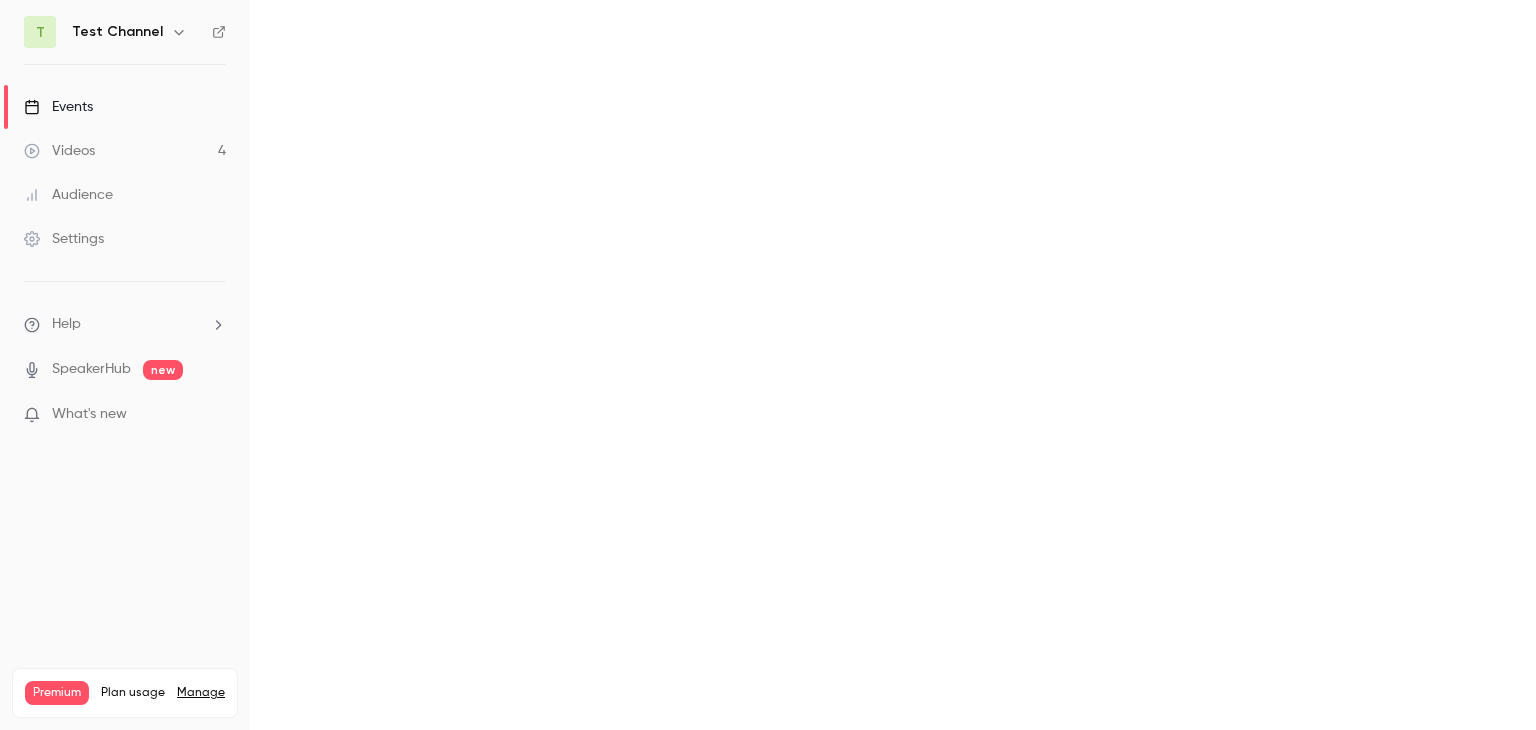 scroll, scrollTop: 0, scrollLeft: 0, axis: both 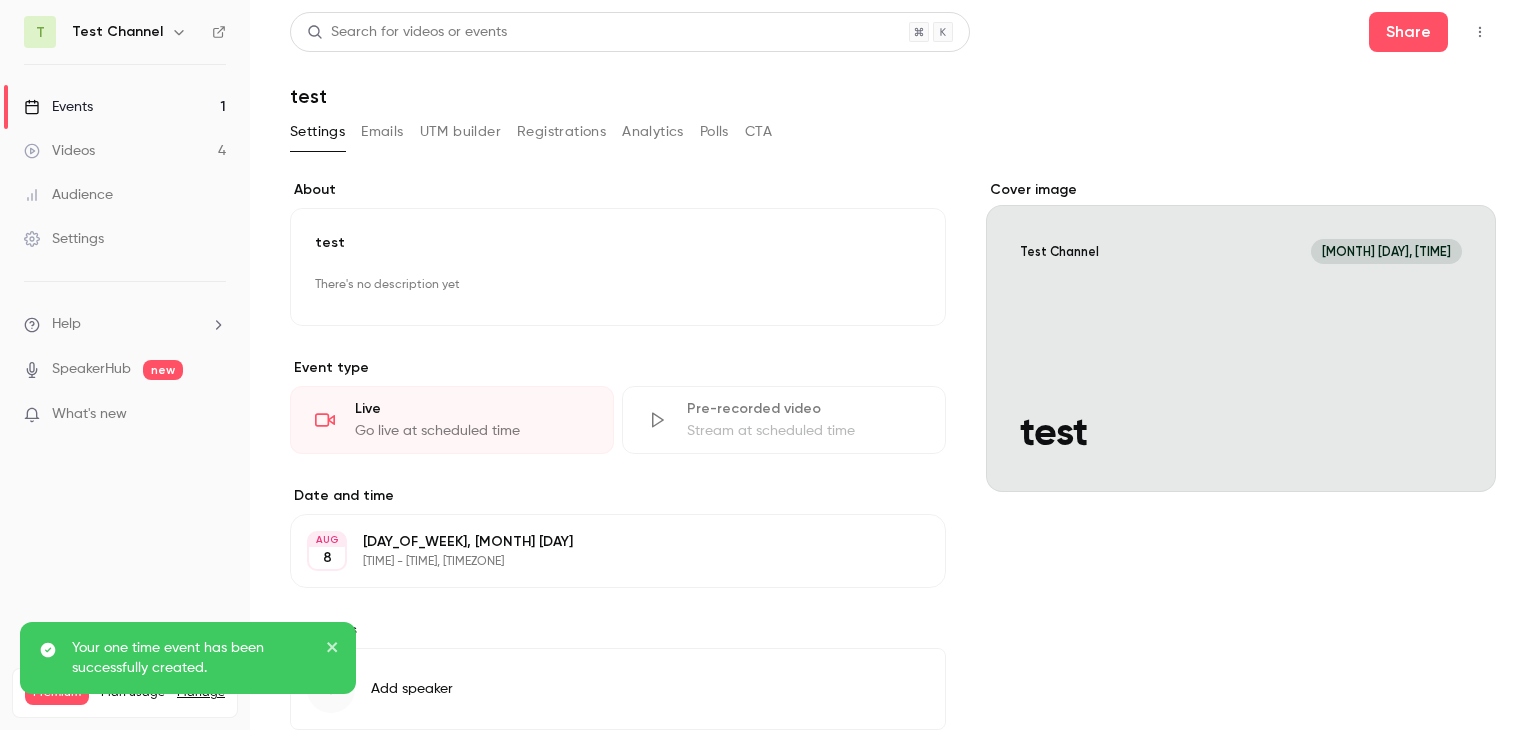 click 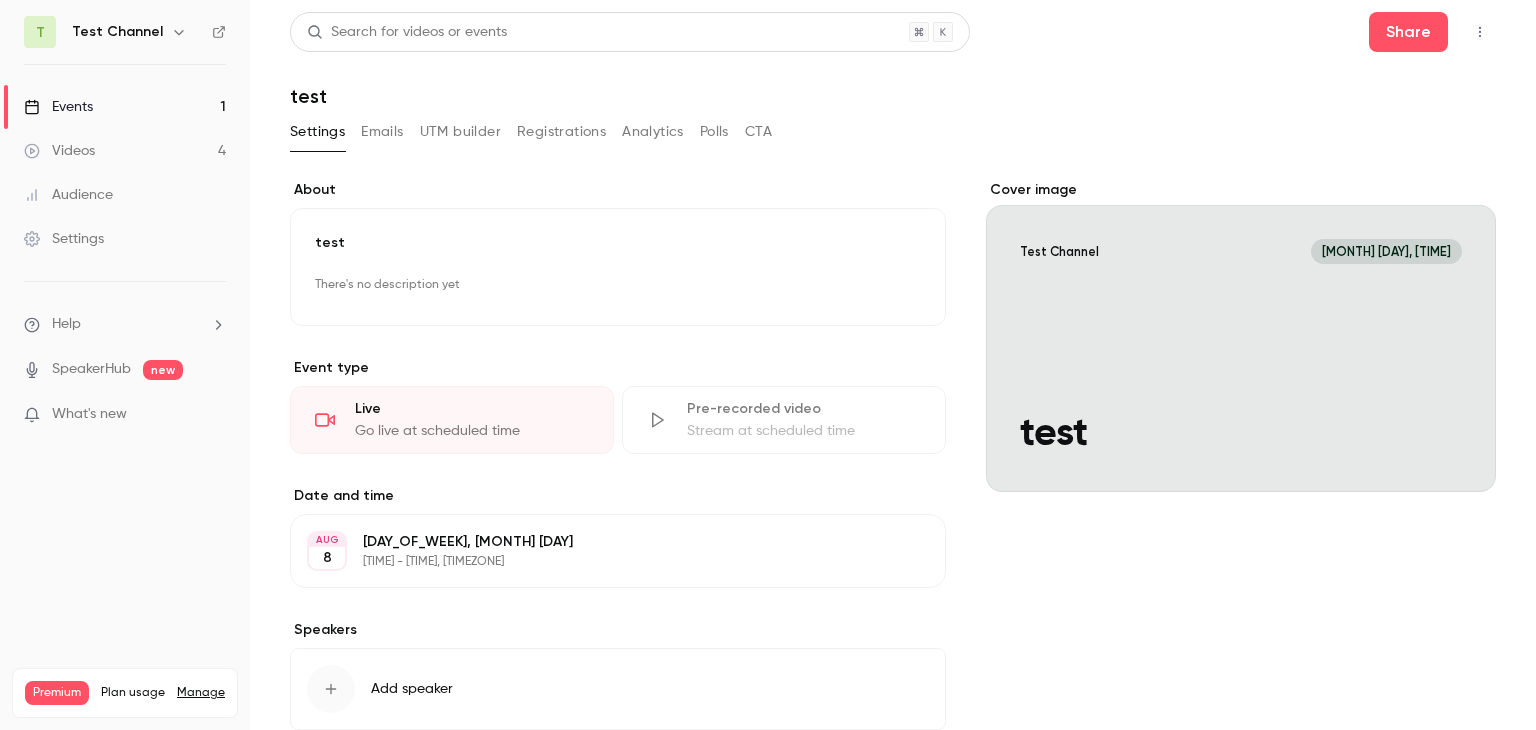 click on "Emails" at bounding box center [382, 132] 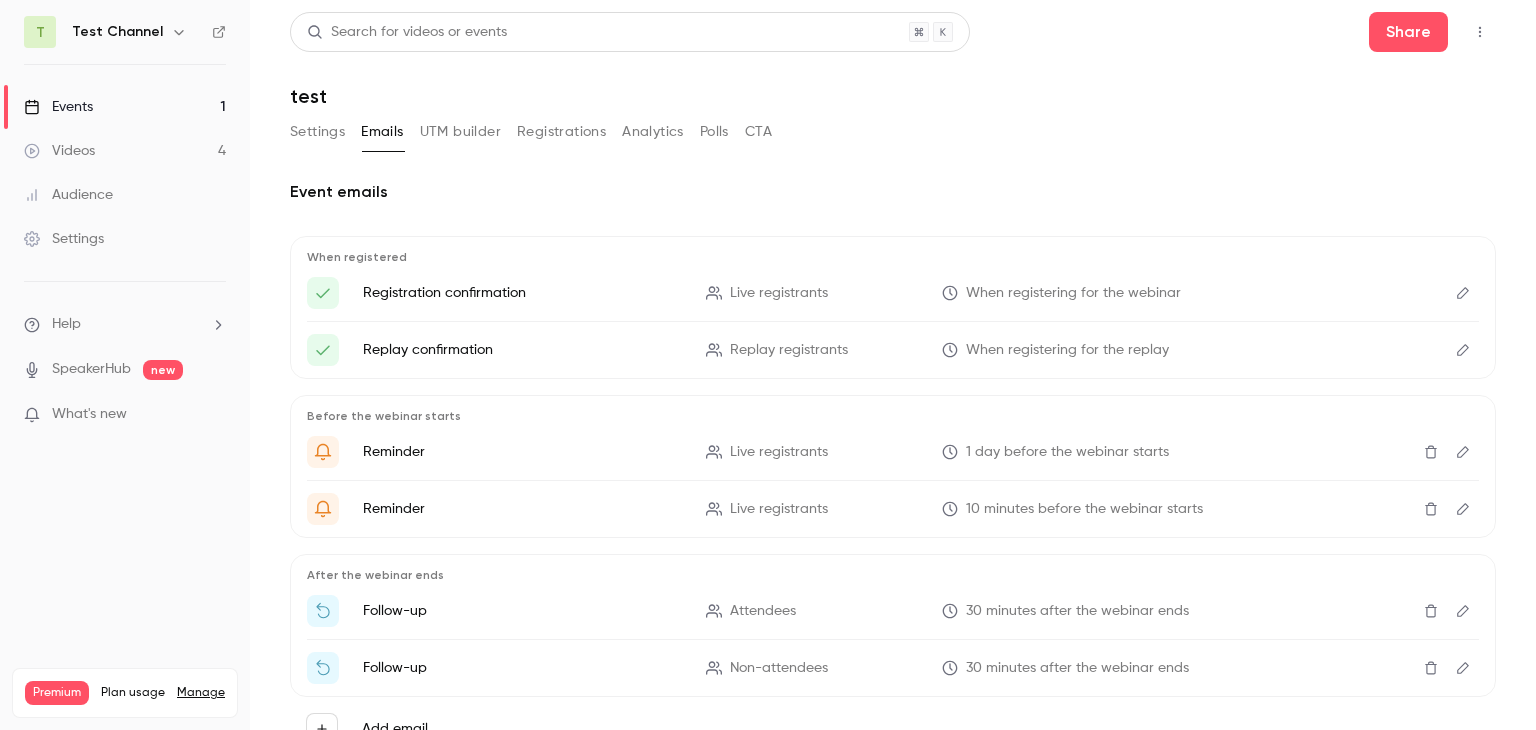 click at bounding box center [1463, 293] 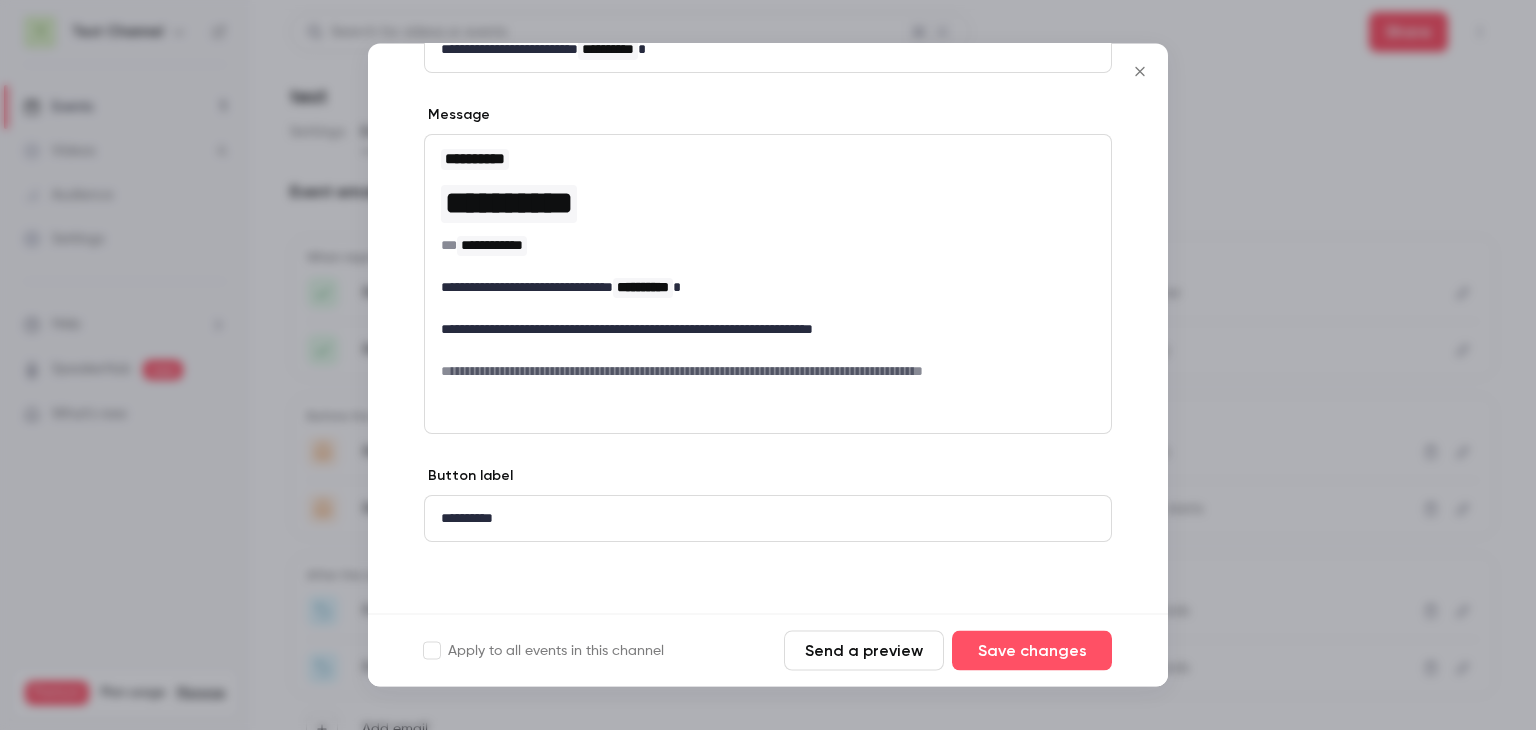 scroll, scrollTop: 0, scrollLeft: 0, axis: both 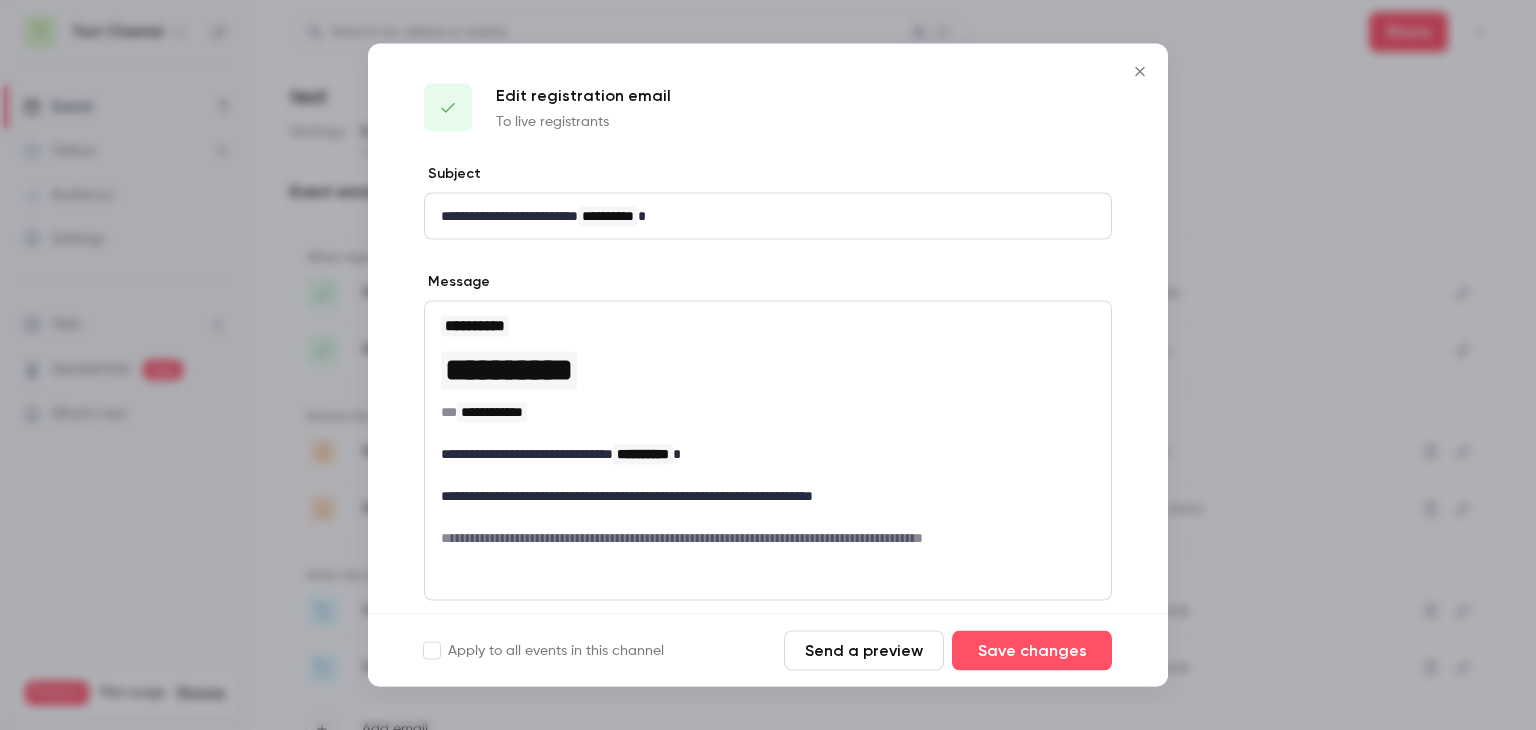 click 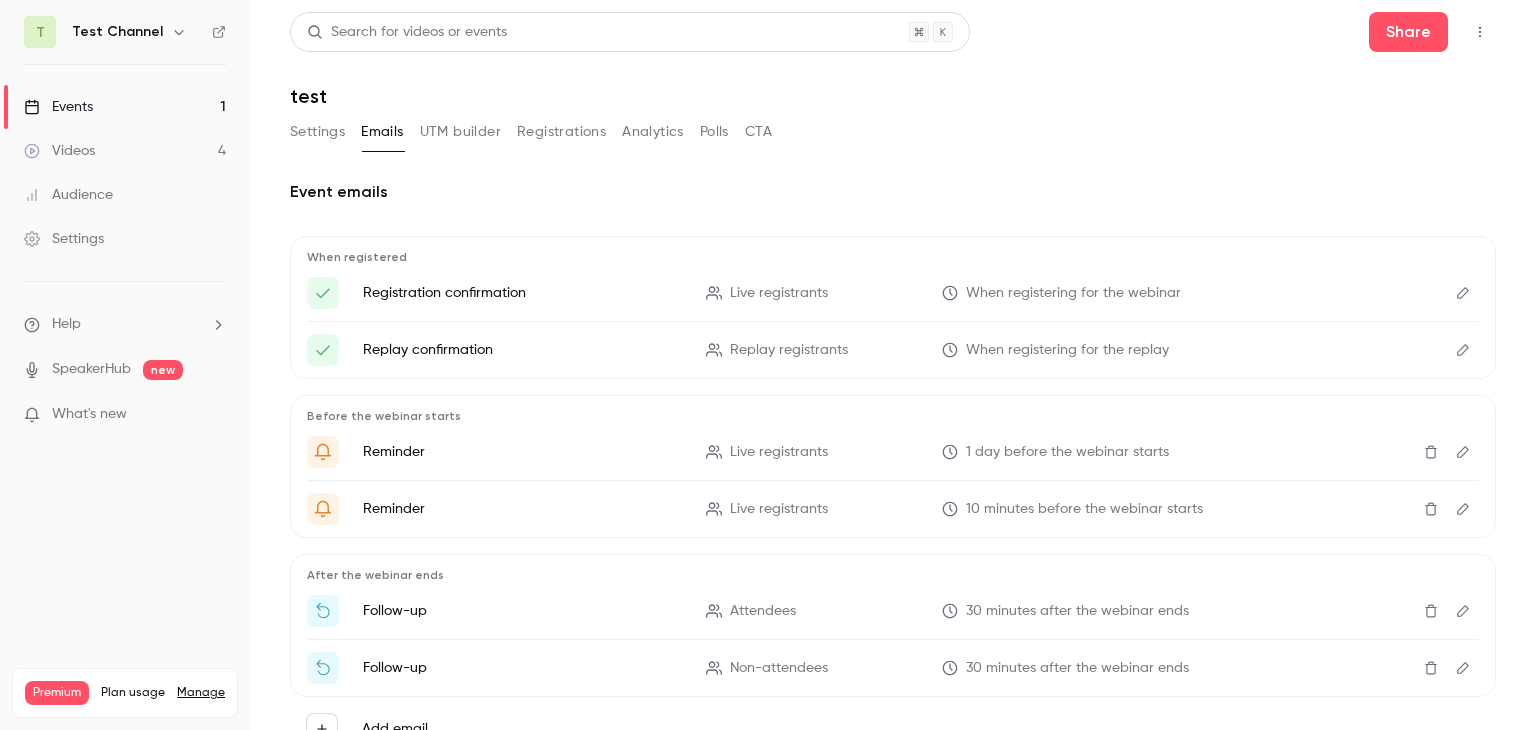 click at bounding box center [1463, 293] 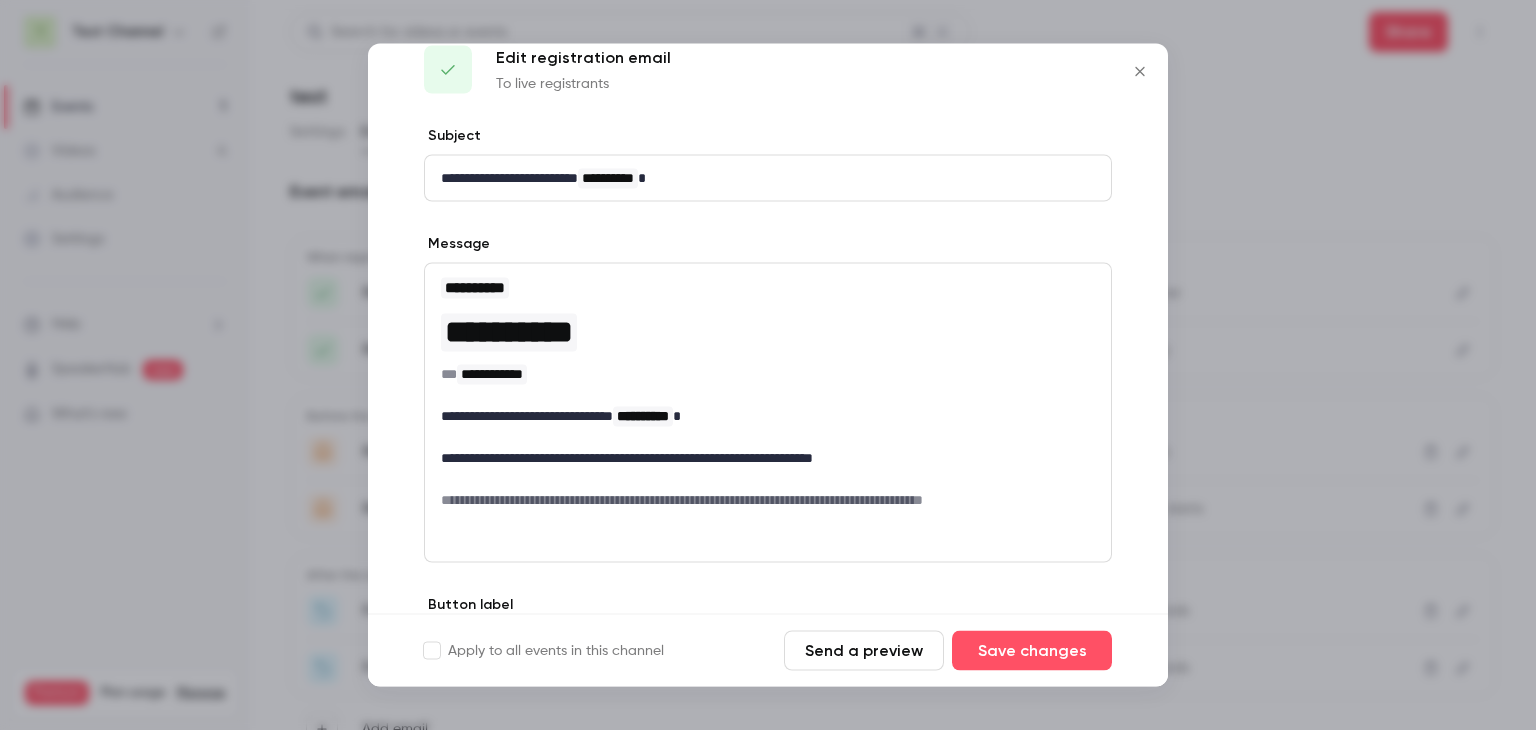 scroll, scrollTop: 166, scrollLeft: 0, axis: vertical 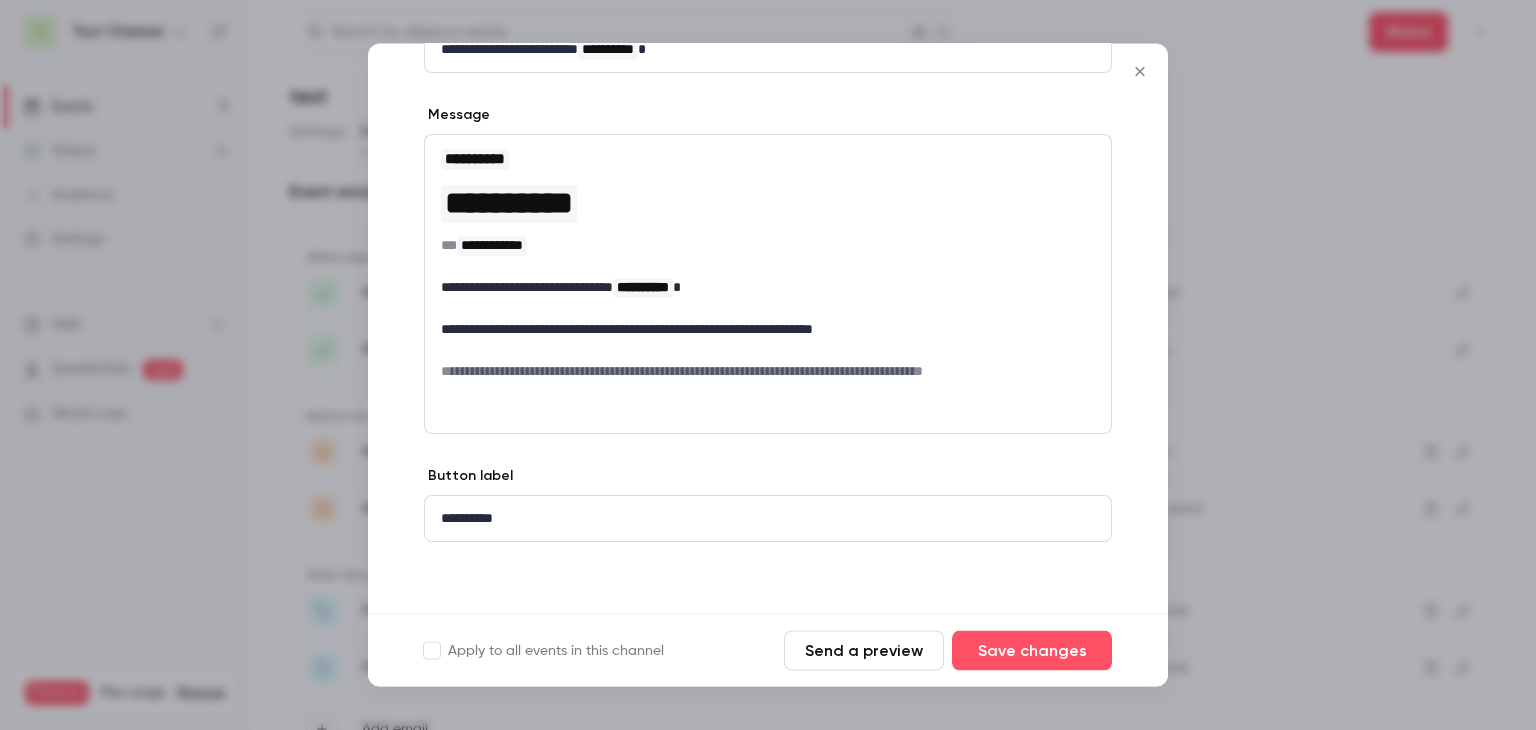 click 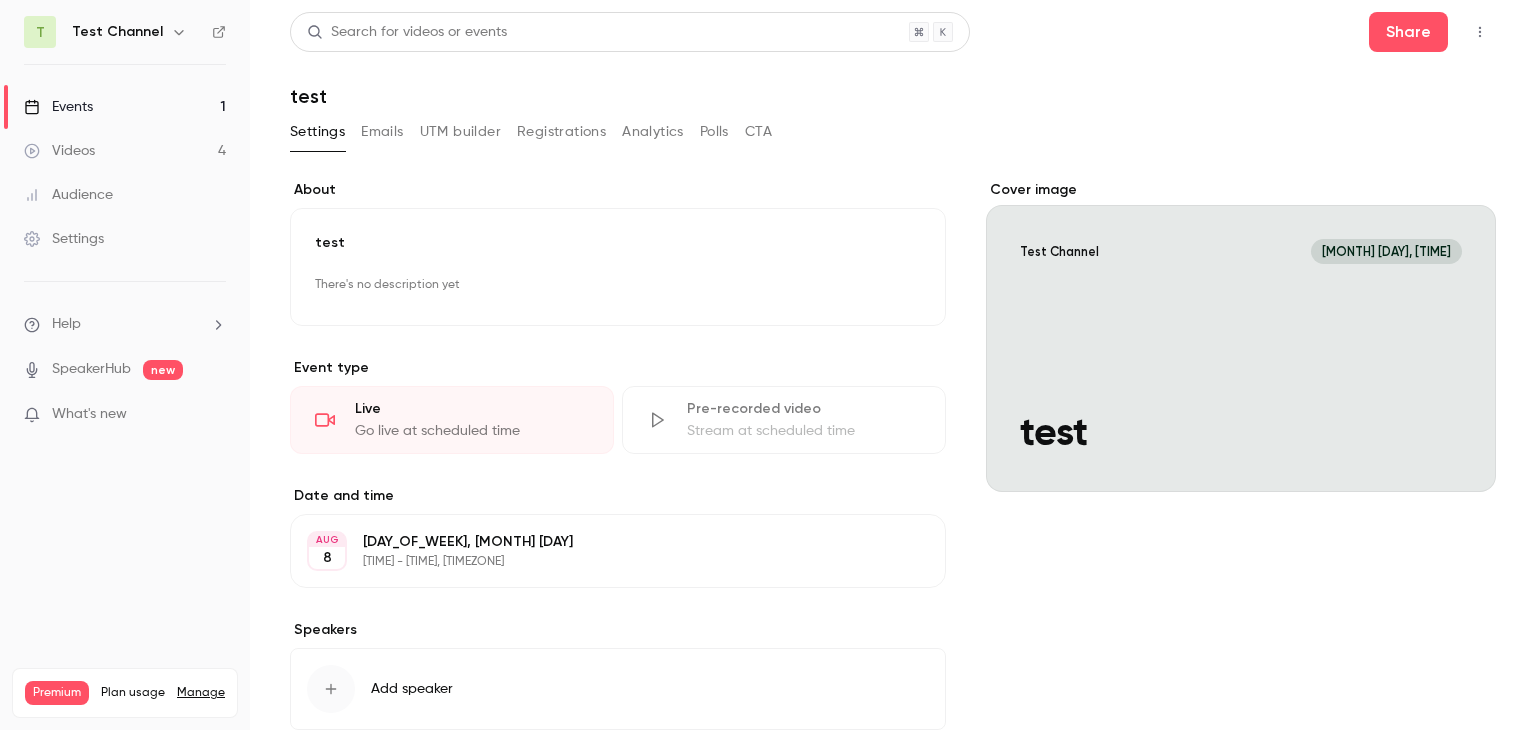 click on "Events 1" at bounding box center (125, 107) 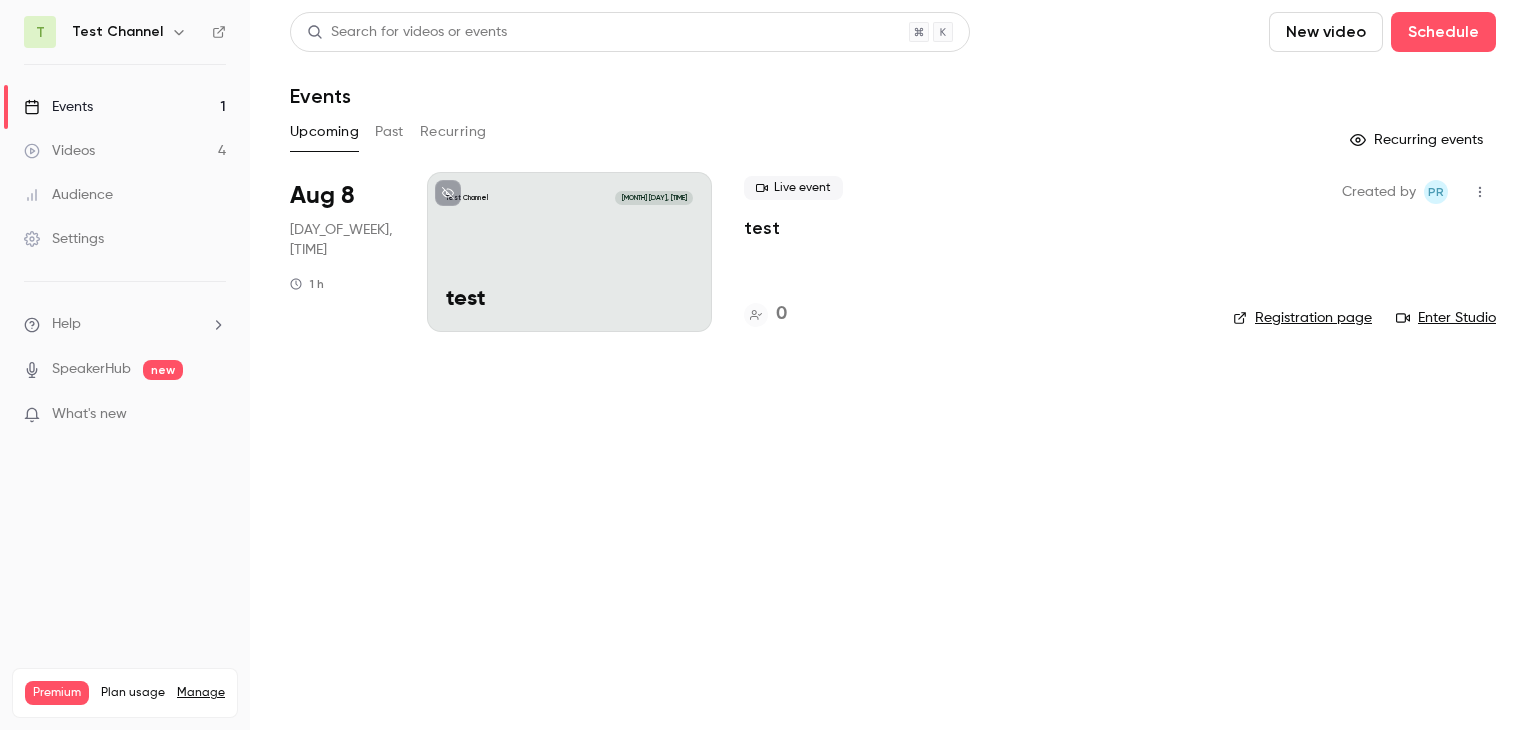 click 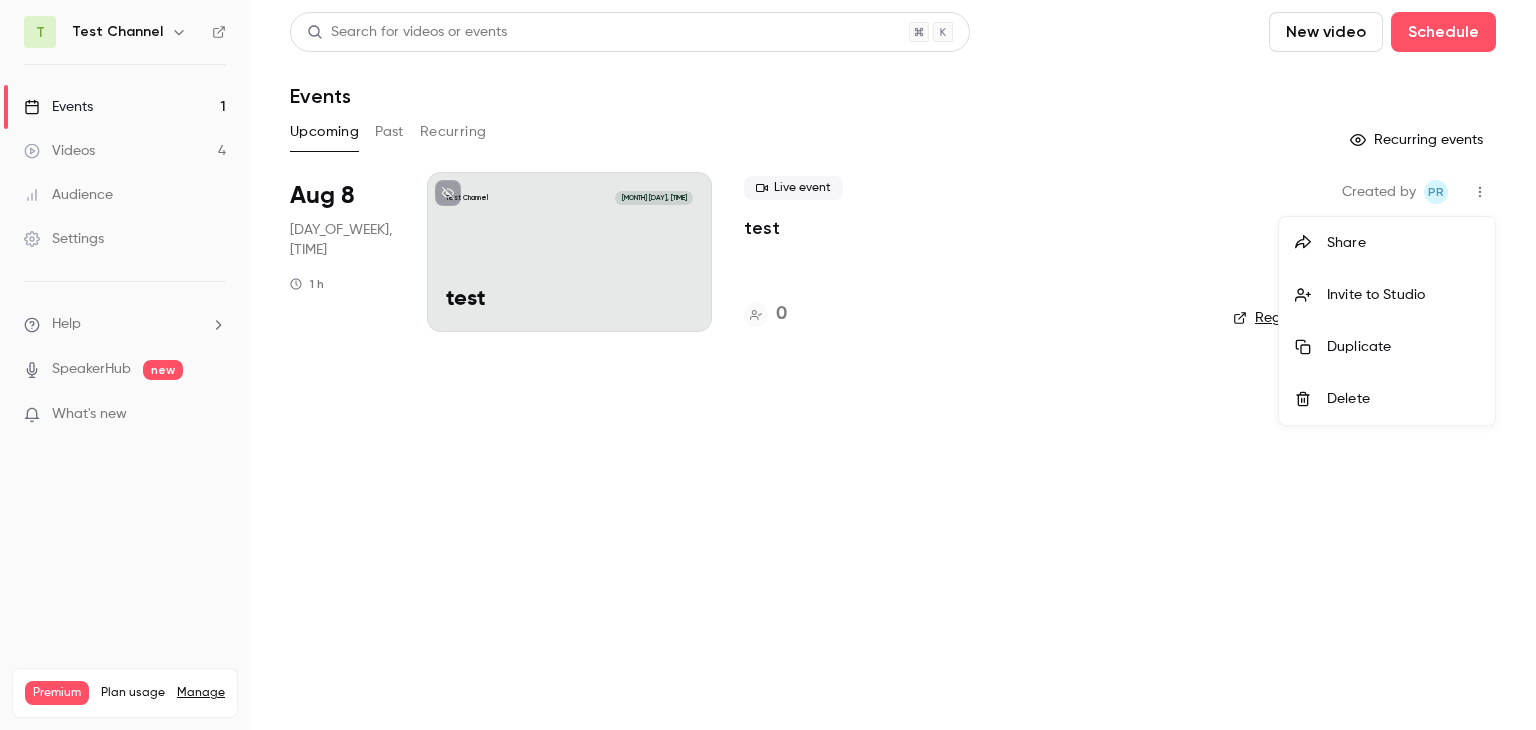 click on "Delete" at bounding box center (1403, 399) 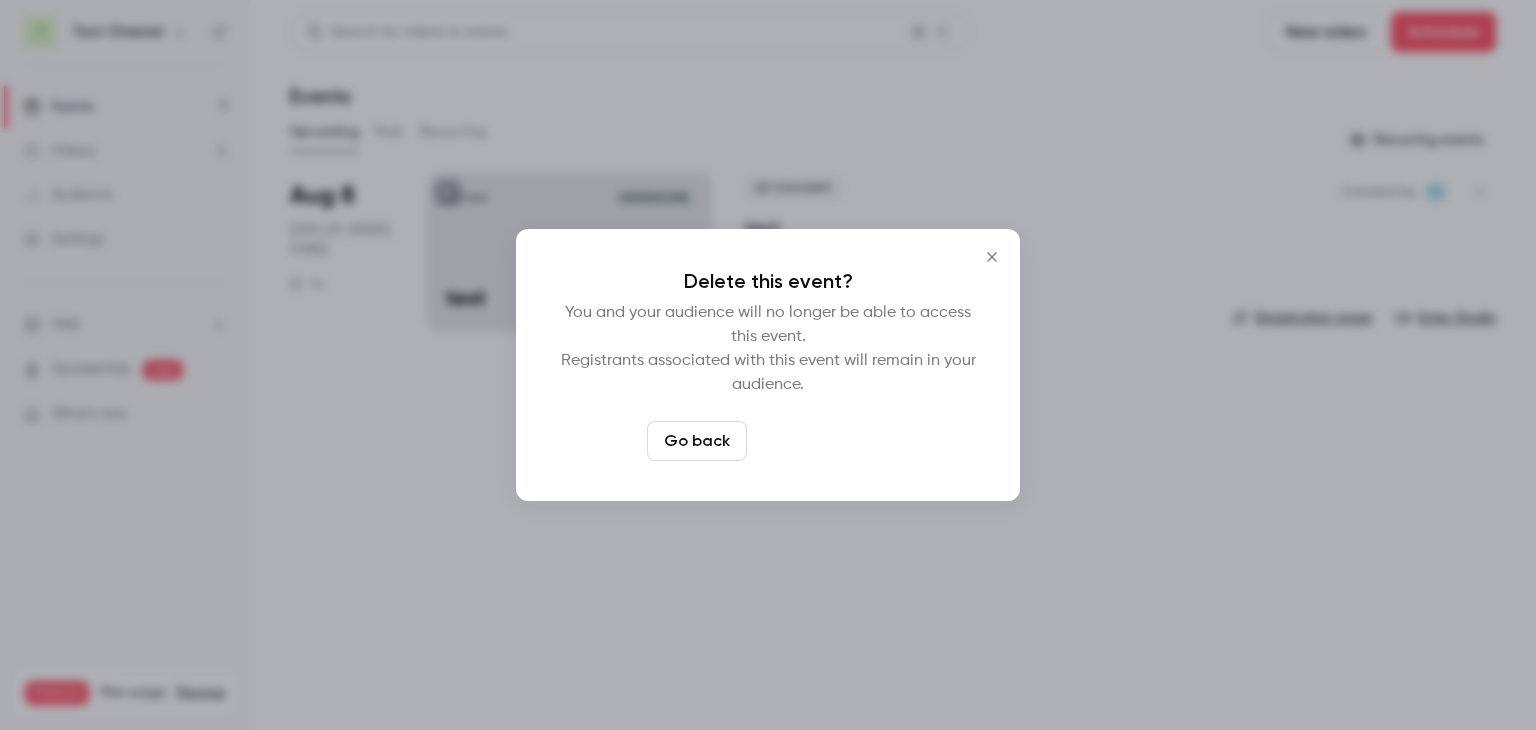 click on "Delete event" at bounding box center (822, 441) 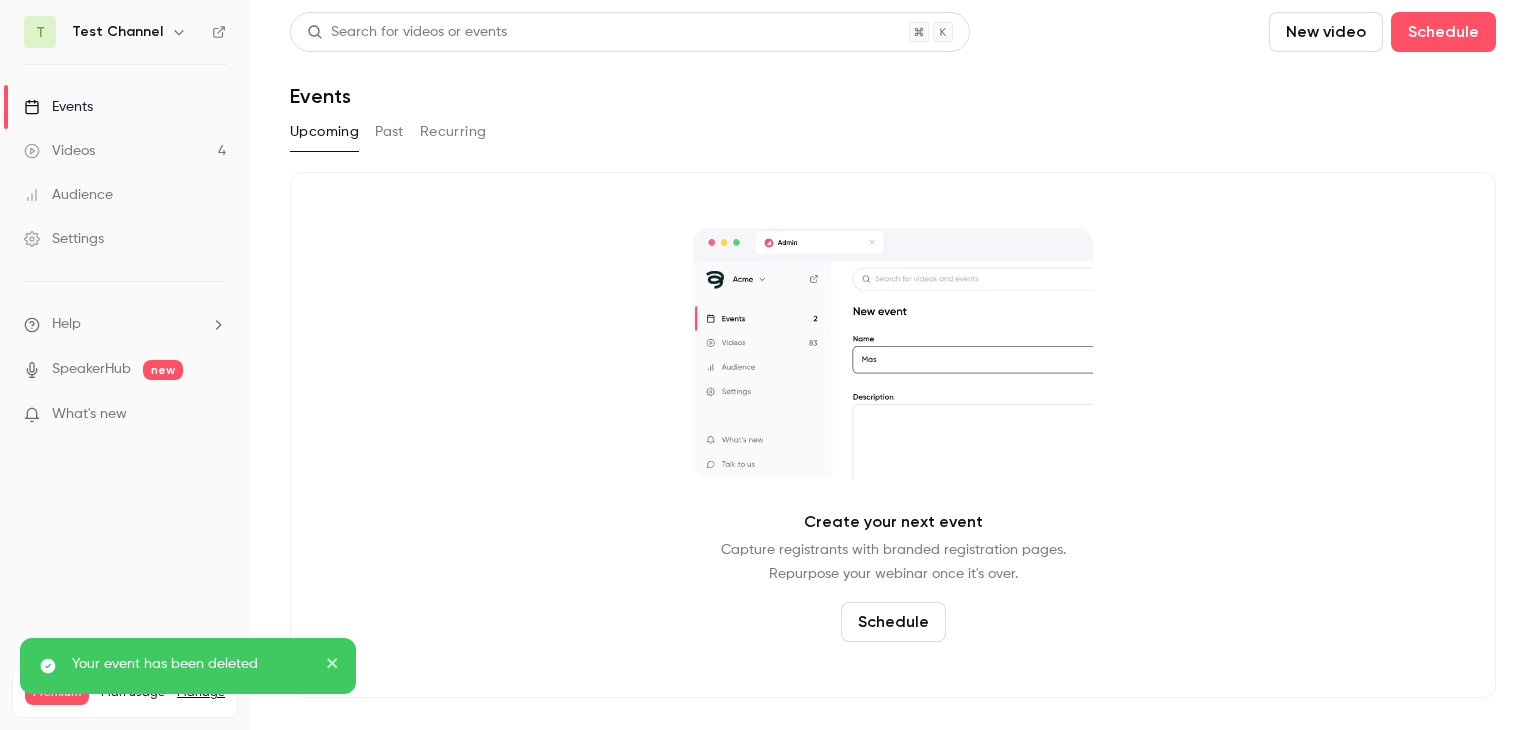 click on "Test Channel" at bounding box center (117, 32) 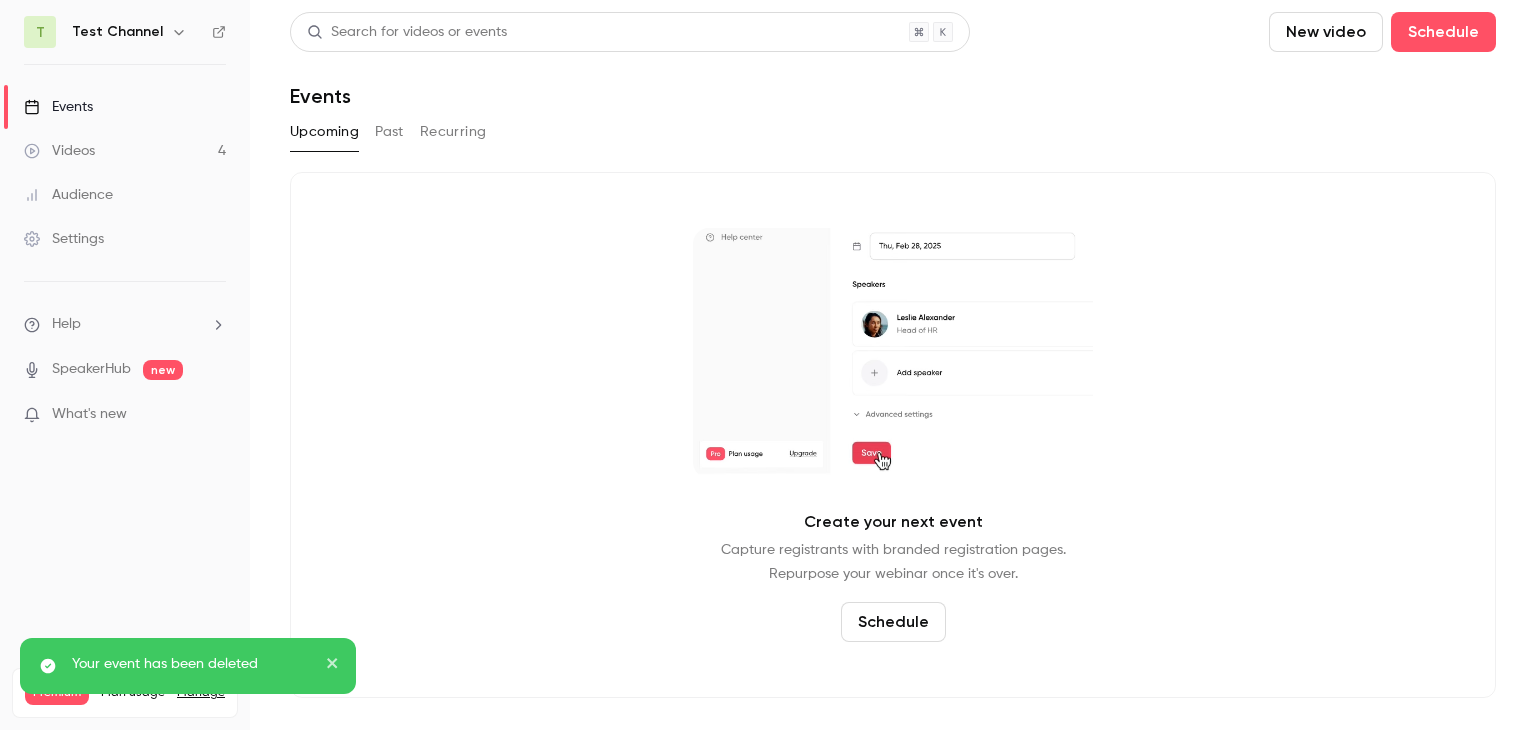 click on "Past" at bounding box center [389, 132] 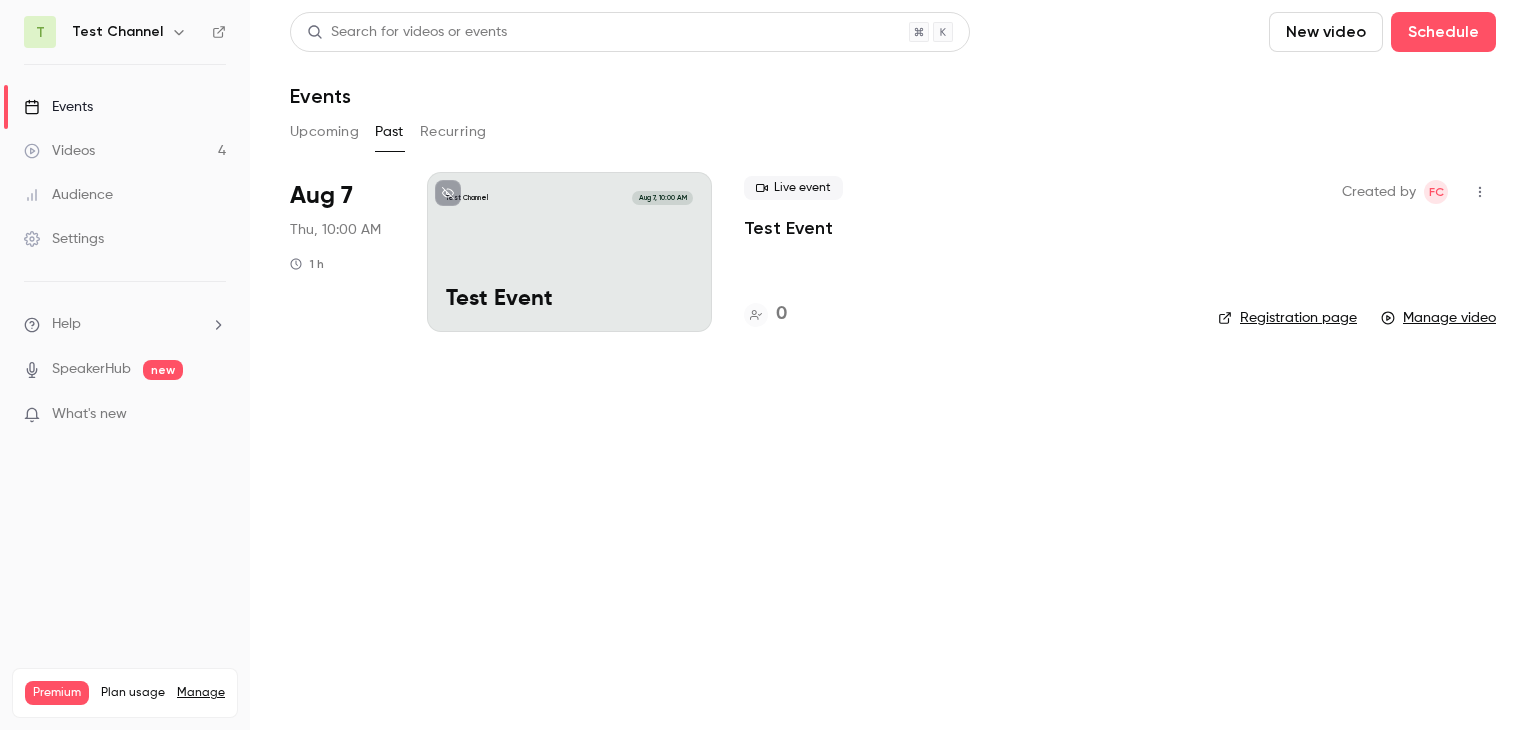 click on "Test Channel" at bounding box center [117, 32] 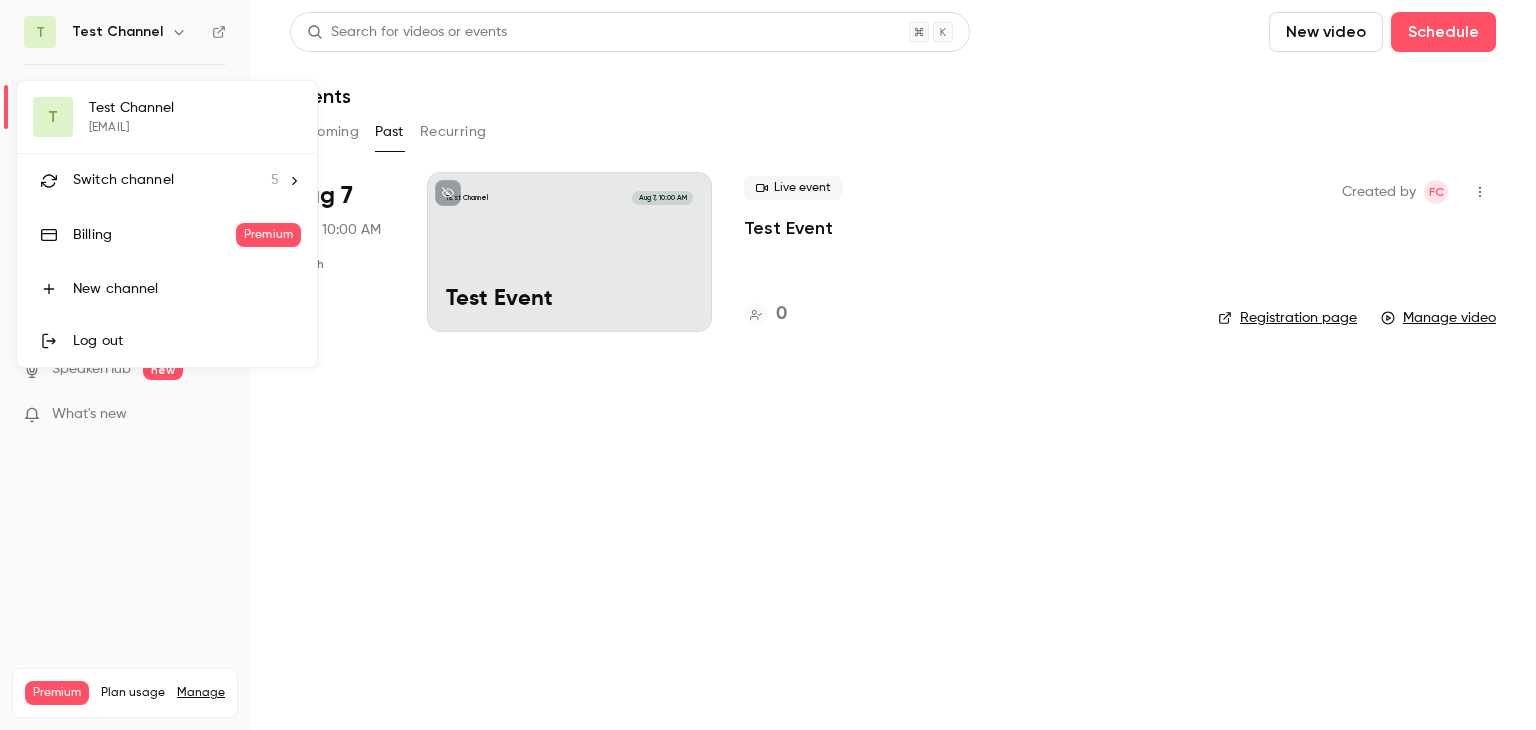 click on "Switch channel 5" at bounding box center (167, 180) 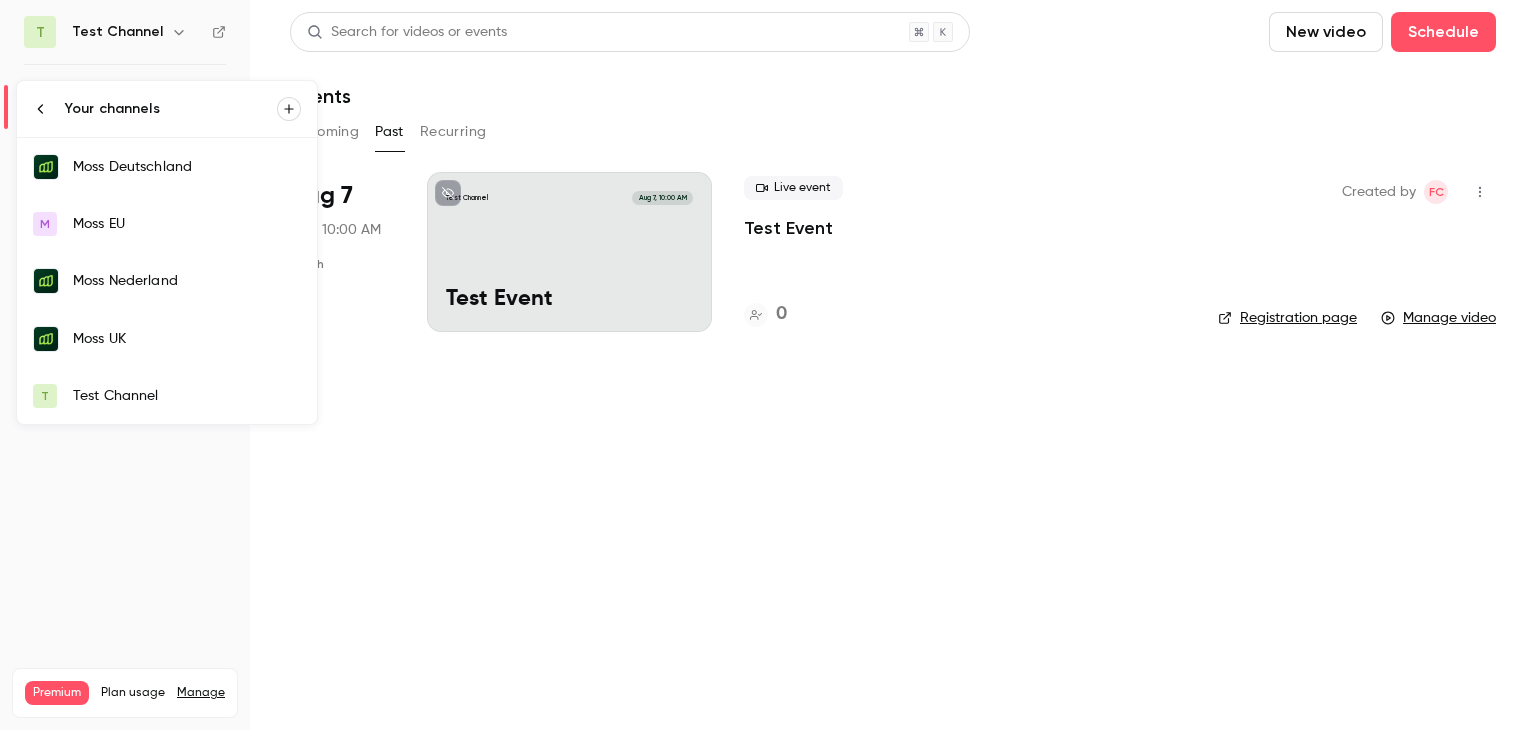 click on "Moss Deutschland" at bounding box center (187, 167) 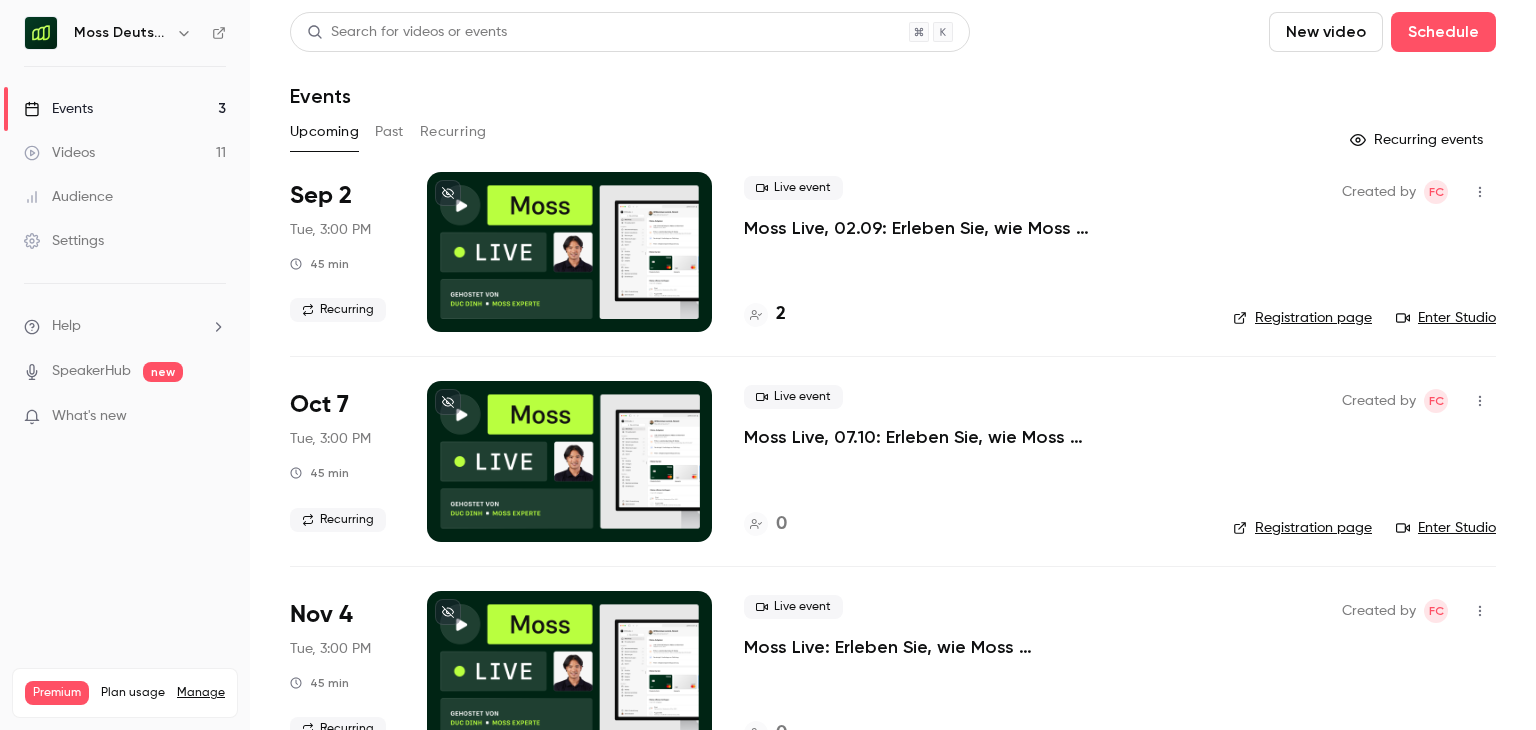 click on "Past" at bounding box center [389, 132] 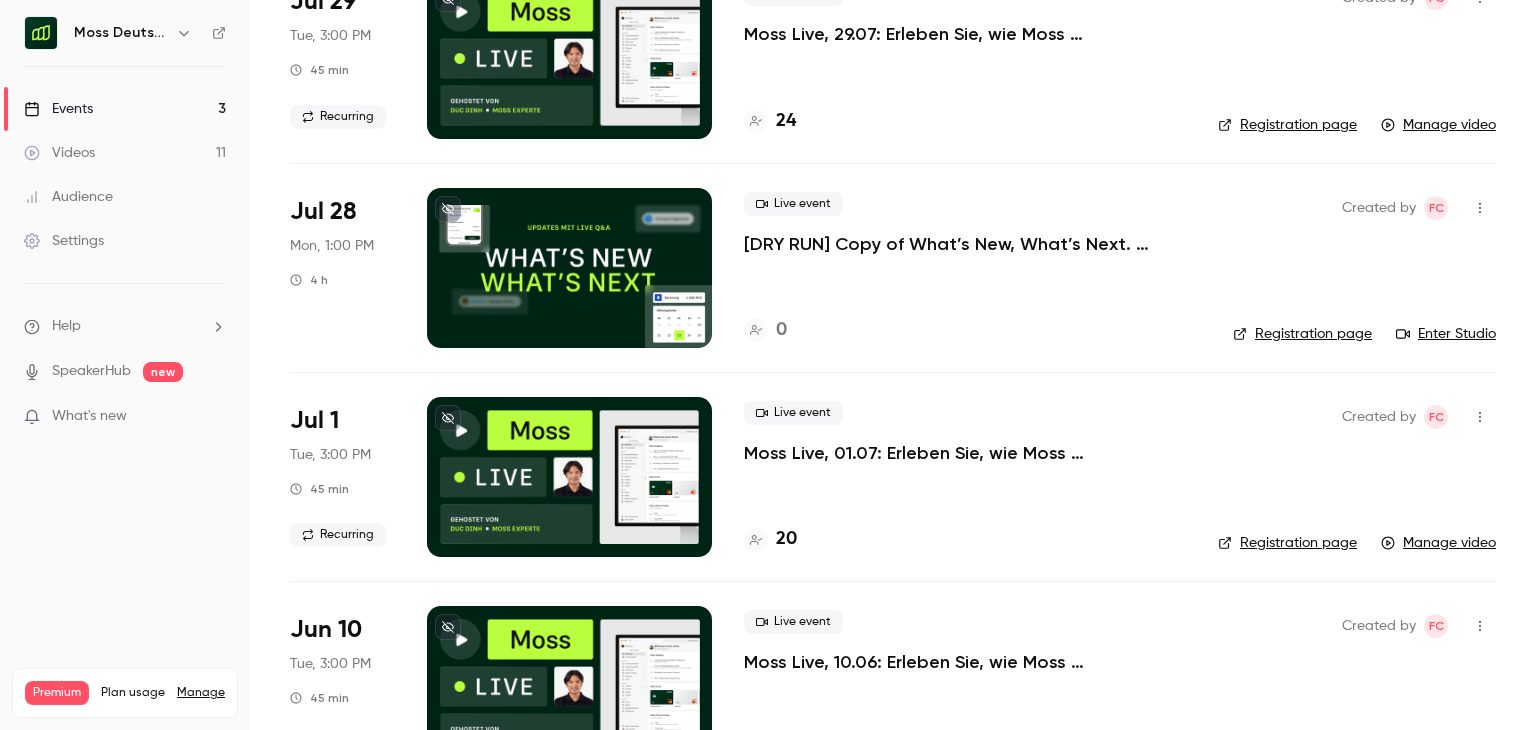 scroll, scrollTop: 0, scrollLeft: 0, axis: both 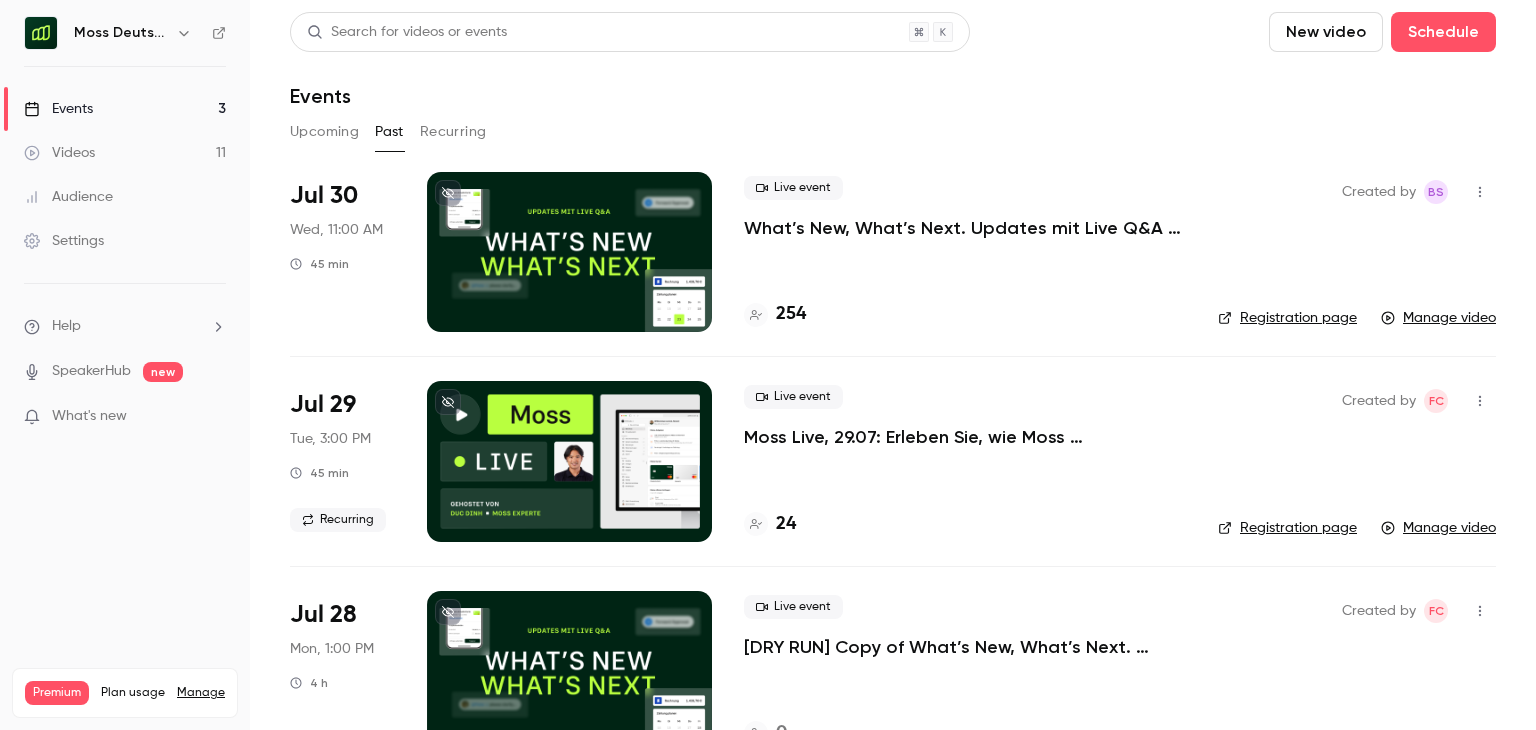 click on "Search for videos or events" at bounding box center (630, 32) 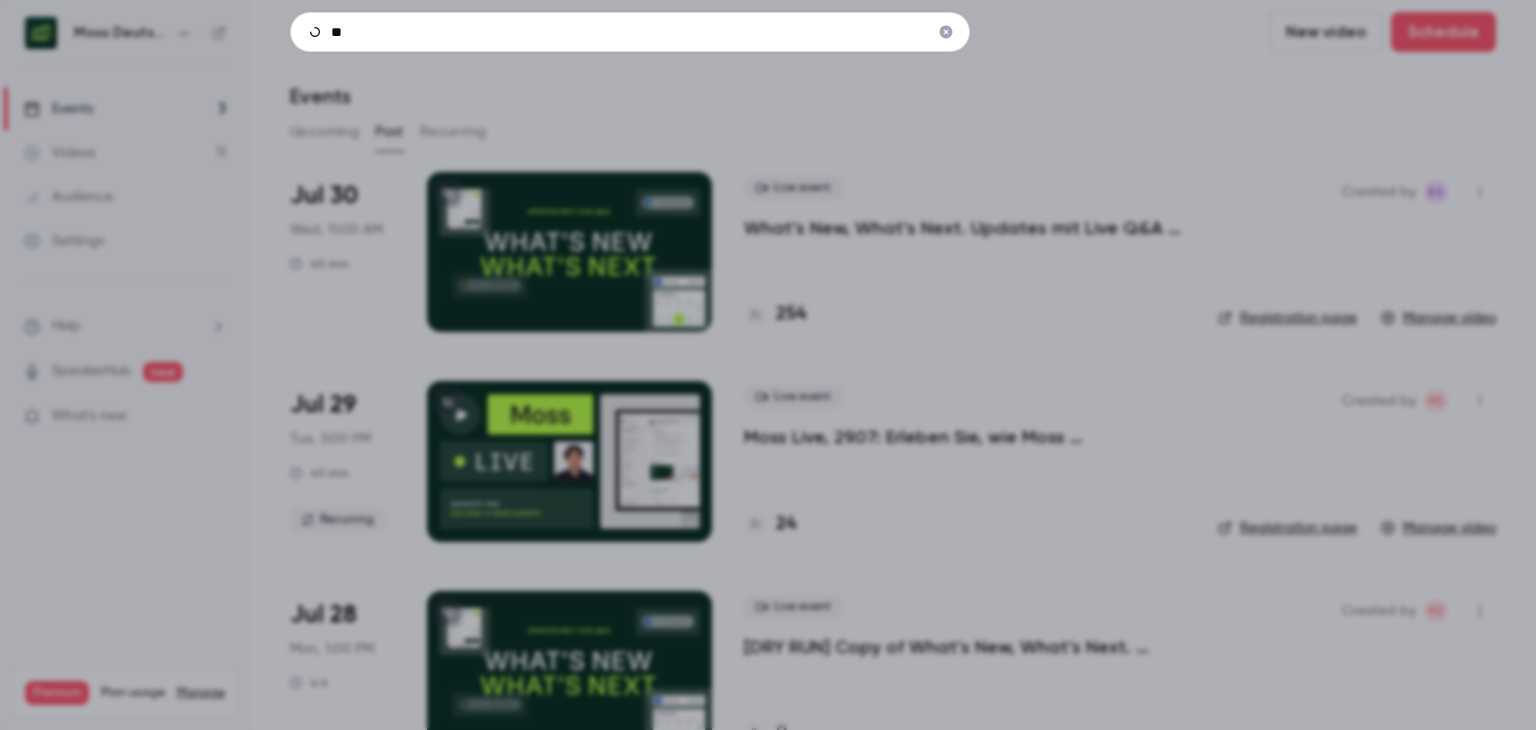 type on "*" 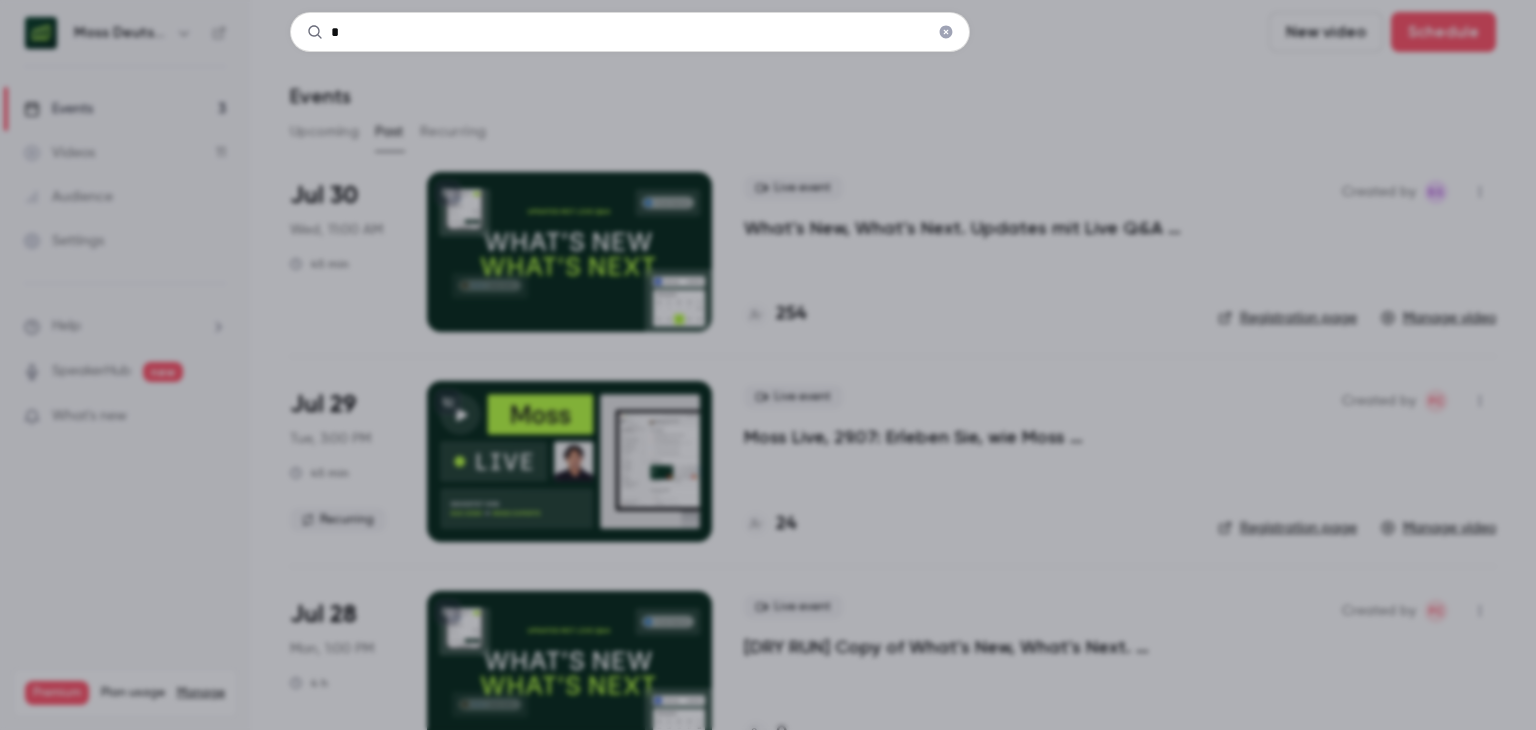type 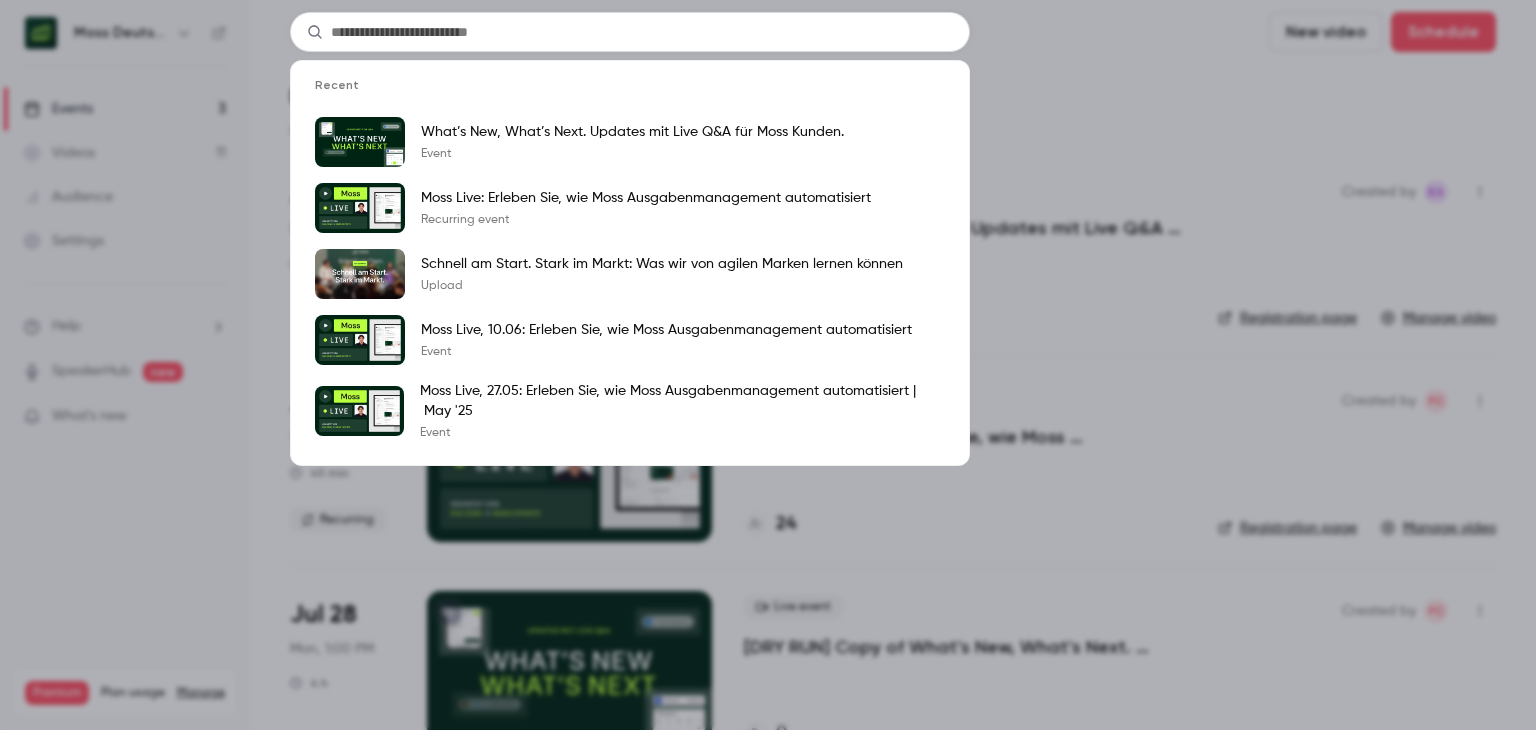 click on "Recent What’s New, What’s Next. Updates mit Live Q&A für Moss Kunden. Event Moss Live: Erleben Sie, wie Moss Ausgabenmanagement automatisiert Recurring event Schnell am Start. Stark im Markt: Was wir von agilen Marken lernen können Upload Moss Live, 10.06: Erleben Sie, wie Moss Ausgabenmanagement automatisiert Event Moss Live, 27.05: Erleben Sie, wie Moss Ausgabenmanagement automatisiert | May '25 Event" at bounding box center (768, 365) 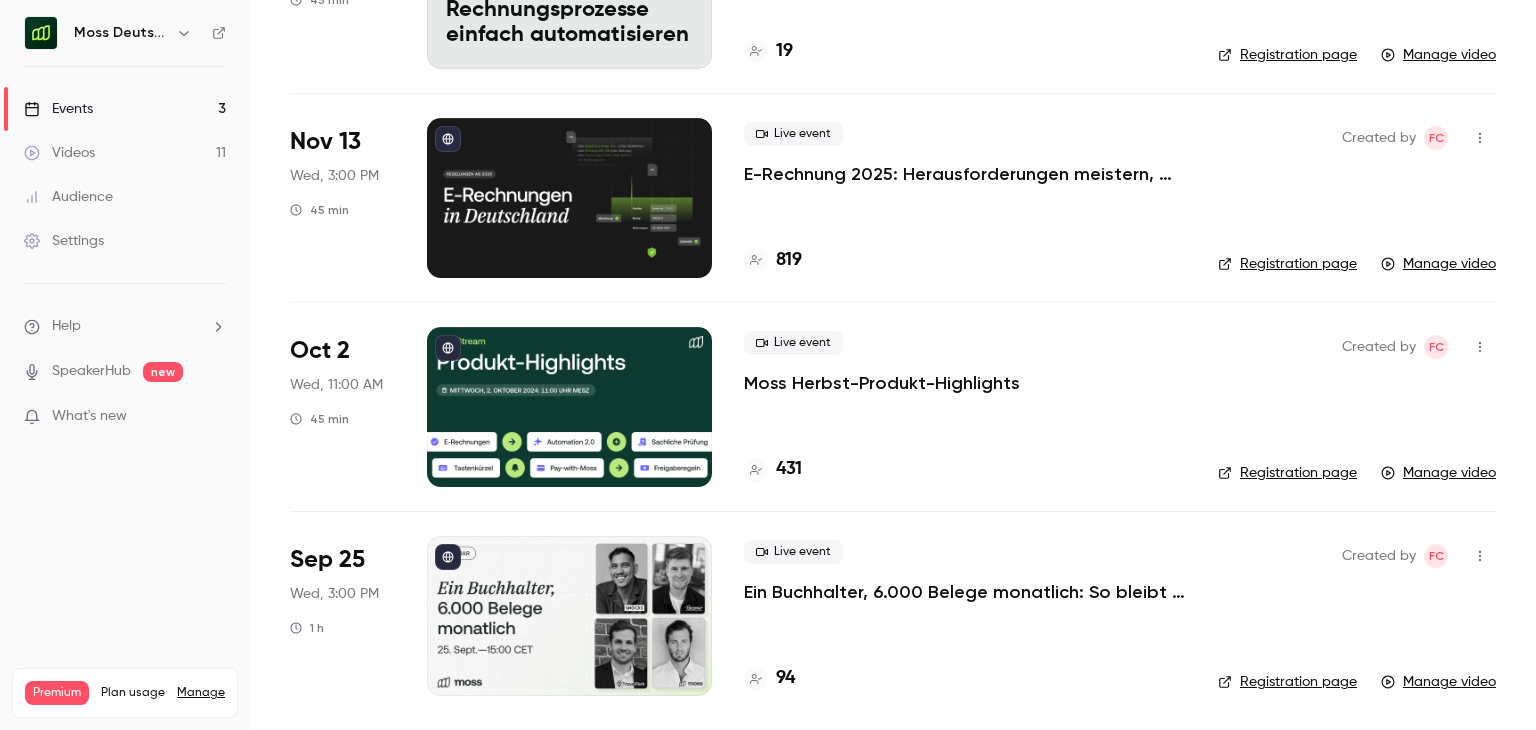 scroll, scrollTop: 1717, scrollLeft: 0, axis: vertical 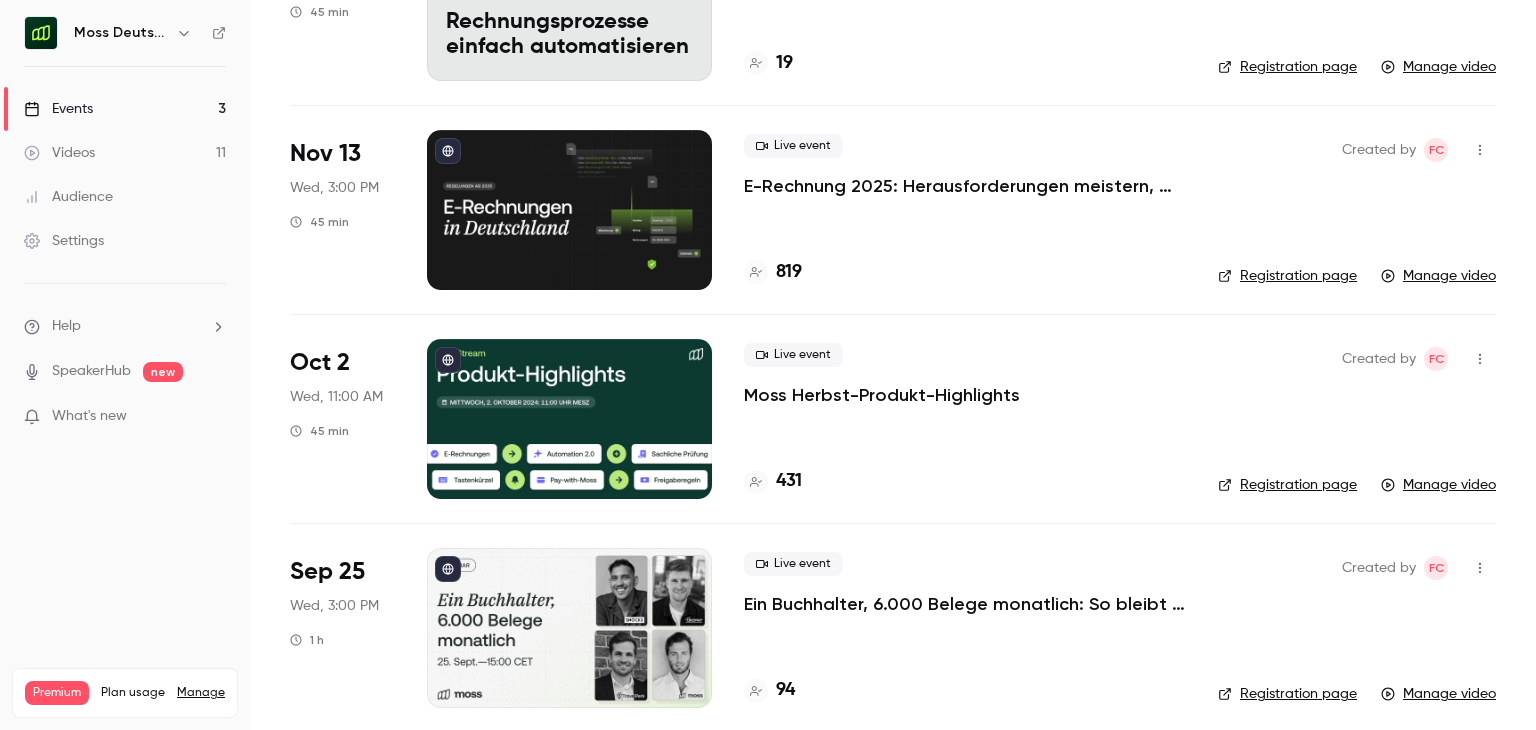 click on "Ein Buchhalter, 6.000 Belege monatlich: So bleibt Snocks effizient" at bounding box center (965, 604) 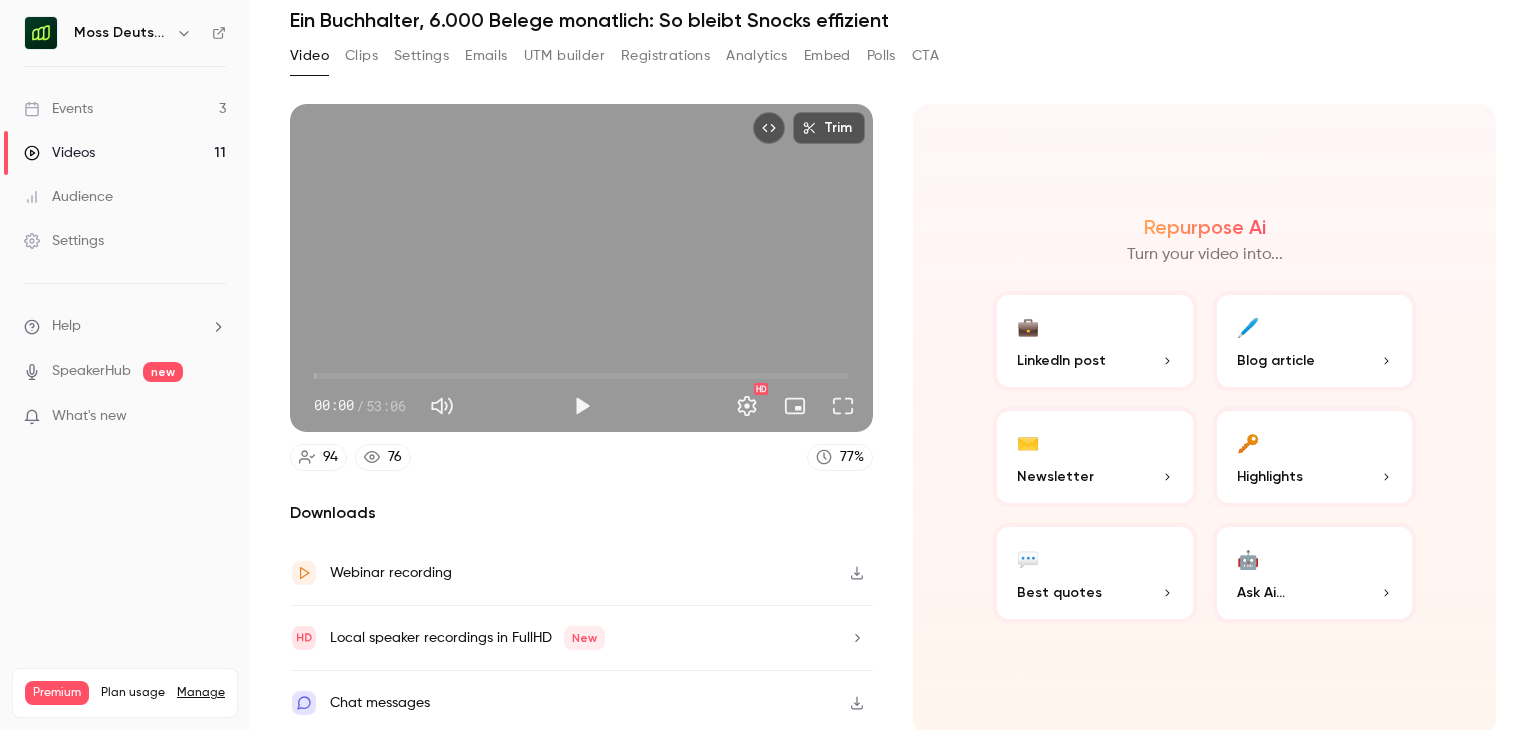 scroll, scrollTop: 0, scrollLeft: 0, axis: both 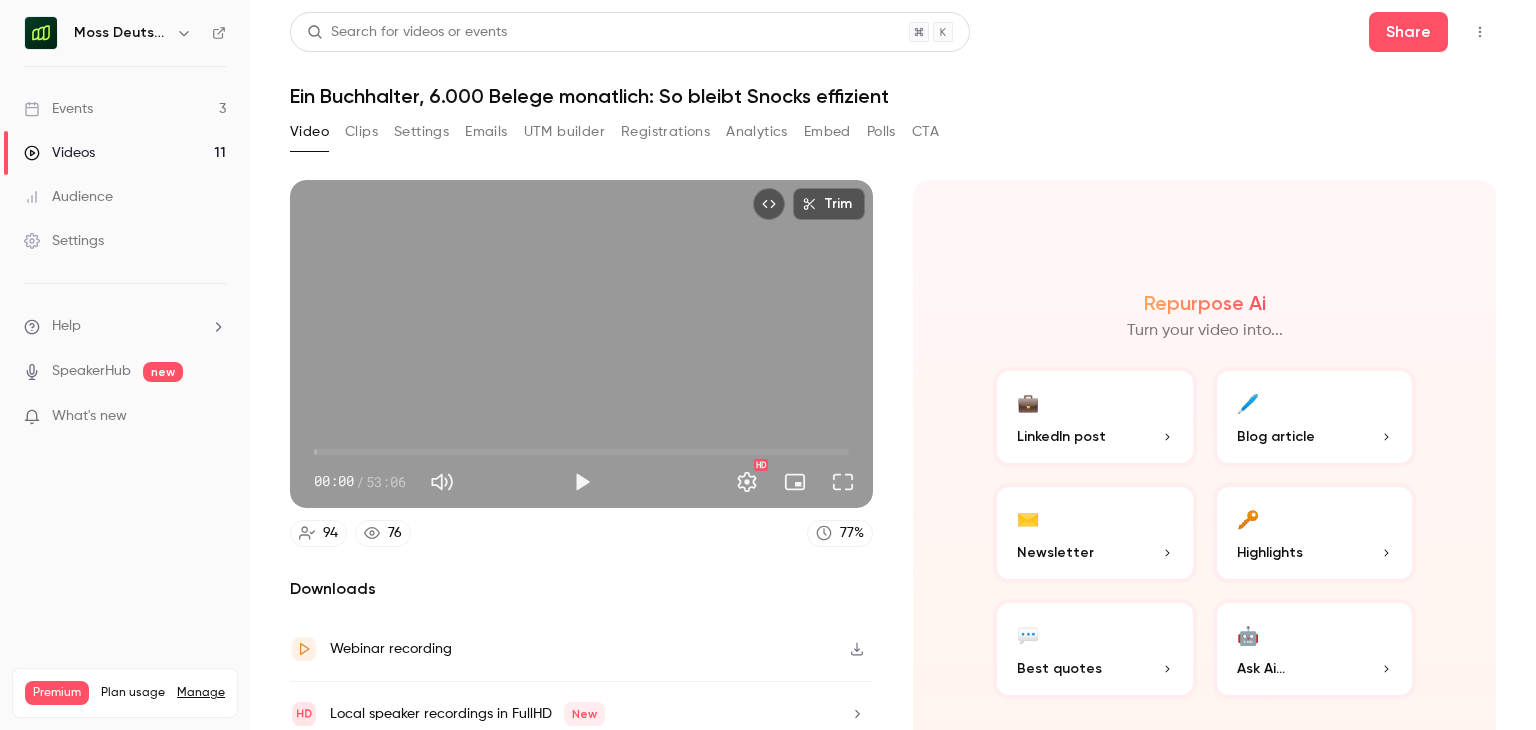 click on "Settings" at bounding box center [421, 132] 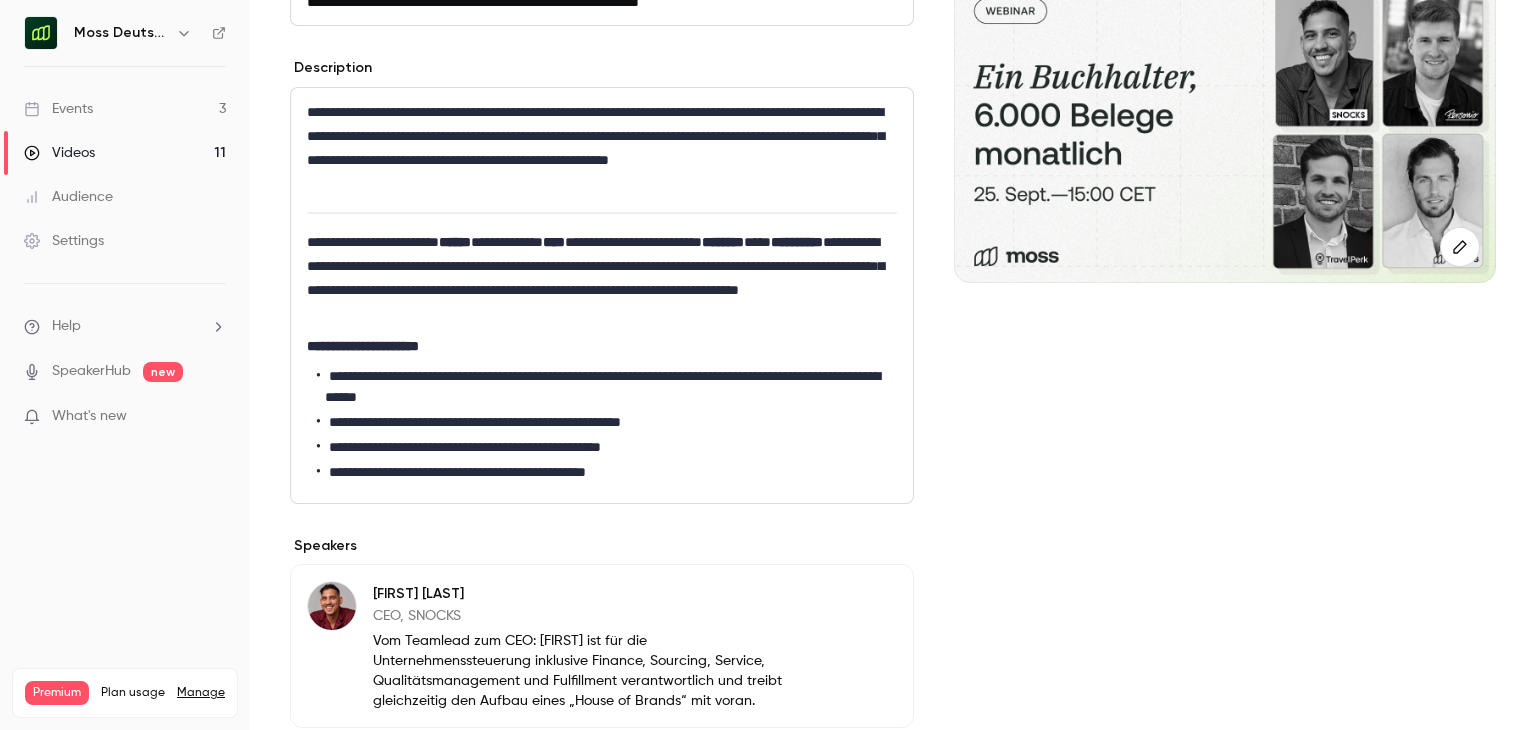 scroll, scrollTop: 0, scrollLeft: 0, axis: both 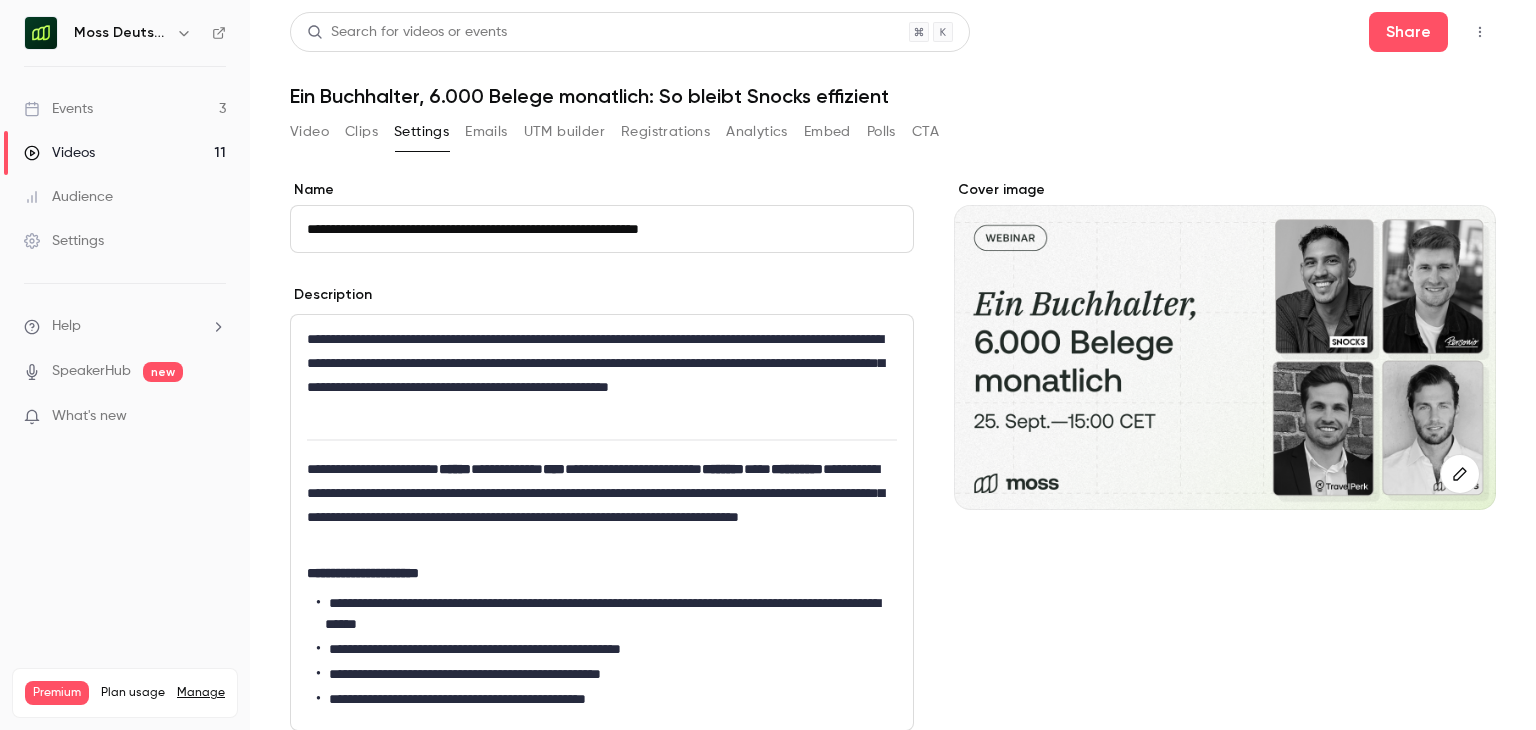 click on "Video" at bounding box center [309, 132] 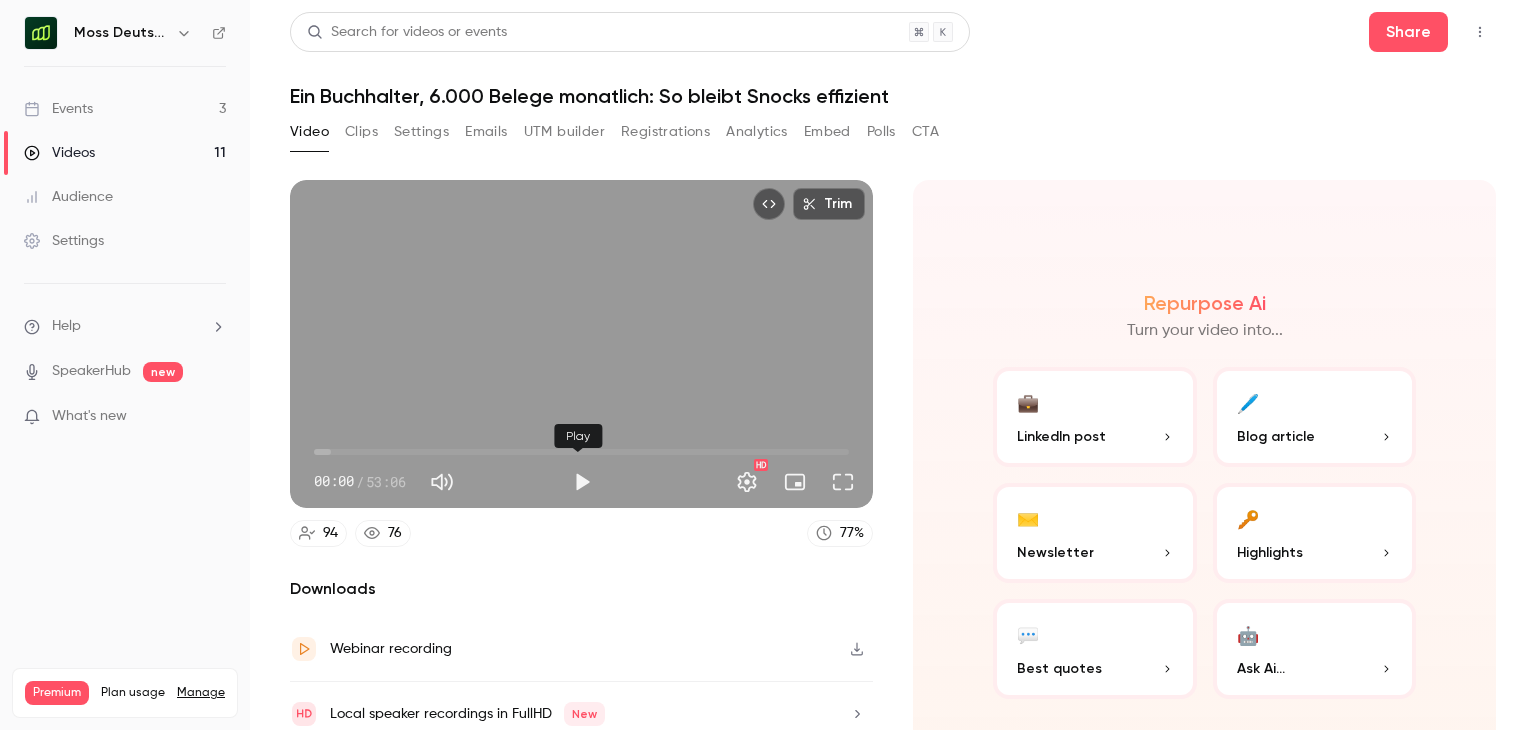 click at bounding box center [582, 482] 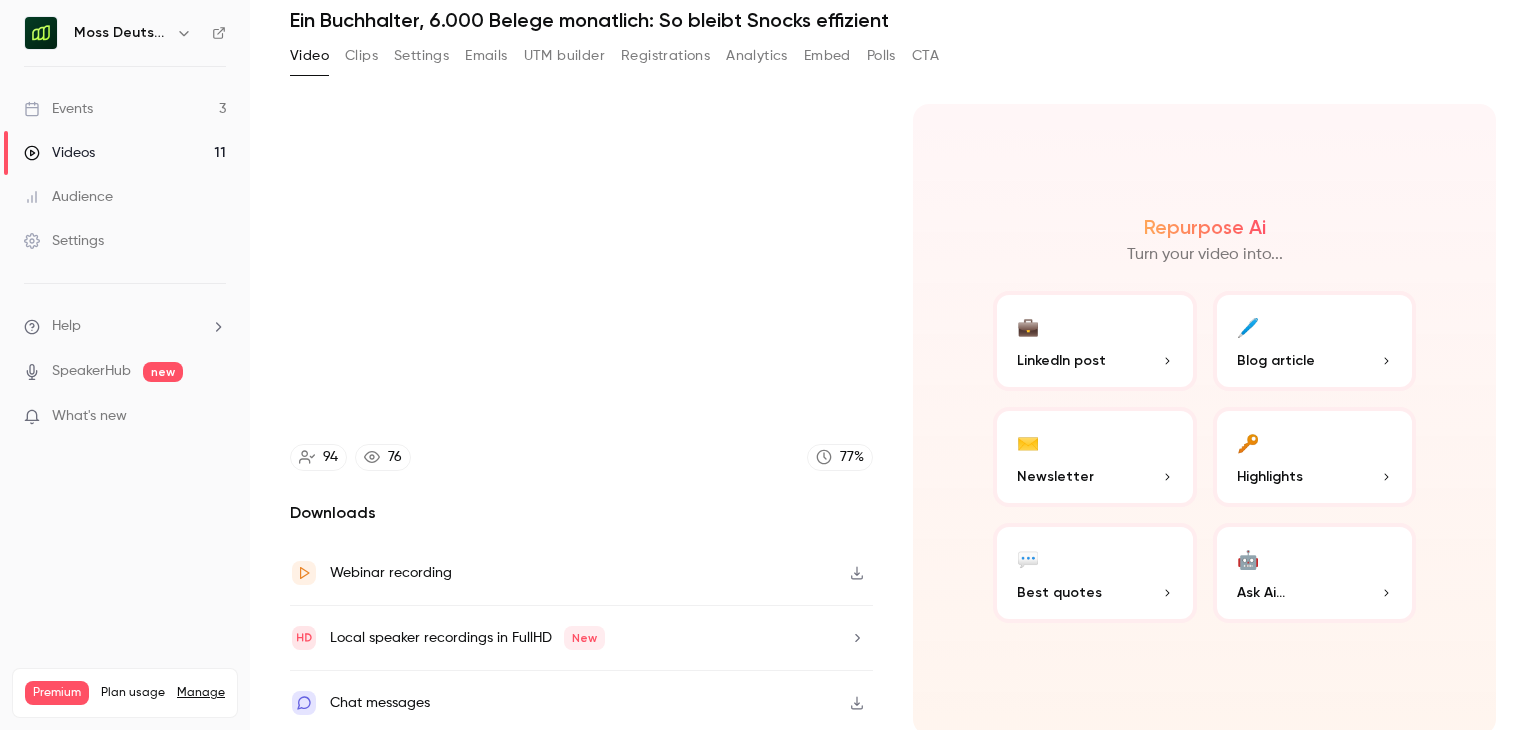 scroll, scrollTop: 0, scrollLeft: 0, axis: both 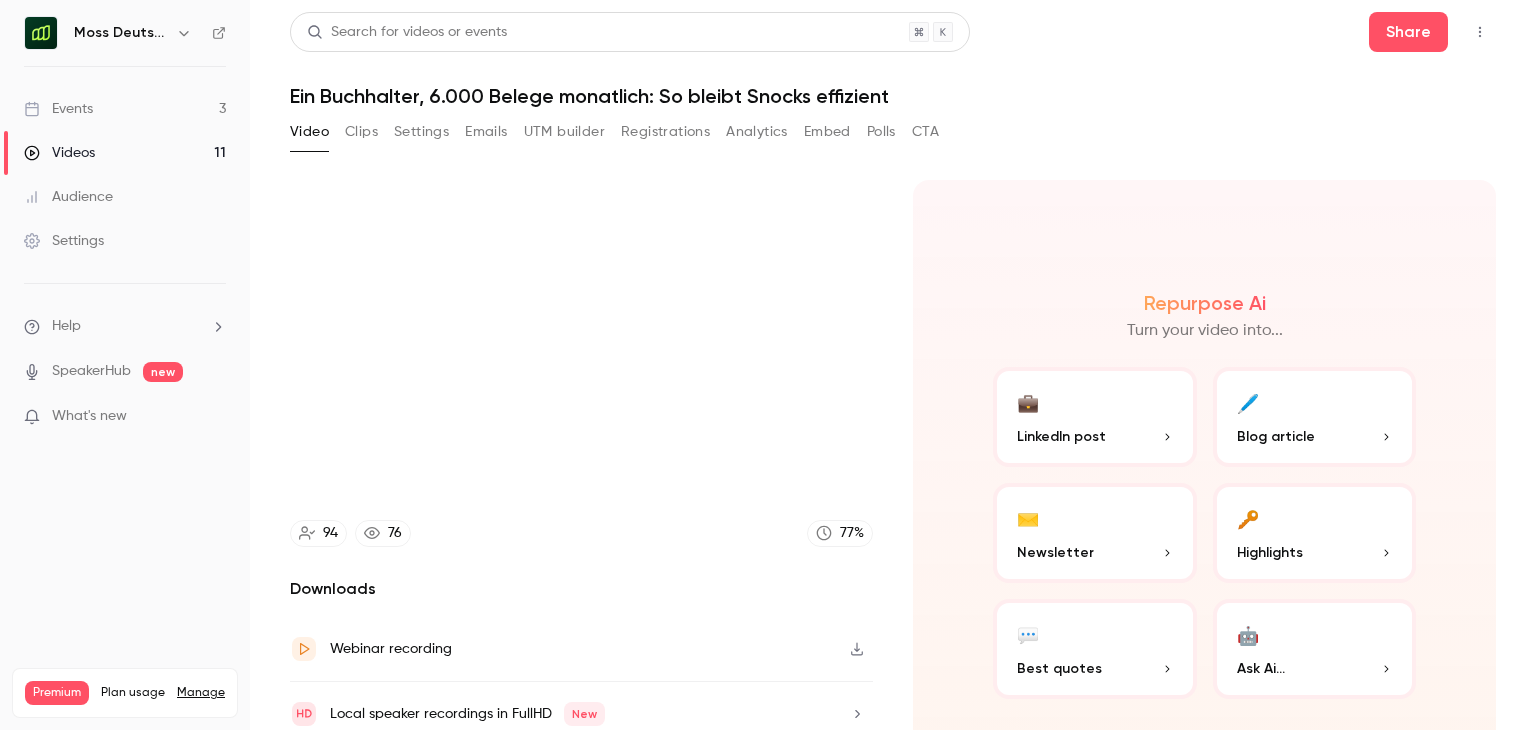 type on "****" 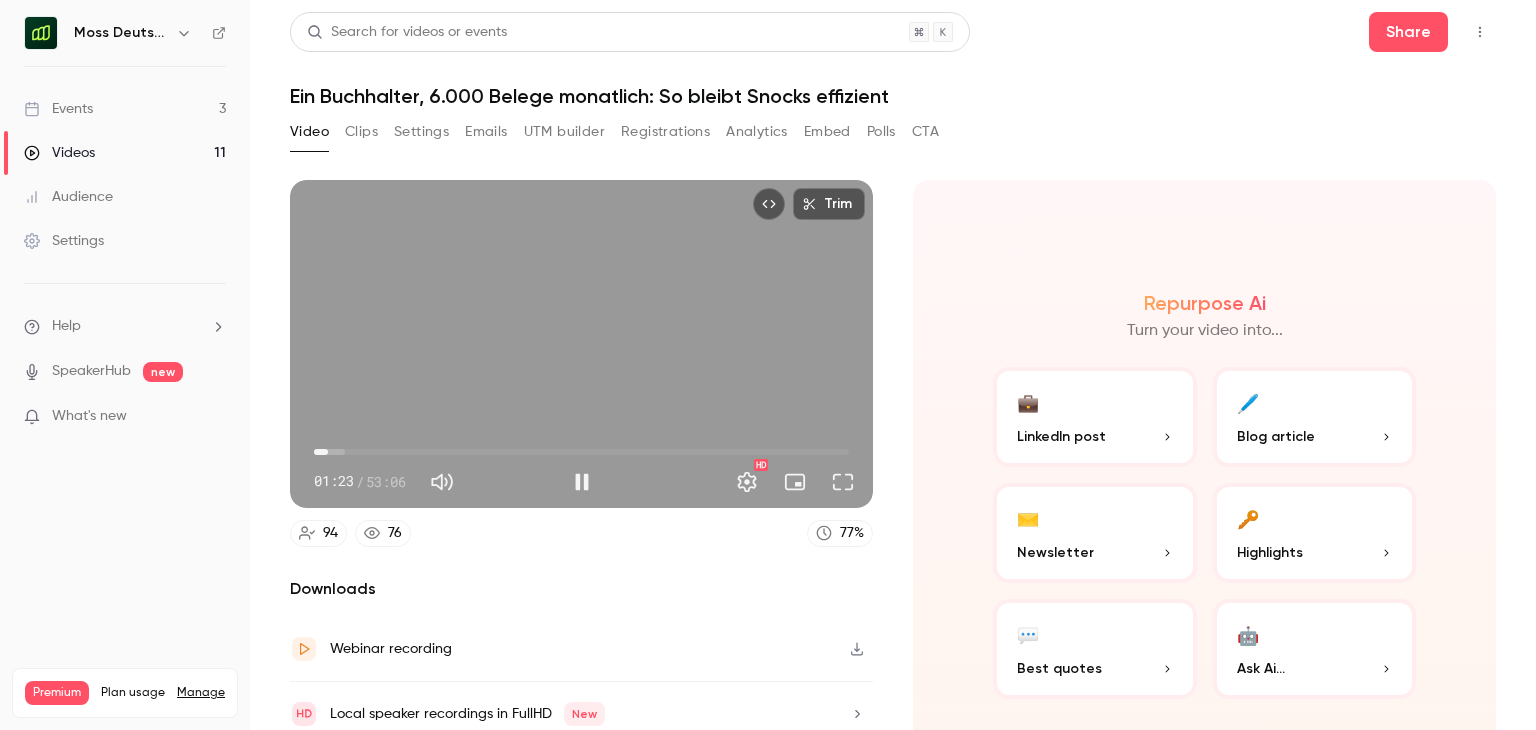 click on "Settings" at bounding box center [421, 132] 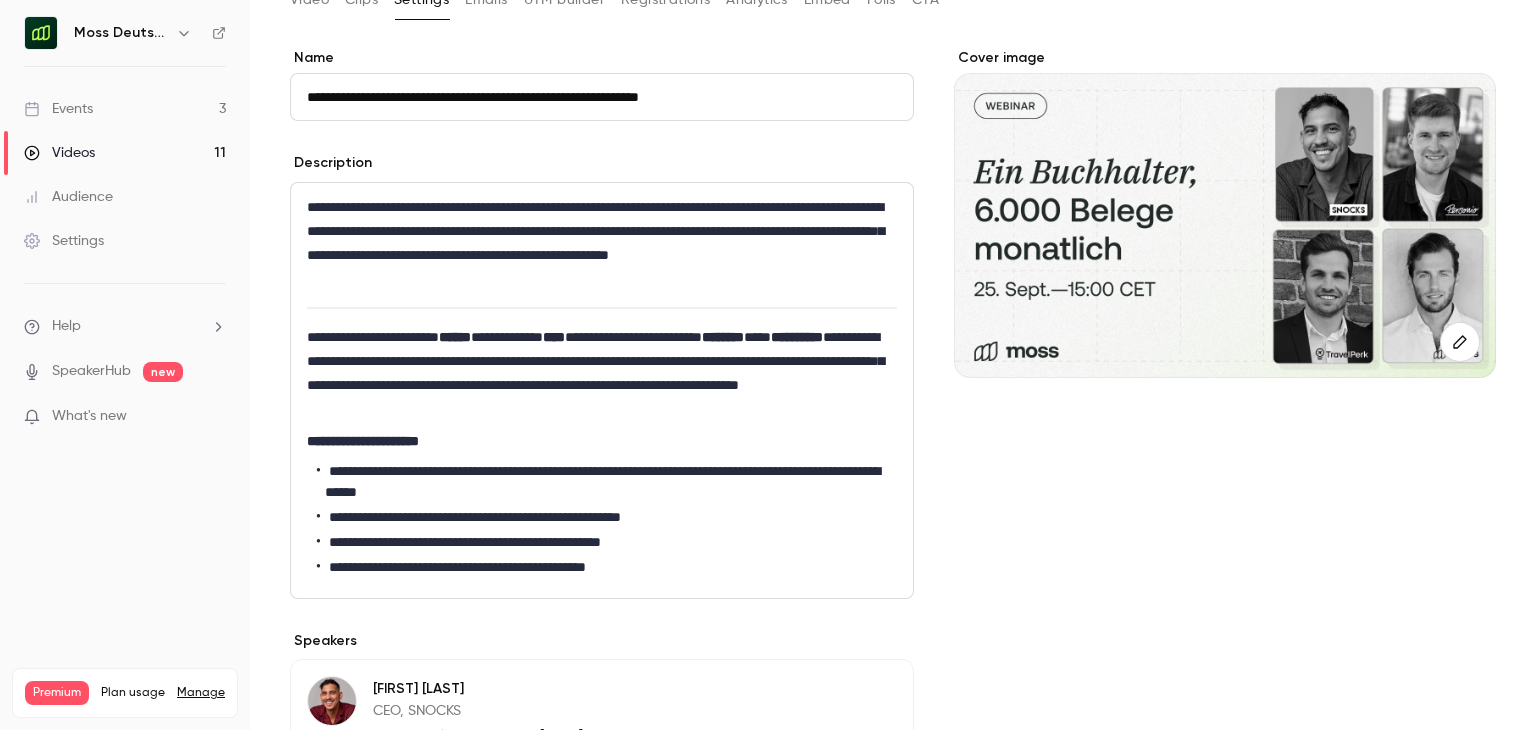 scroll, scrollTop: 0, scrollLeft: 0, axis: both 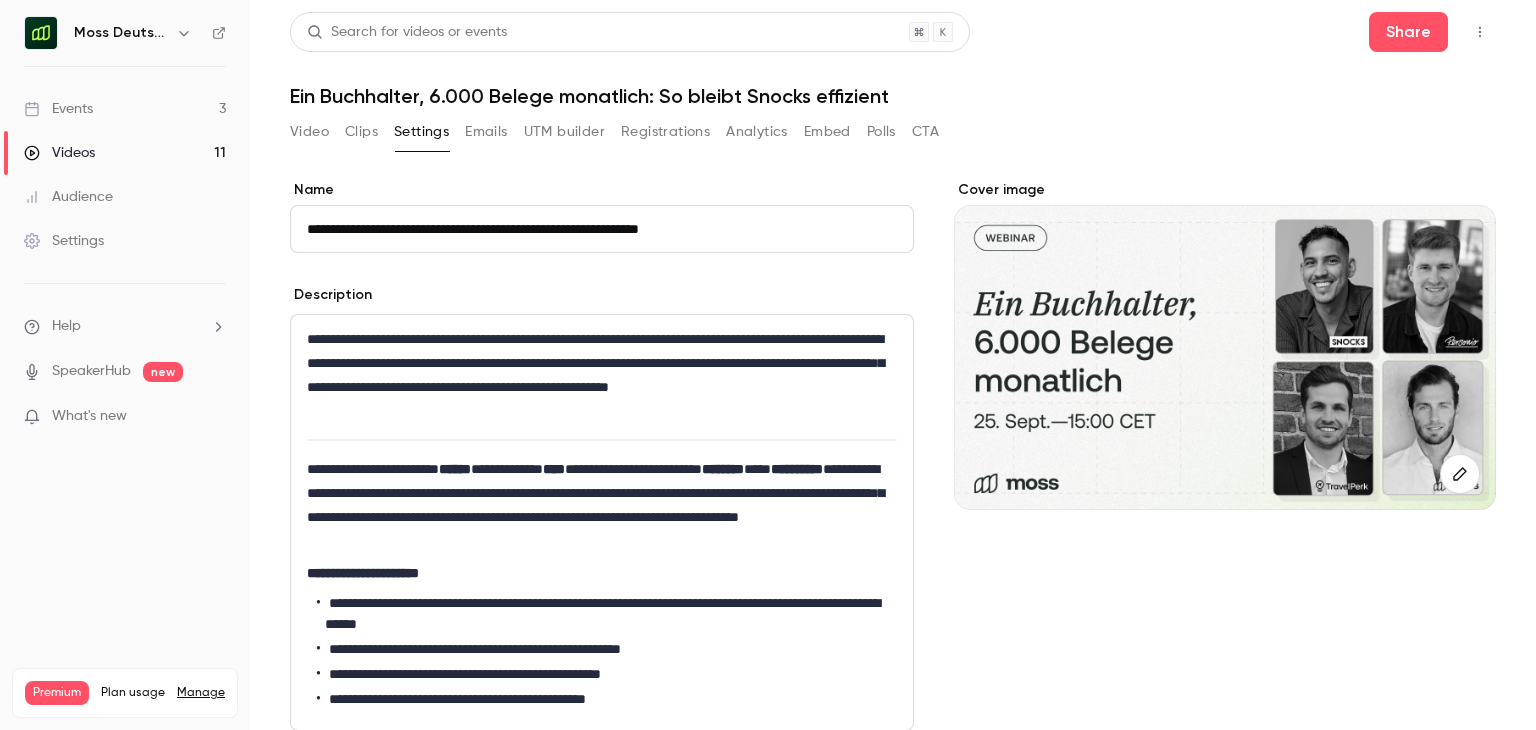 click on "Events 3" at bounding box center [125, 109] 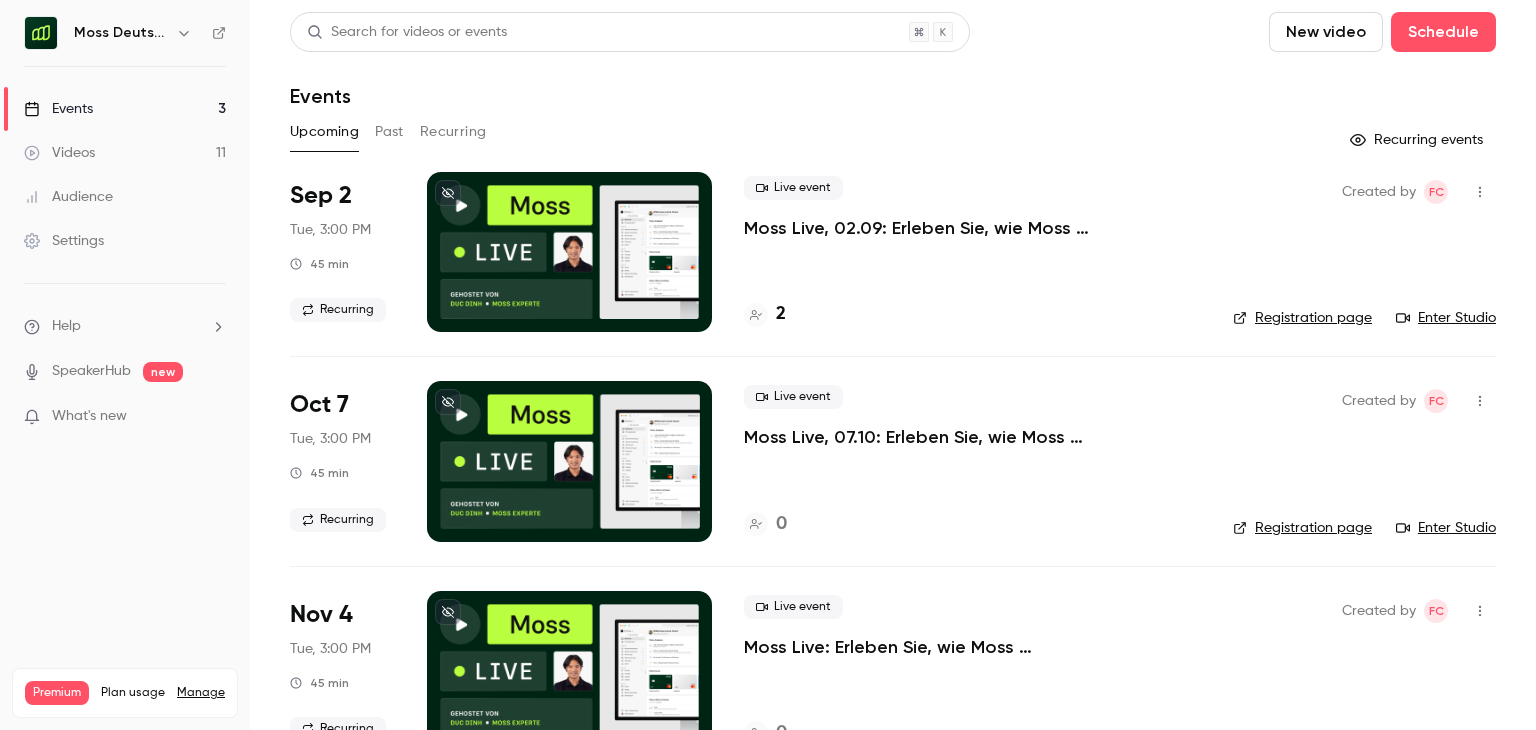 click on "Past" at bounding box center [389, 132] 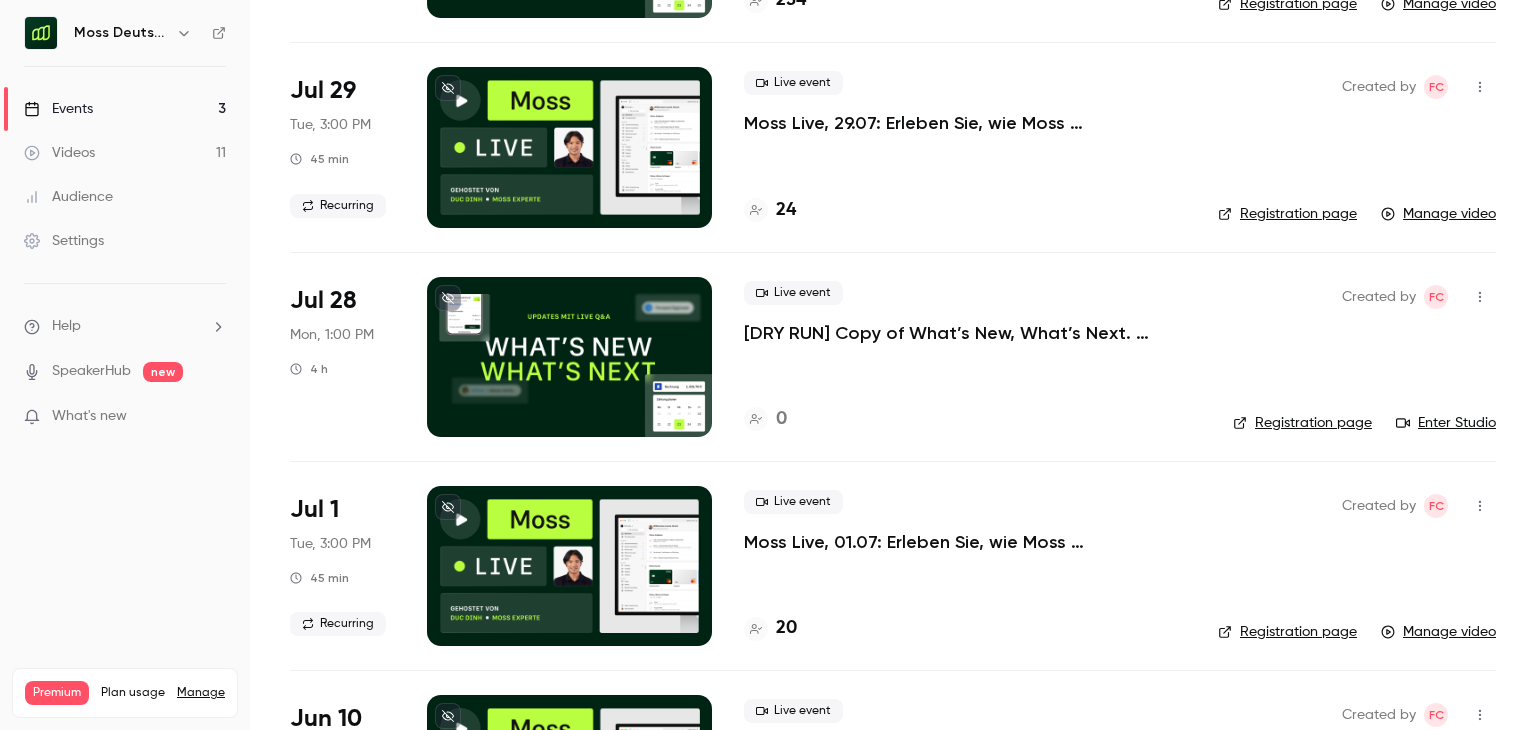 scroll, scrollTop: 0, scrollLeft: 0, axis: both 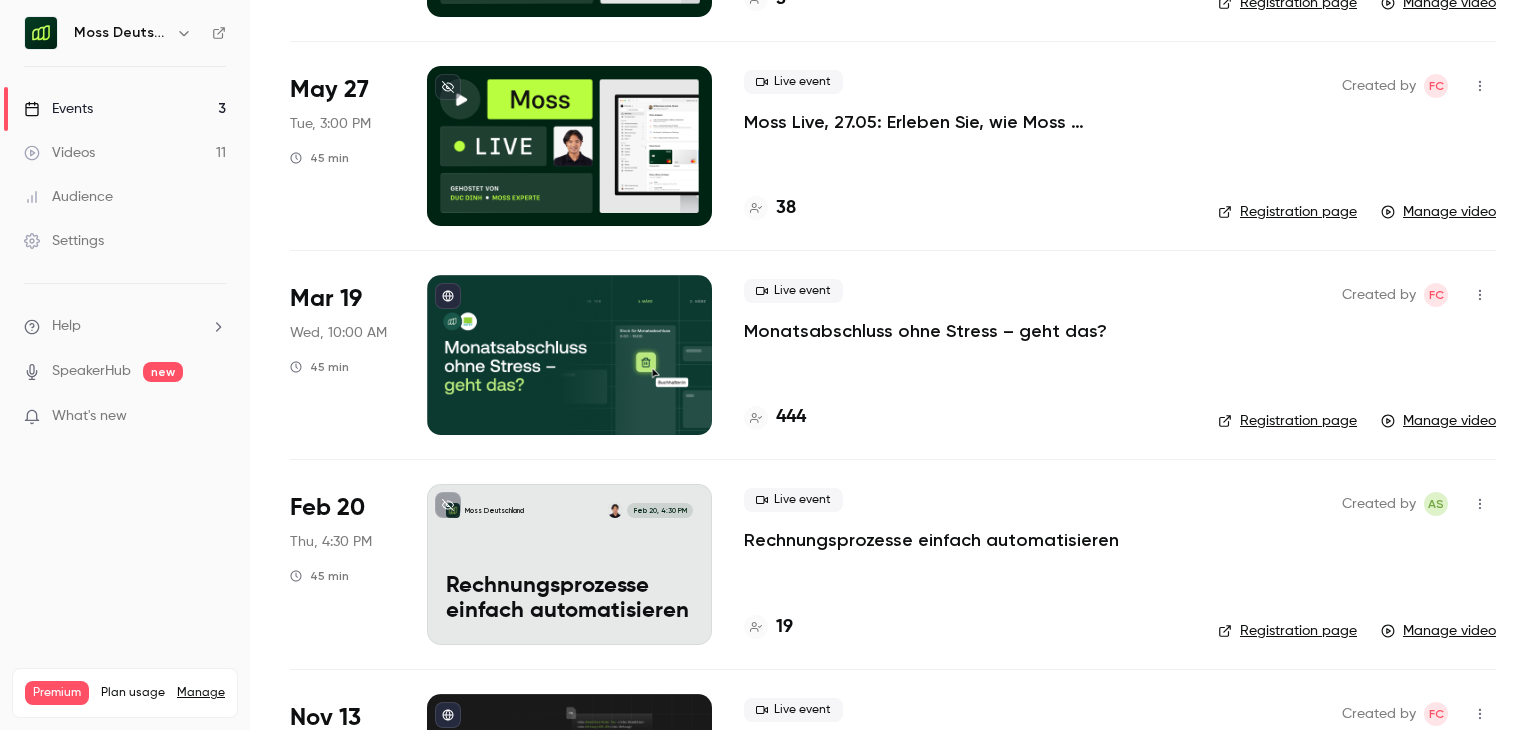click on "Monatsabschluss ohne Stress – geht das?" at bounding box center [925, 331] 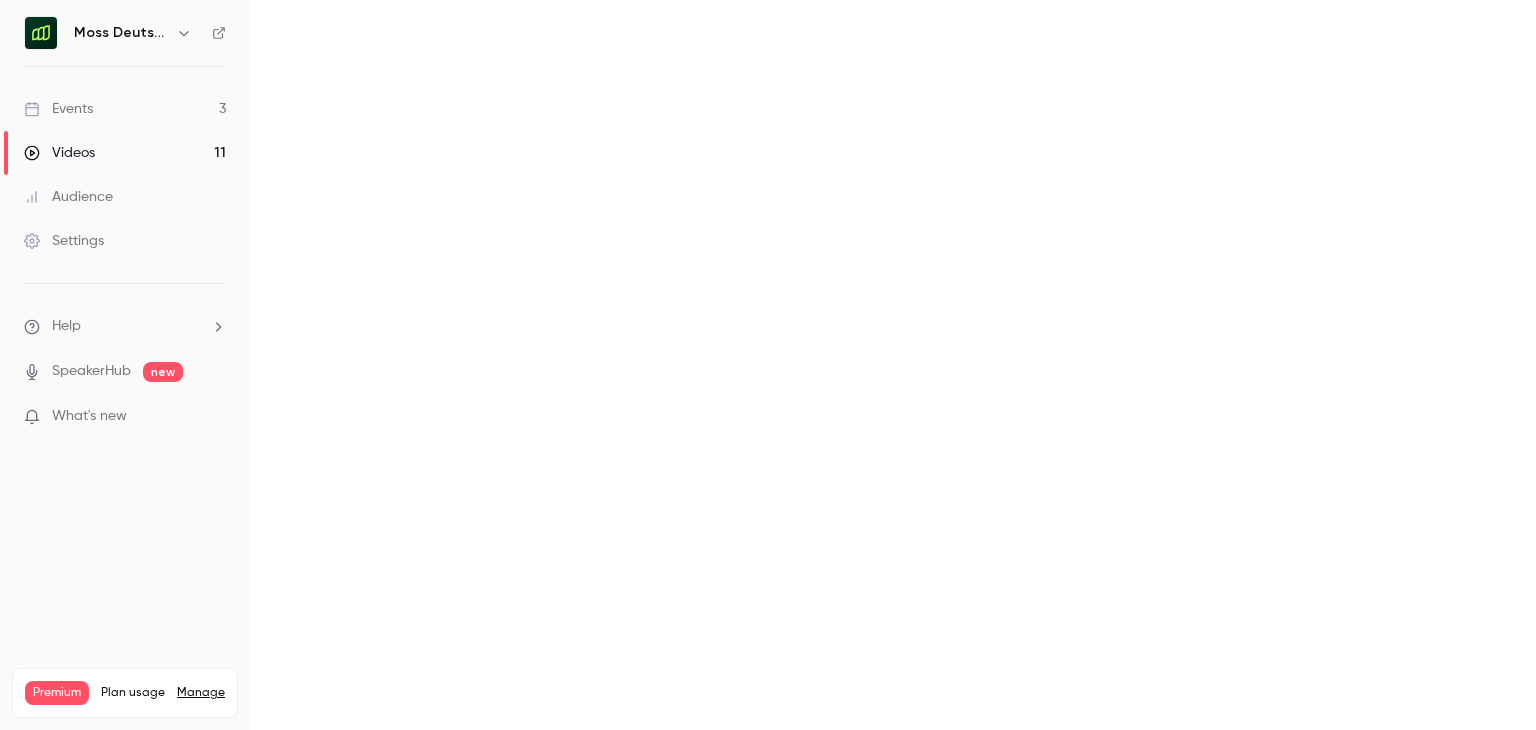 scroll, scrollTop: 0, scrollLeft: 0, axis: both 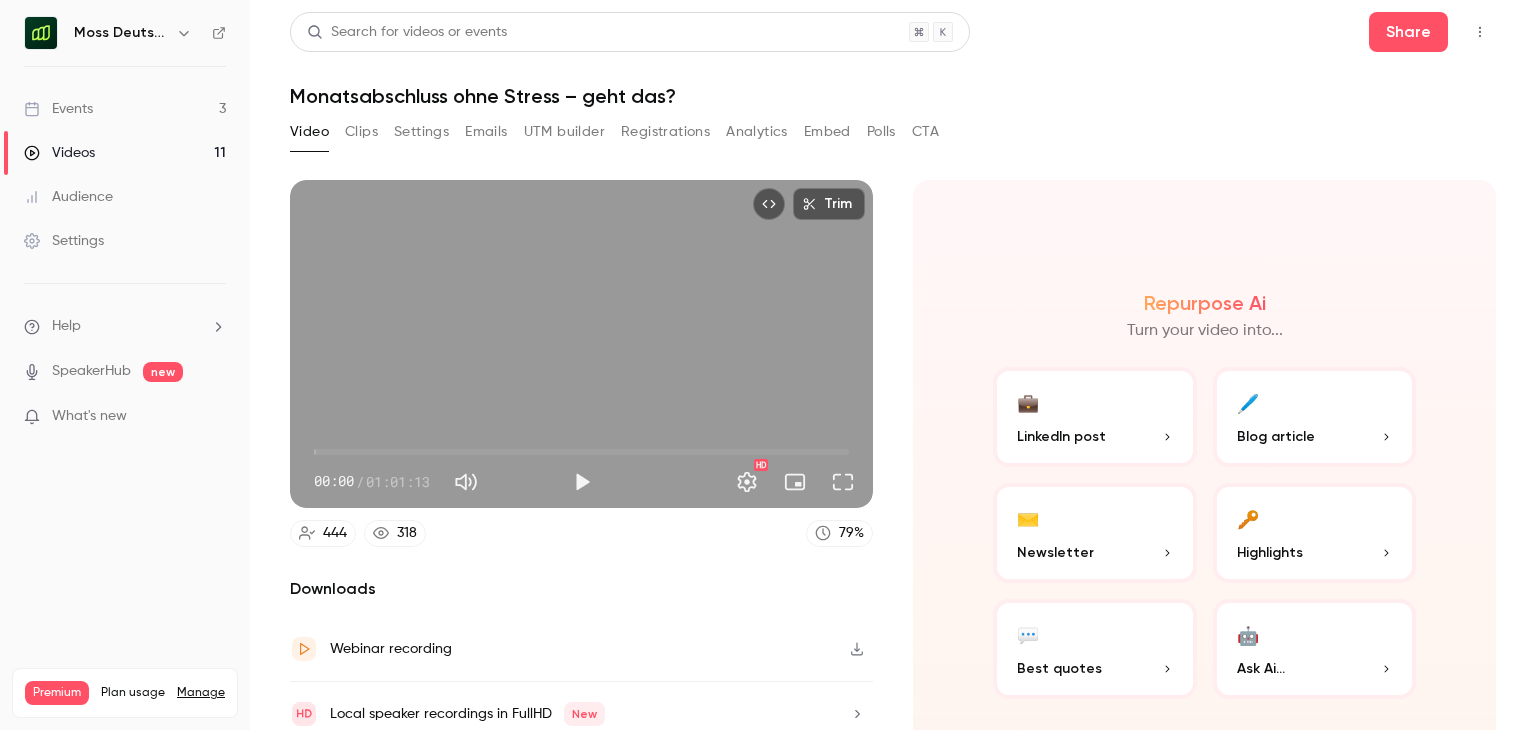 click on "Emails" at bounding box center (486, 132) 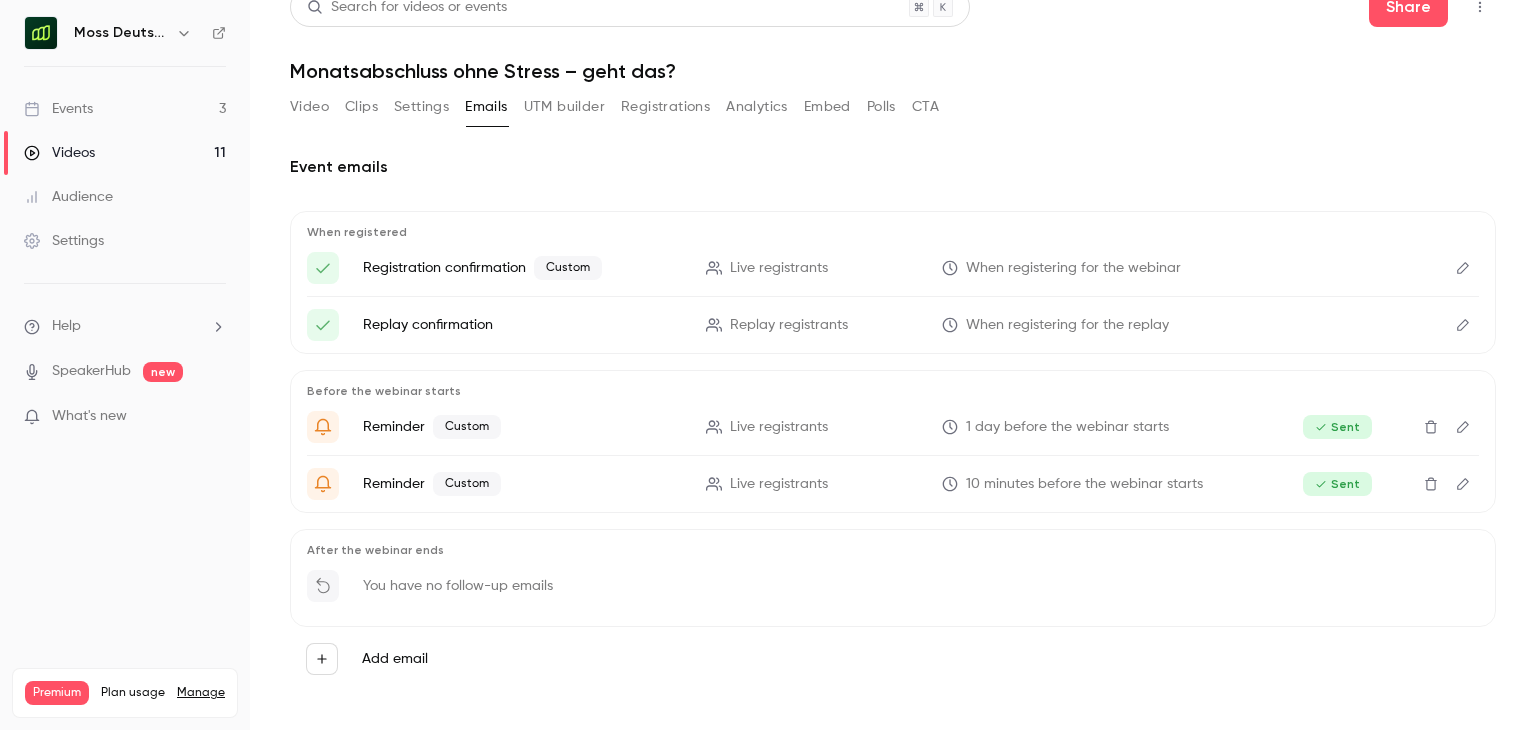 scroll, scrollTop: 0, scrollLeft: 0, axis: both 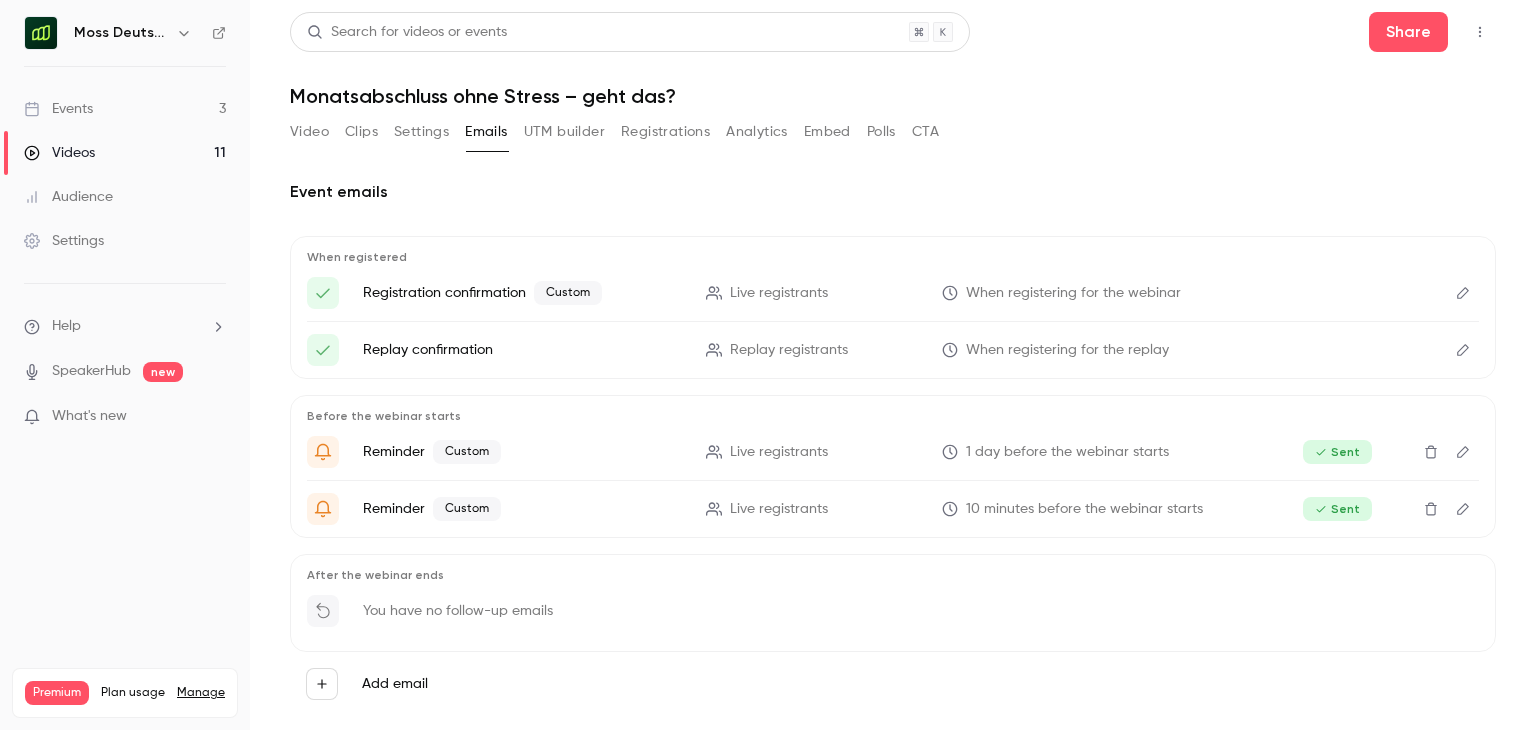 click on "UTM builder" at bounding box center (564, 132) 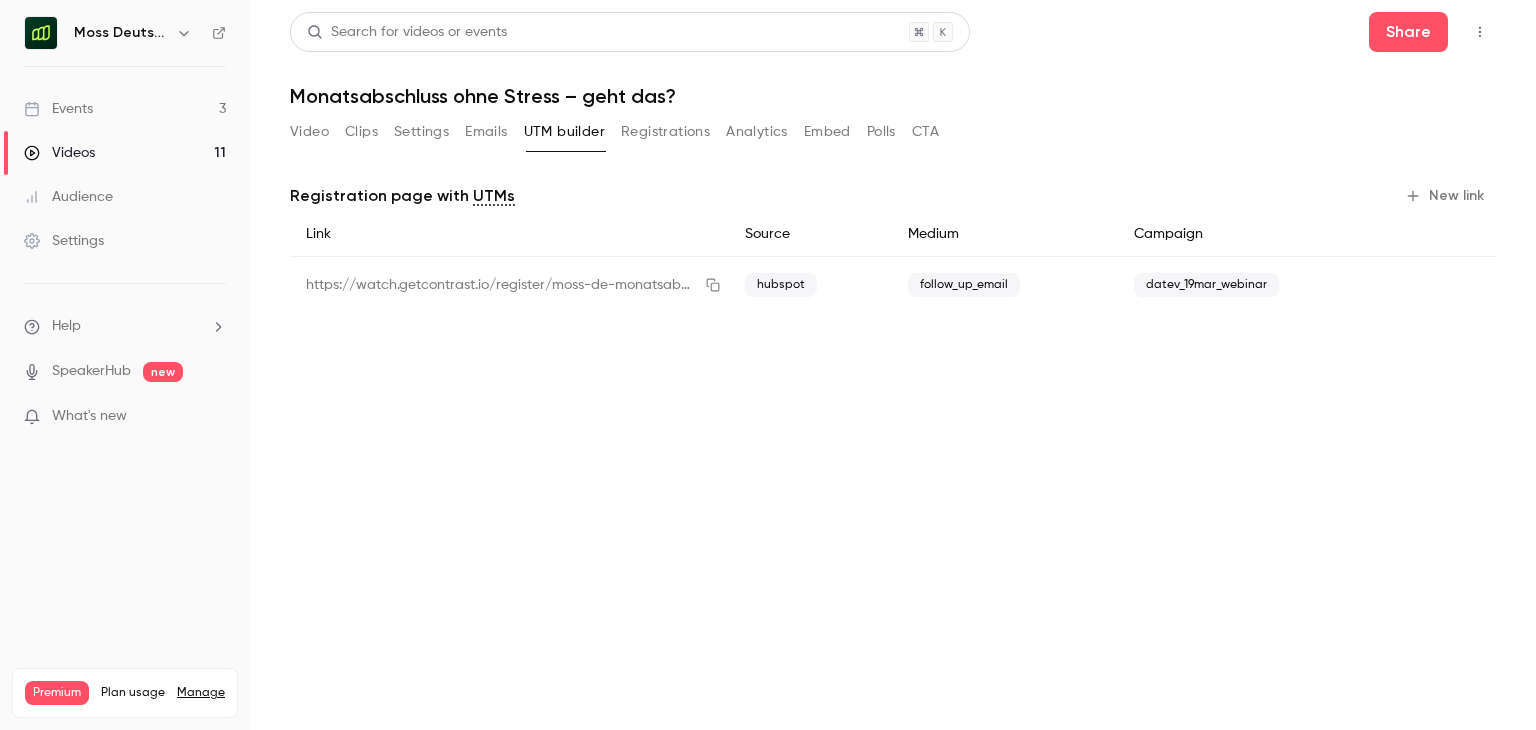 click on "Emails" at bounding box center (486, 132) 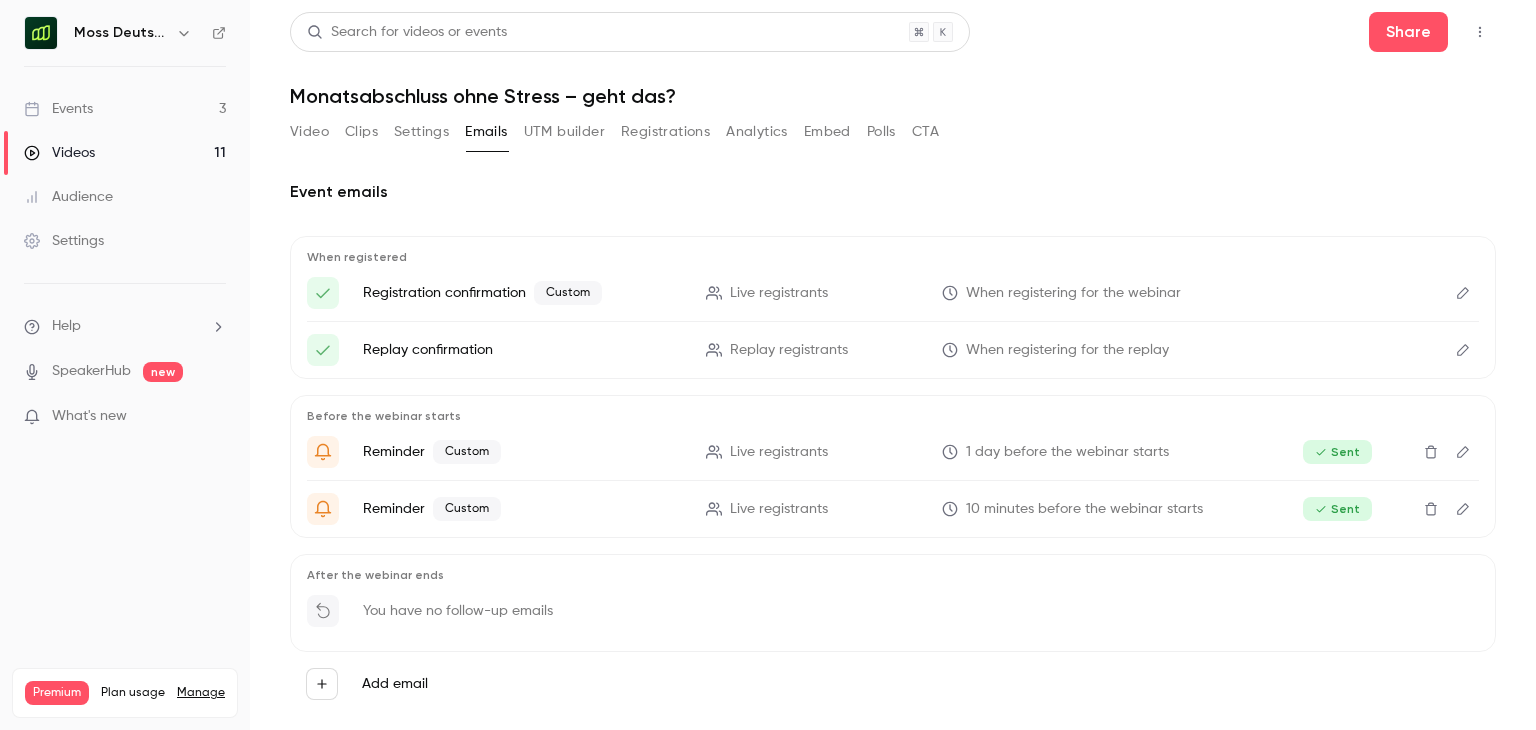 click 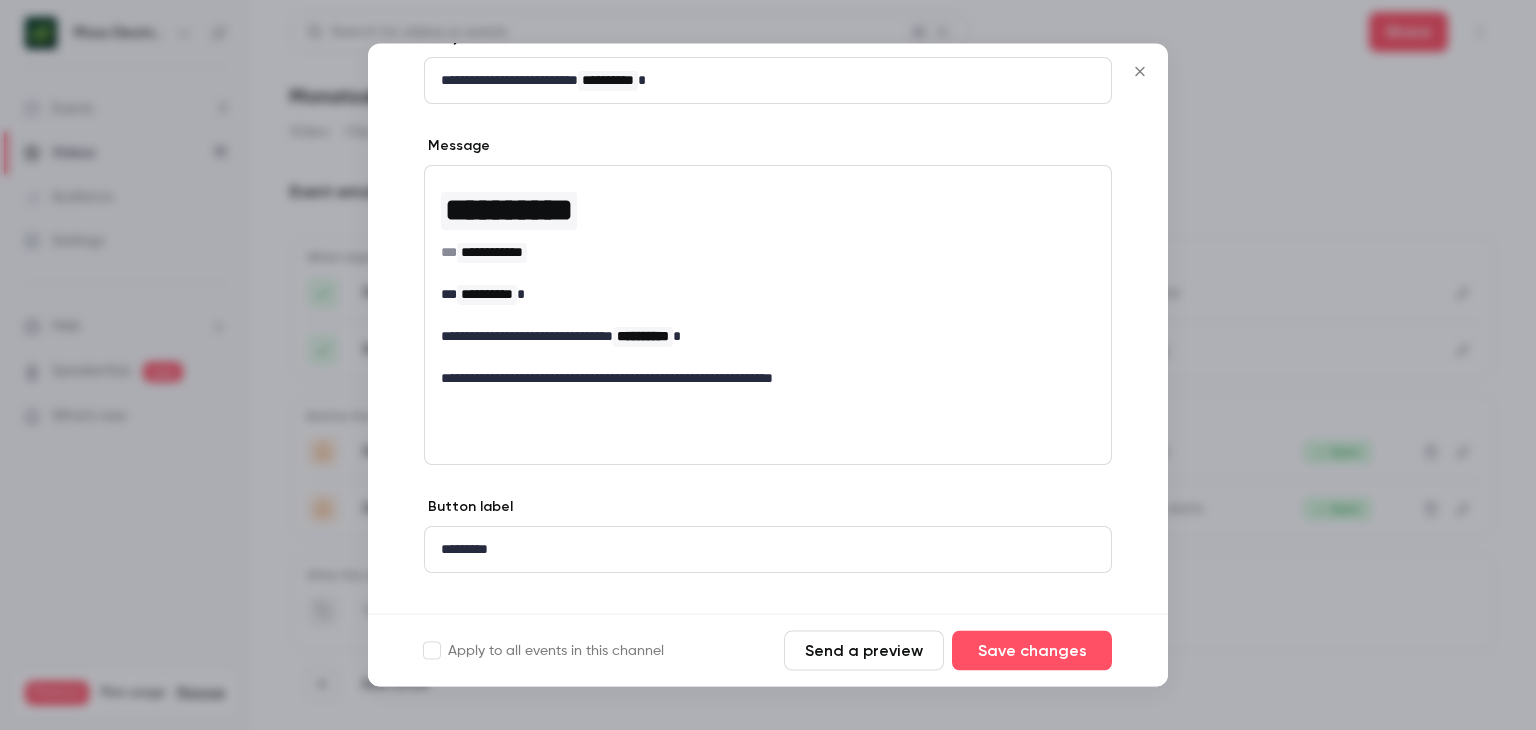 scroll, scrollTop: 136, scrollLeft: 0, axis: vertical 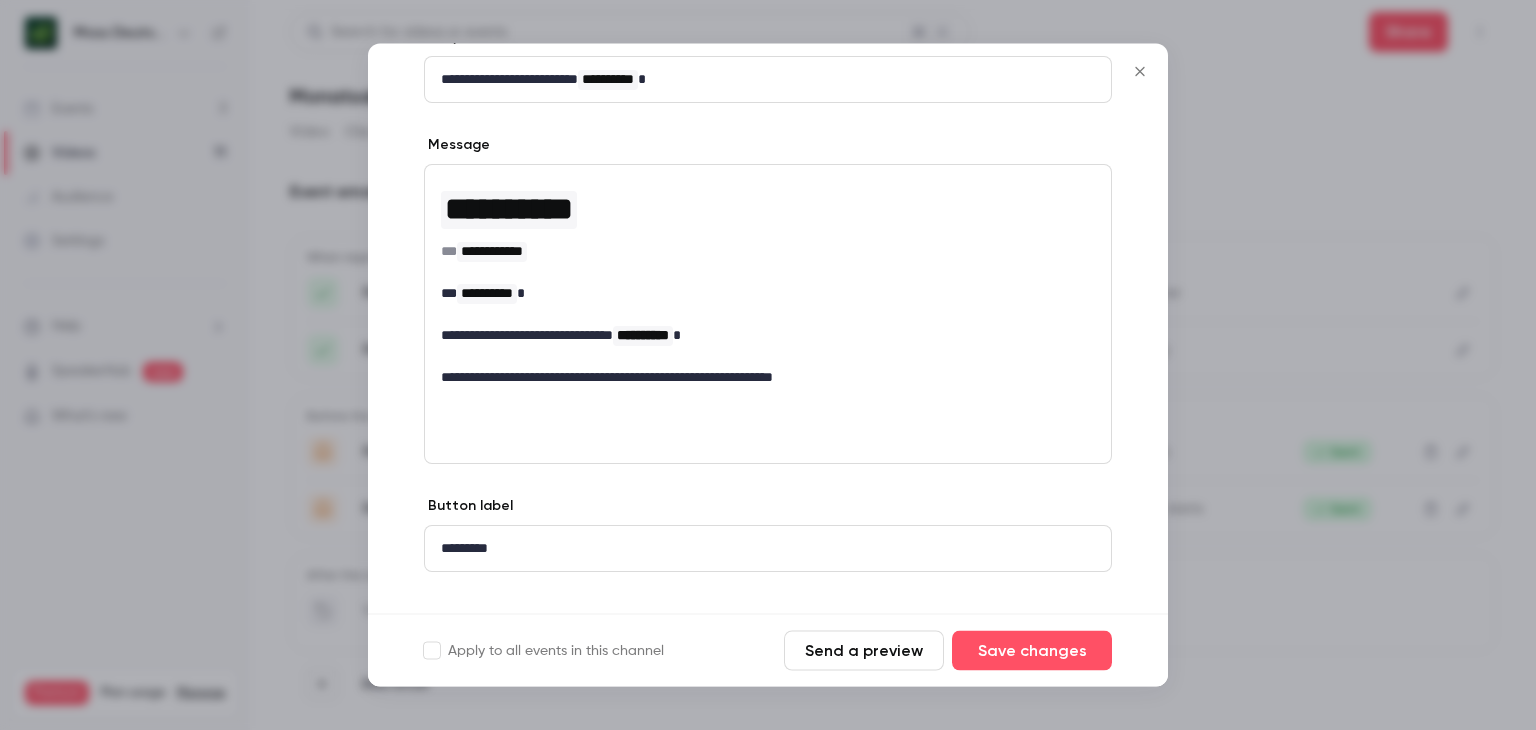 click 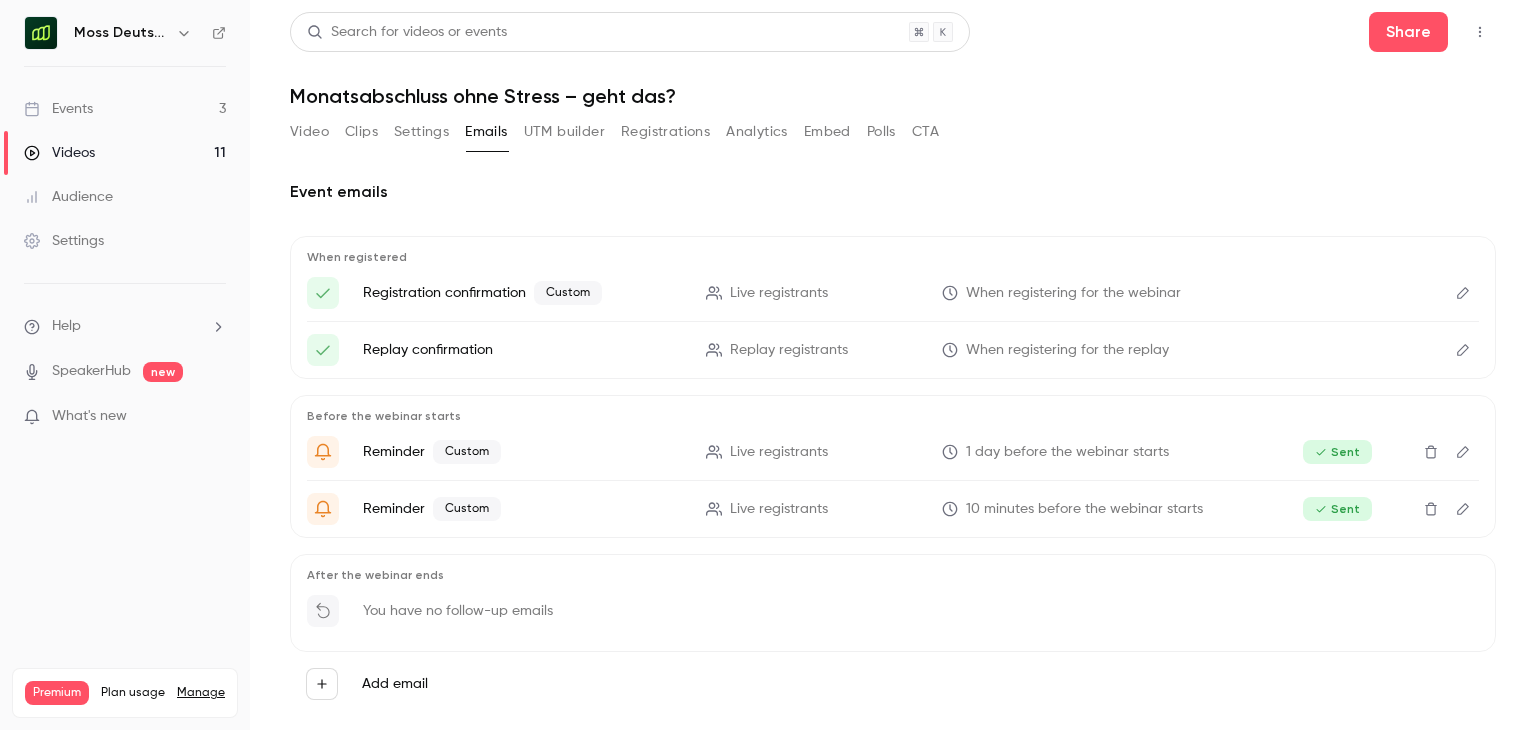 click on "UTM builder" at bounding box center [564, 132] 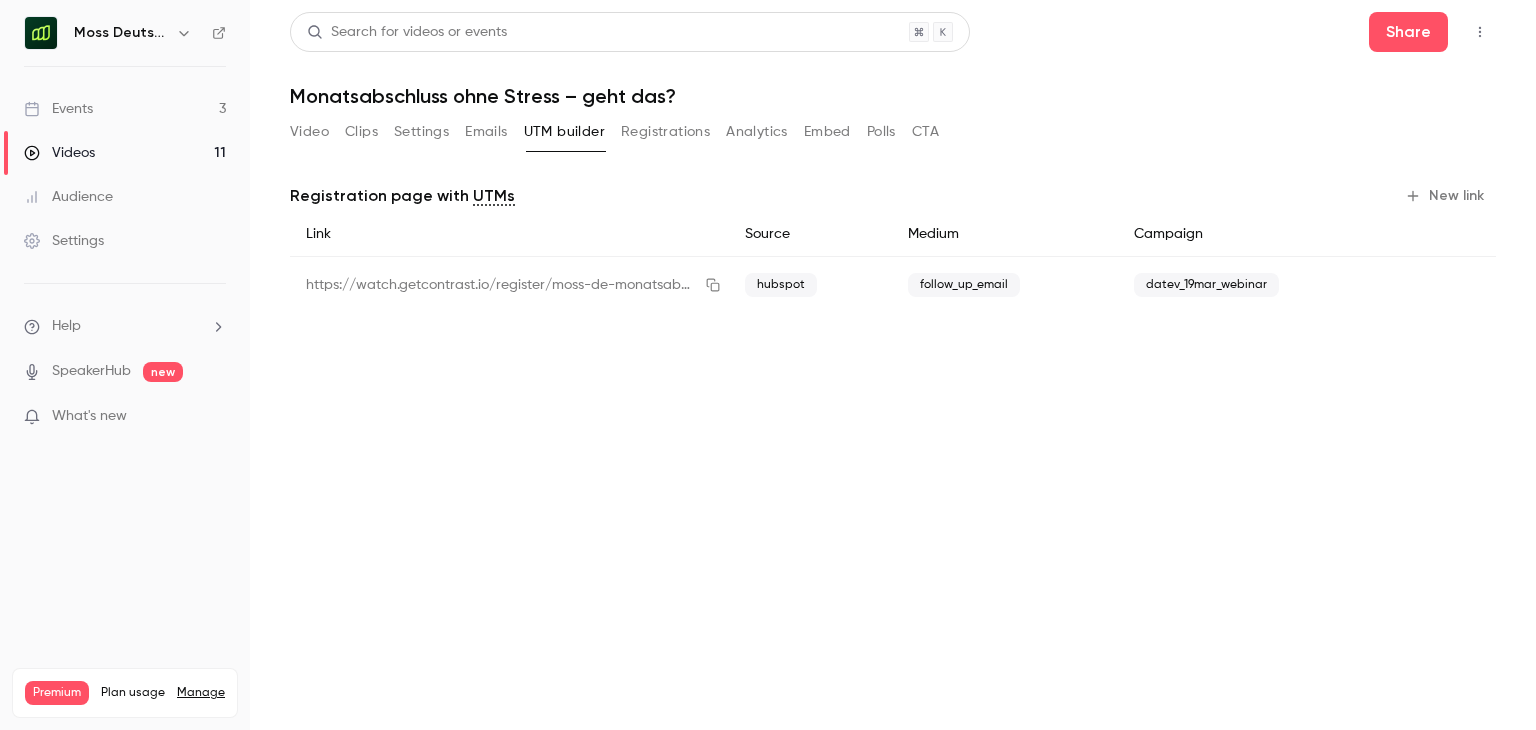 click on "Registrations" at bounding box center [665, 132] 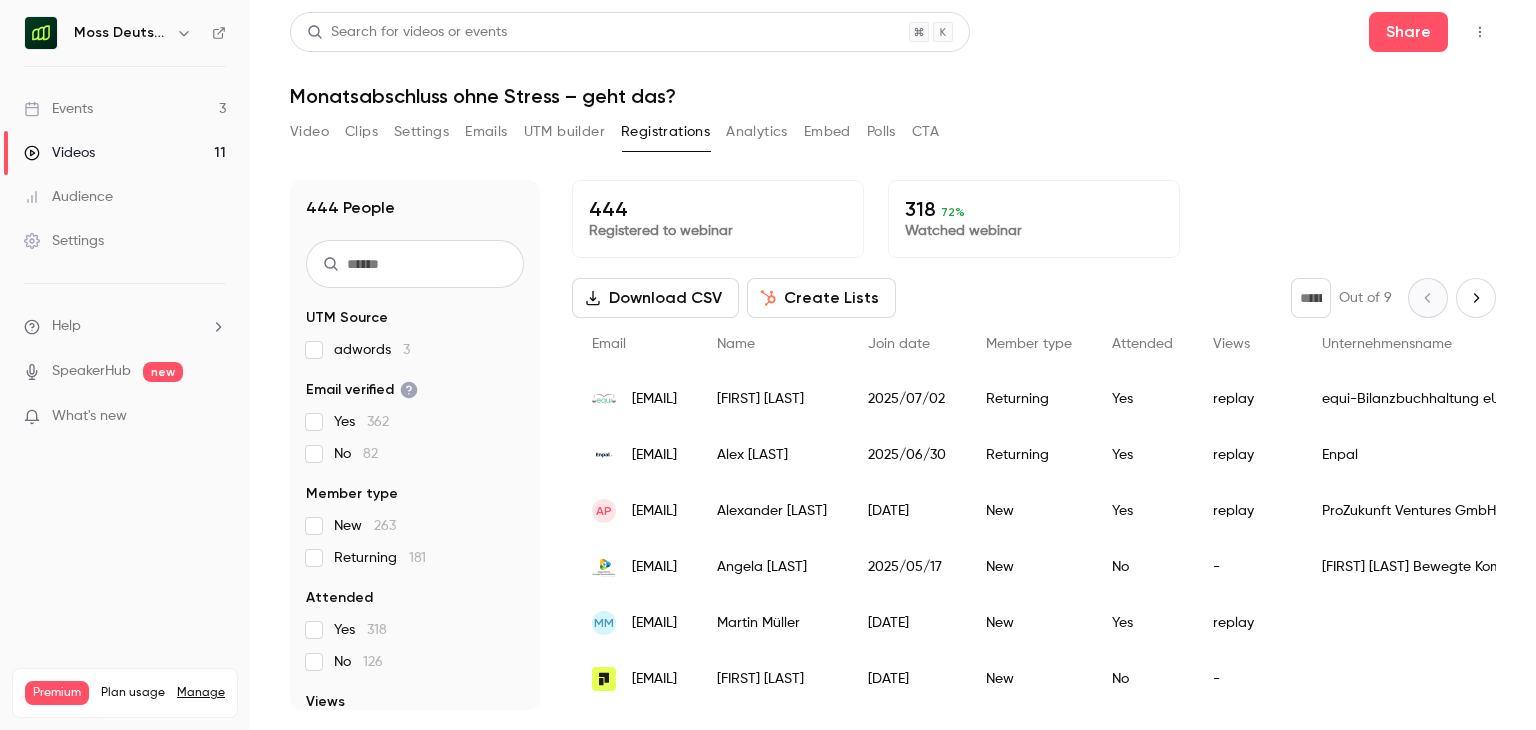 click on "Video" at bounding box center [309, 132] 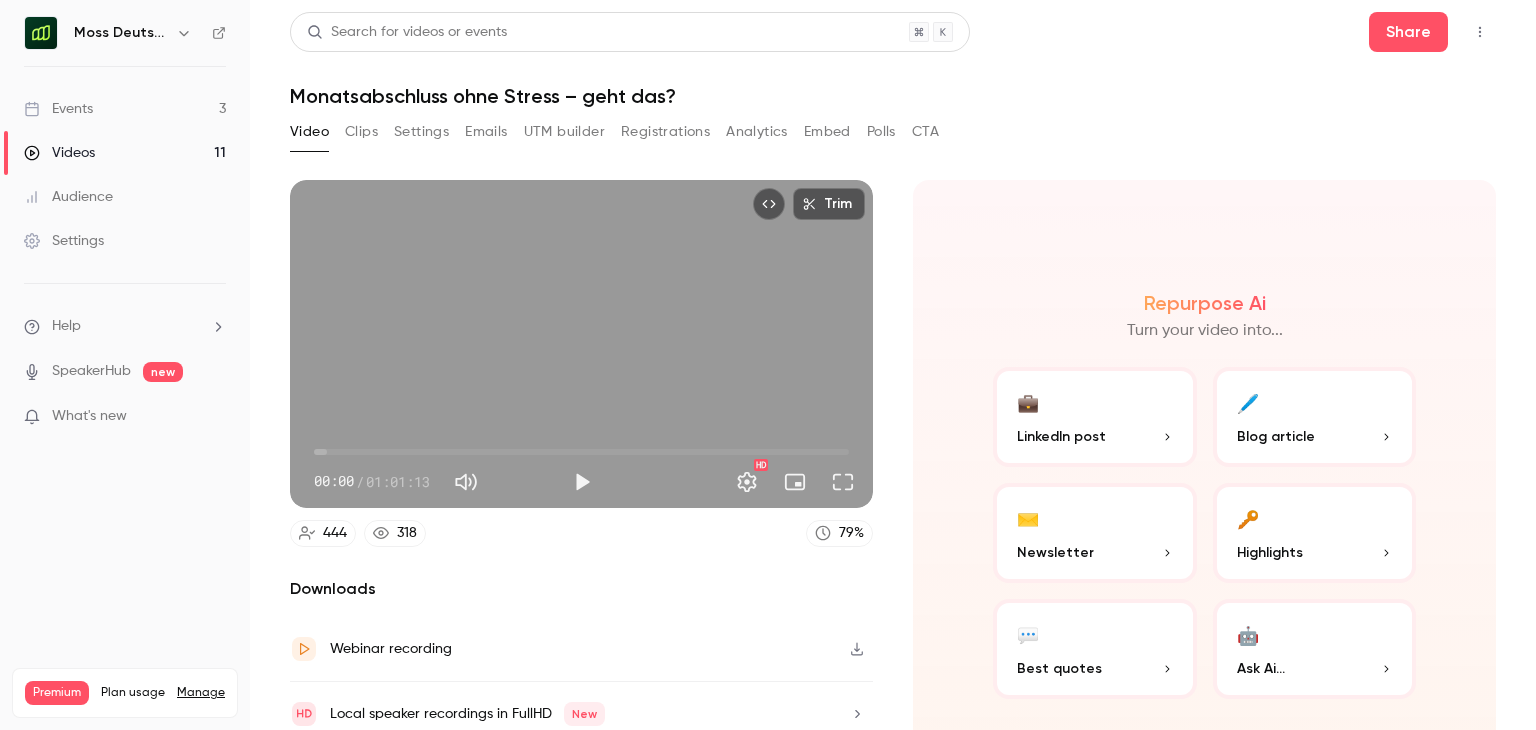 scroll, scrollTop: 12, scrollLeft: 0, axis: vertical 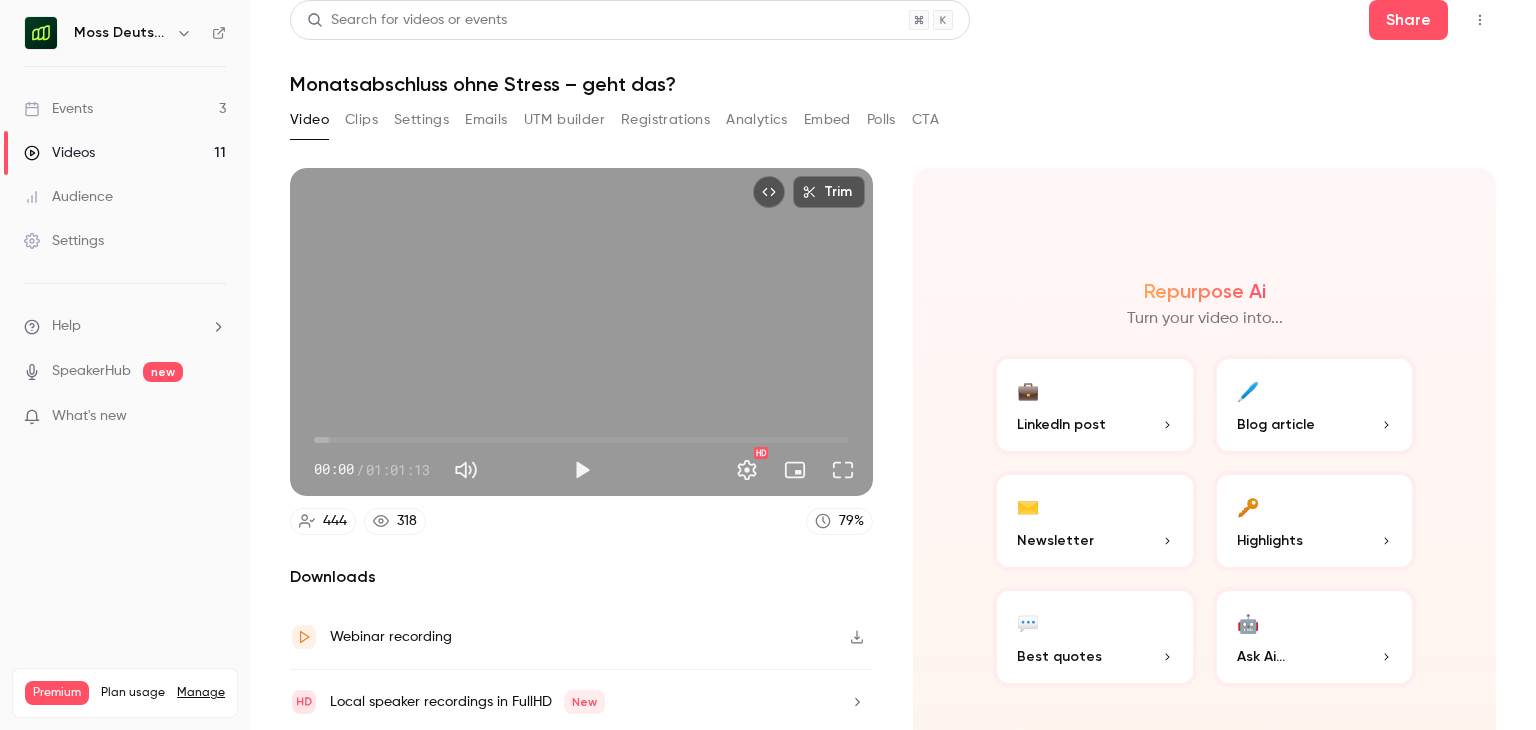 click on "Settings" at bounding box center (421, 120) 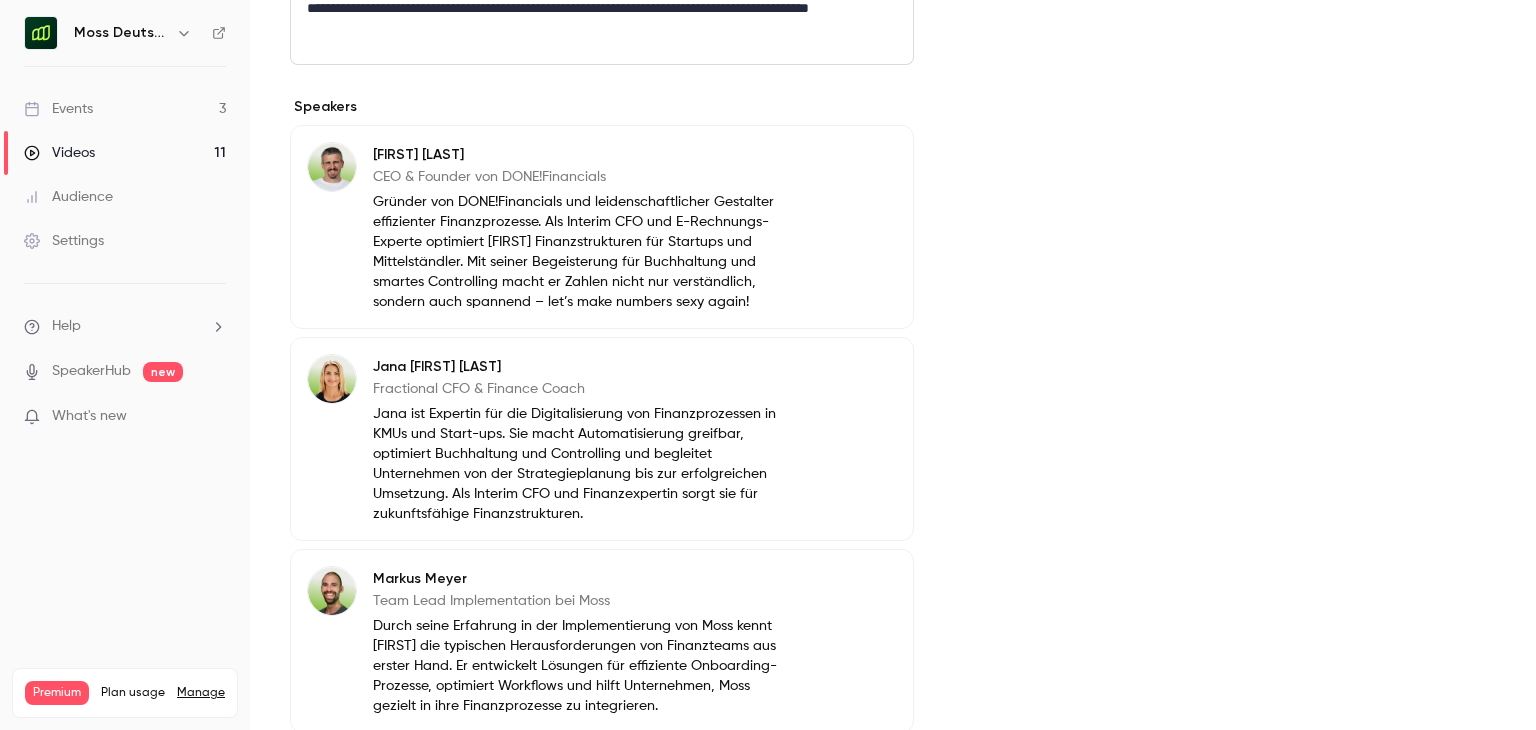 scroll, scrollTop: 0, scrollLeft: 0, axis: both 